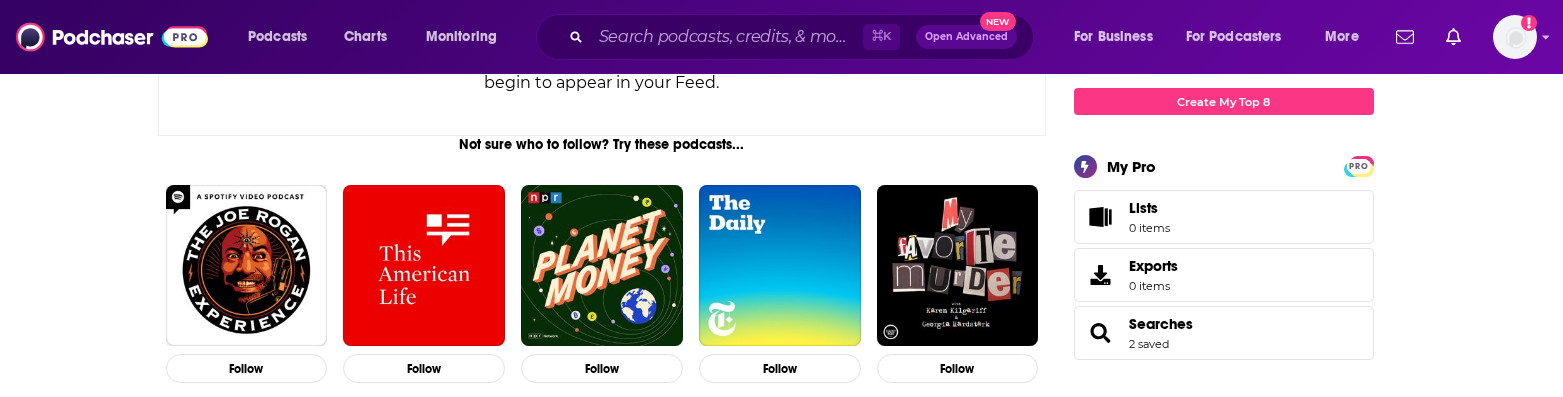 scroll, scrollTop: 316, scrollLeft: 0, axis: vertical 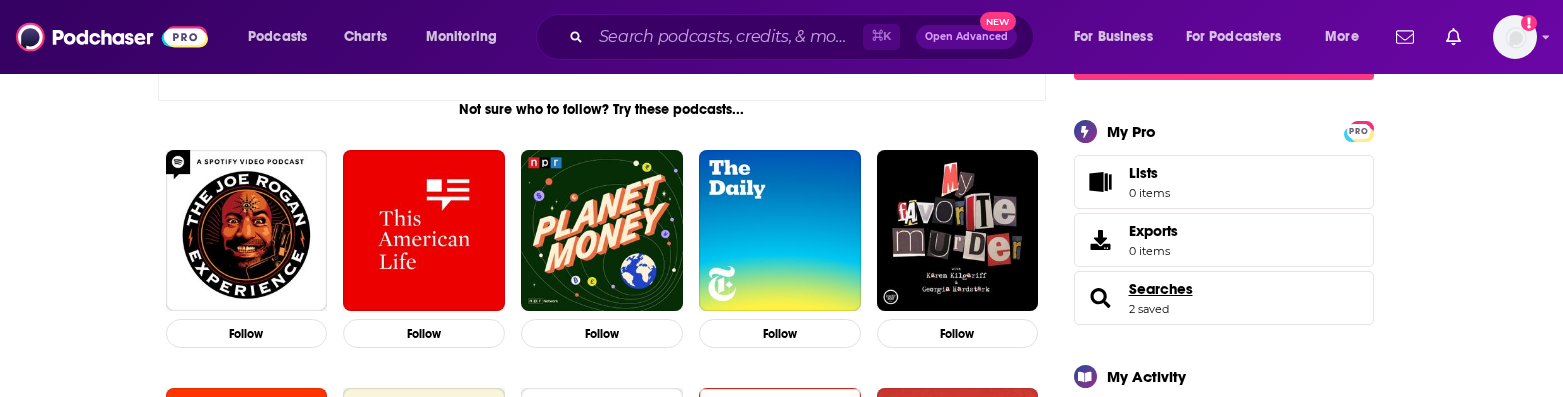 click on "Searches" at bounding box center [1161, 289] 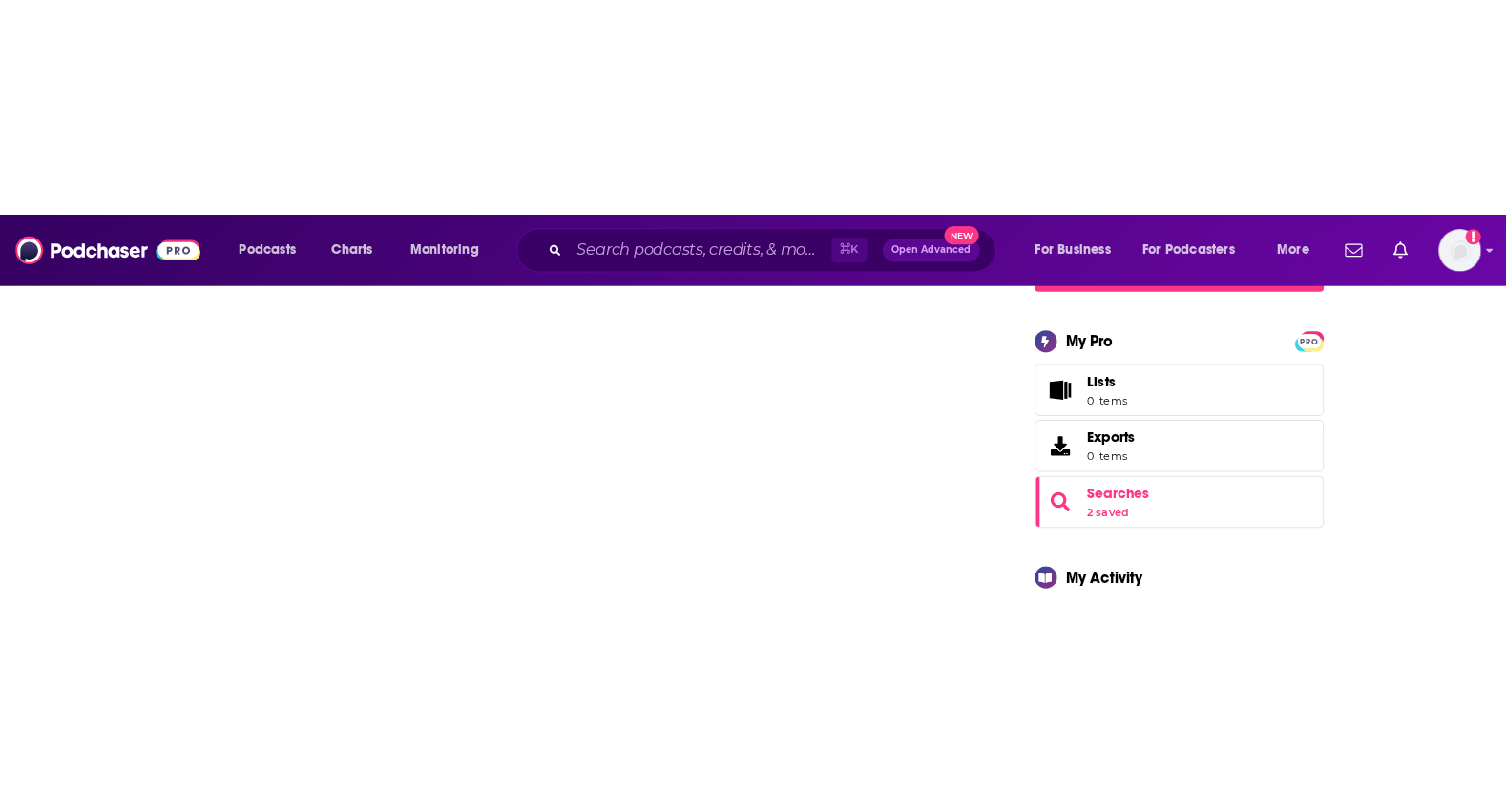 scroll, scrollTop: 0, scrollLeft: 0, axis: both 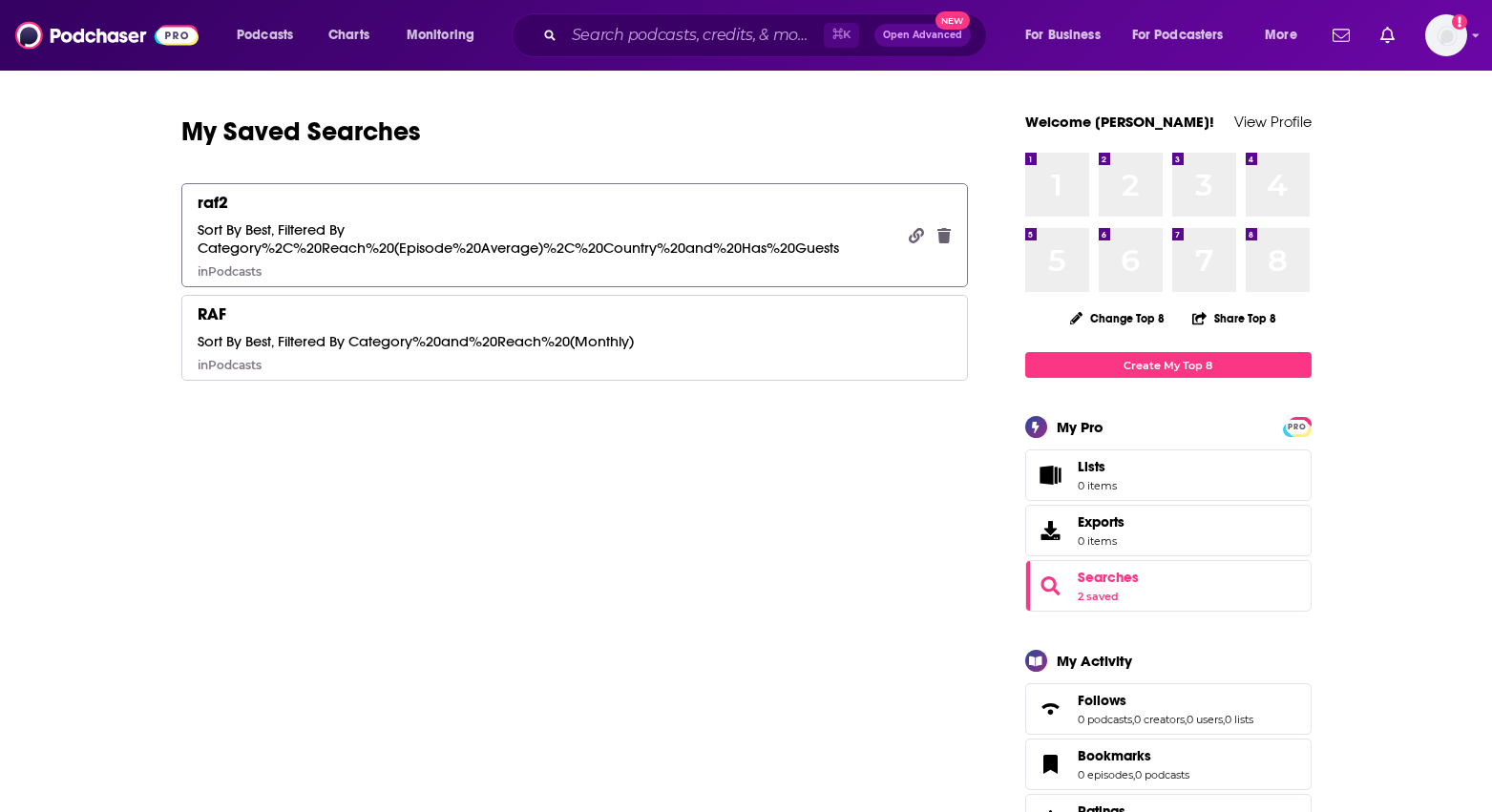 click on "Sort By Best, Filtered By Category%2C%20Reach%20(Episode%20Average)%2C%20Country%20and%20Has%20Guests" at bounding box center (546, 239) 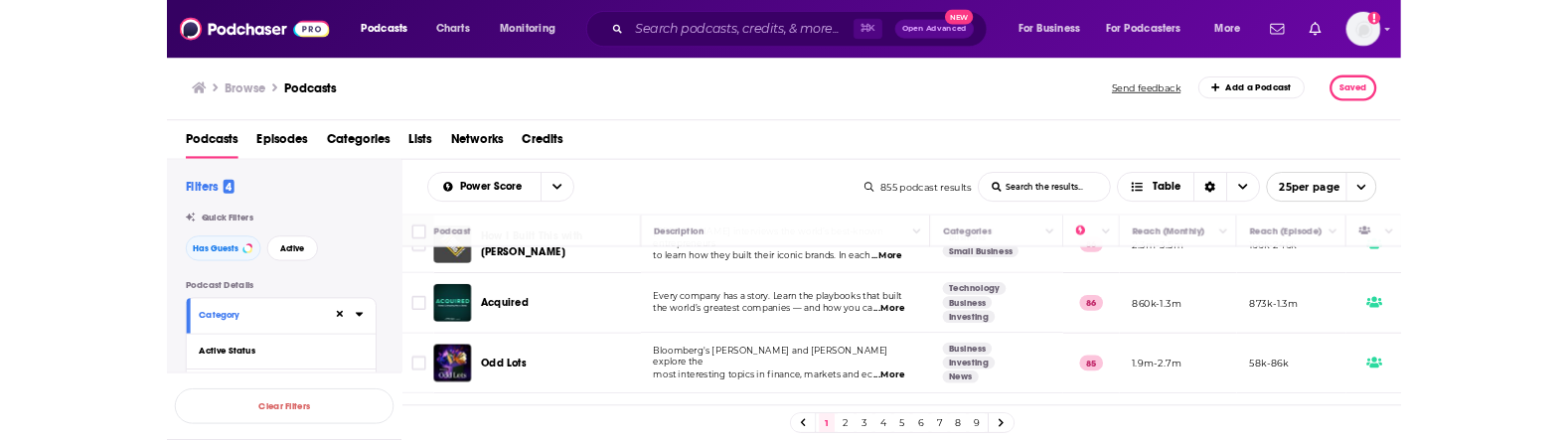 scroll, scrollTop: 1712, scrollLeft: 0, axis: vertical 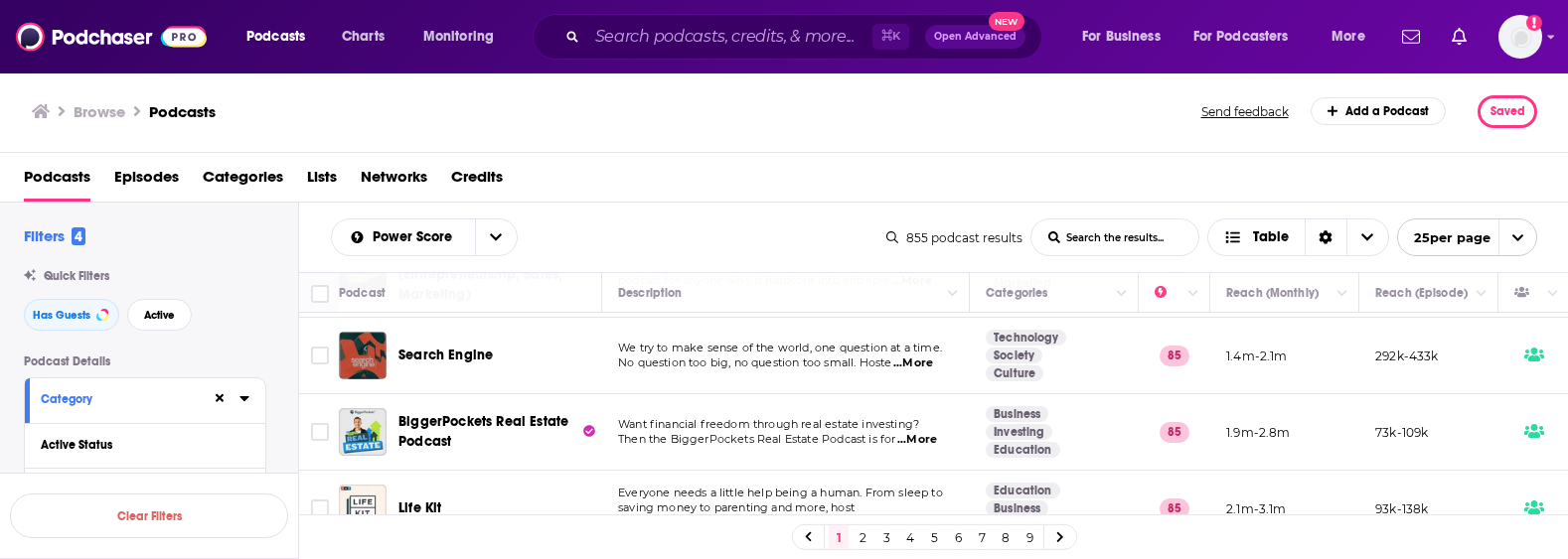 click on "Everyone needs a little help being a human. From sleep to" at bounding box center (780, 492) 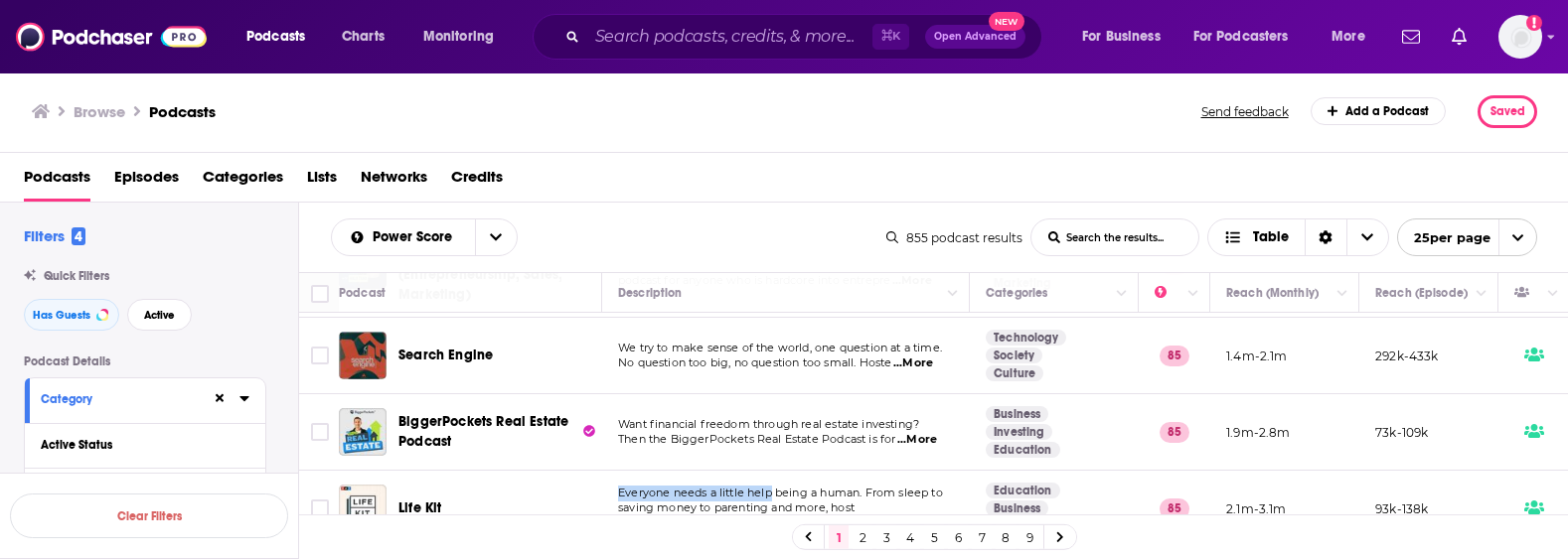 drag, startPoint x: 652, startPoint y: 459, endPoint x: 757, endPoint y: 466, distance: 105.23307 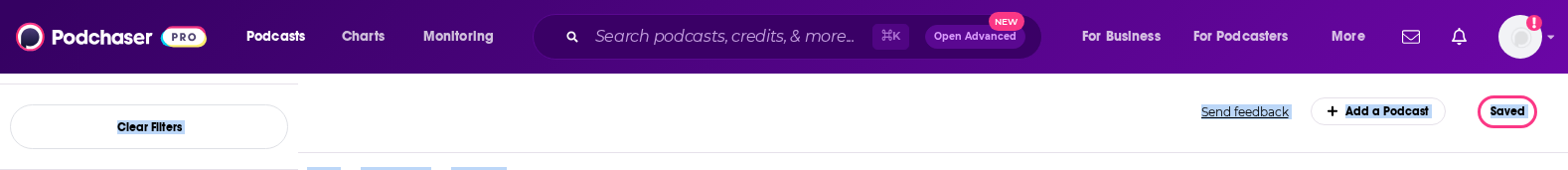drag, startPoint x: 683, startPoint y: 135, endPoint x: 720, endPoint y: 670, distance: 536.27791 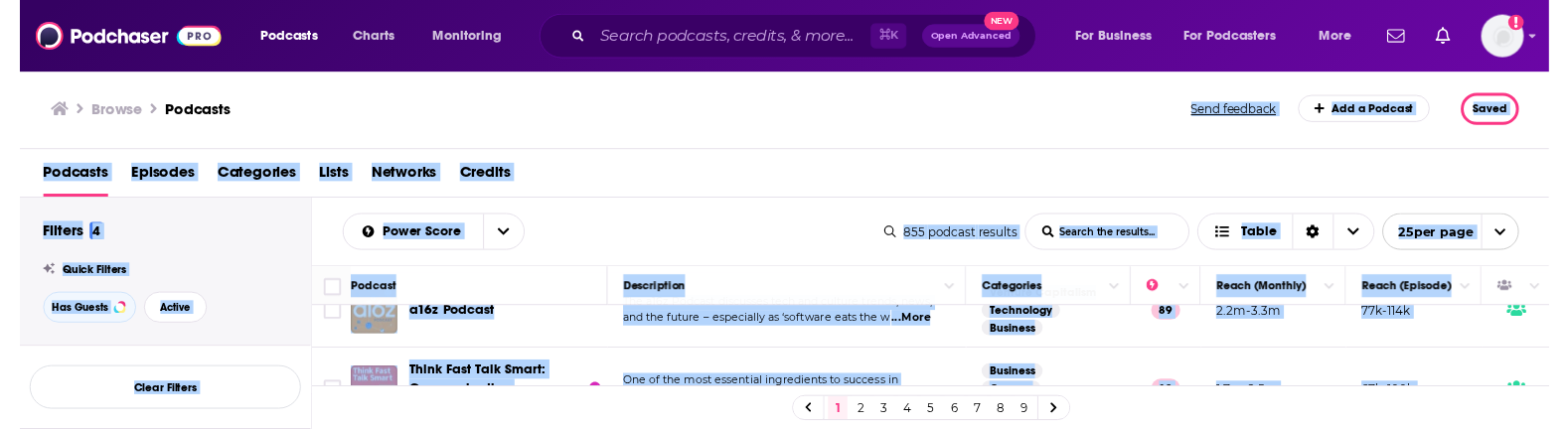 scroll, scrollTop: 0, scrollLeft: 0, axis: both 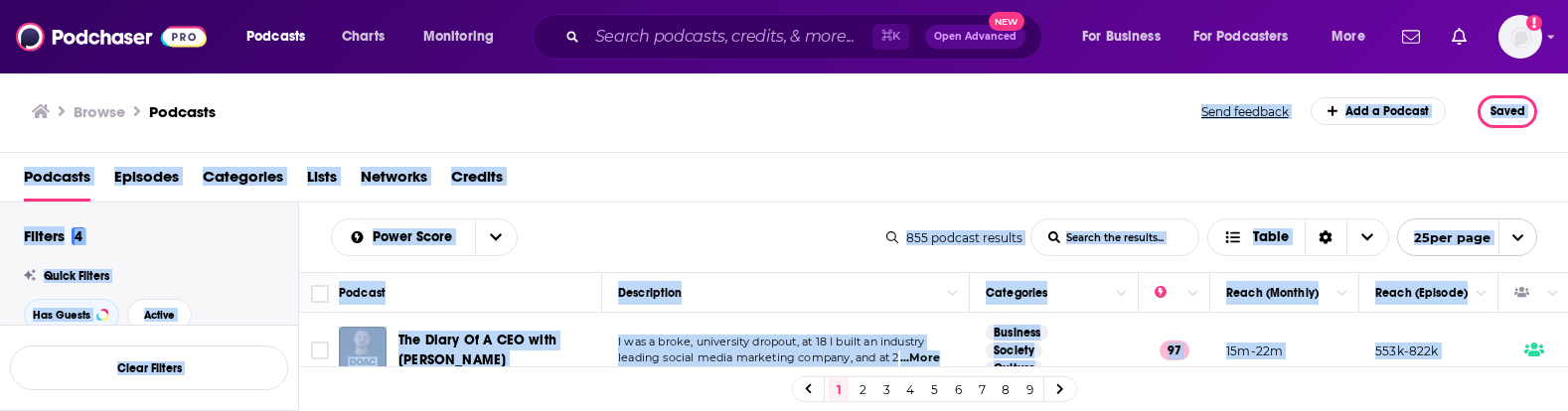 click on "Power Score List Search Input Search the results... Table" at bounding box center [608, 237] 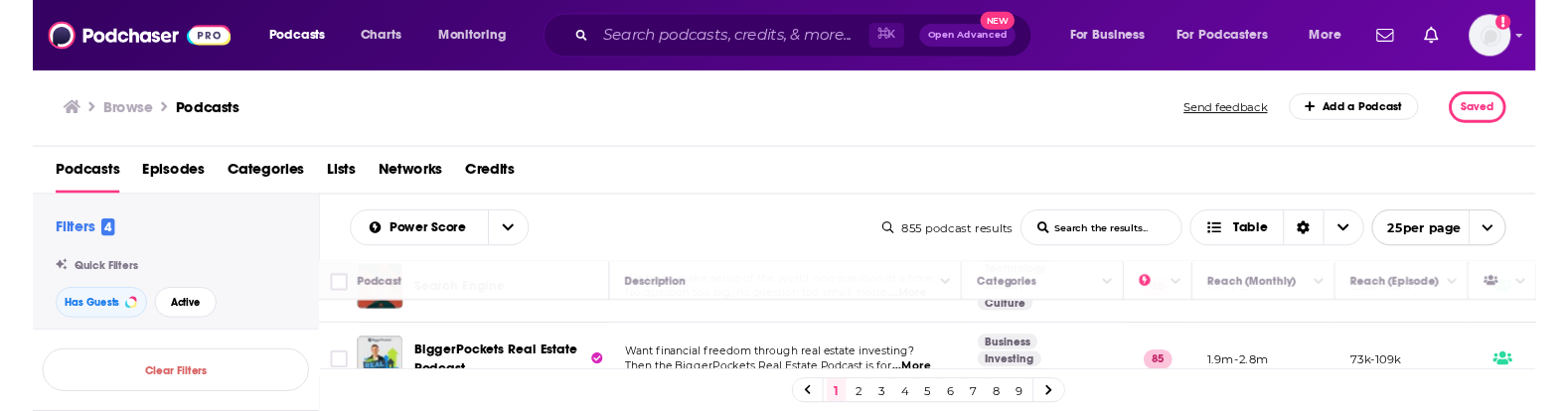 scroll, scrollTop: 1767, scrollLeft: 0, axis: vertical 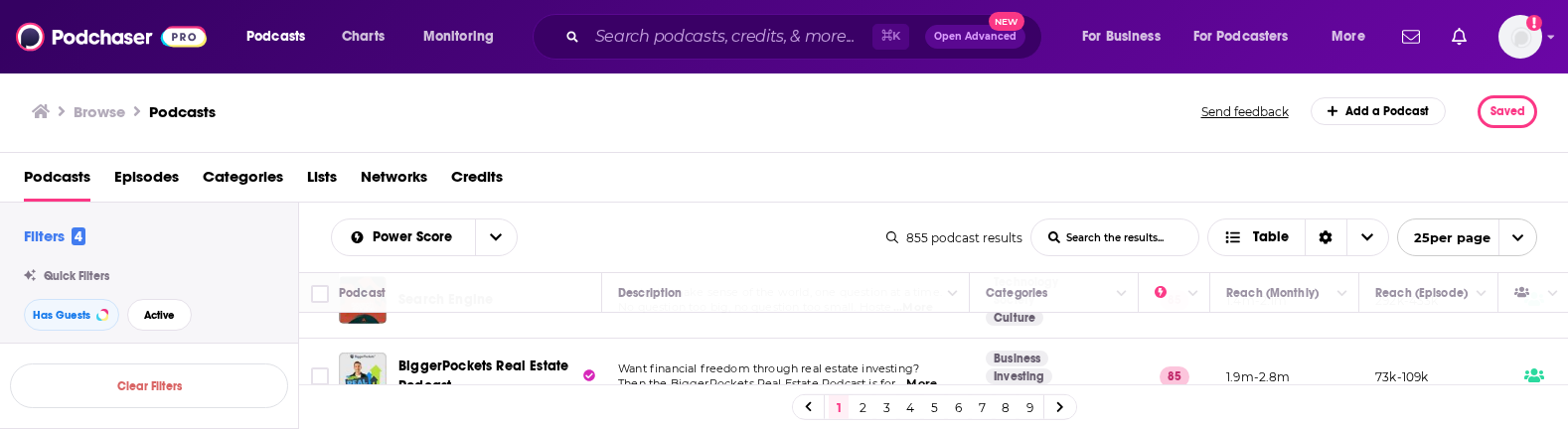 click on "Want financial freedom through real estate investing?" at bounding box center (768, 368) 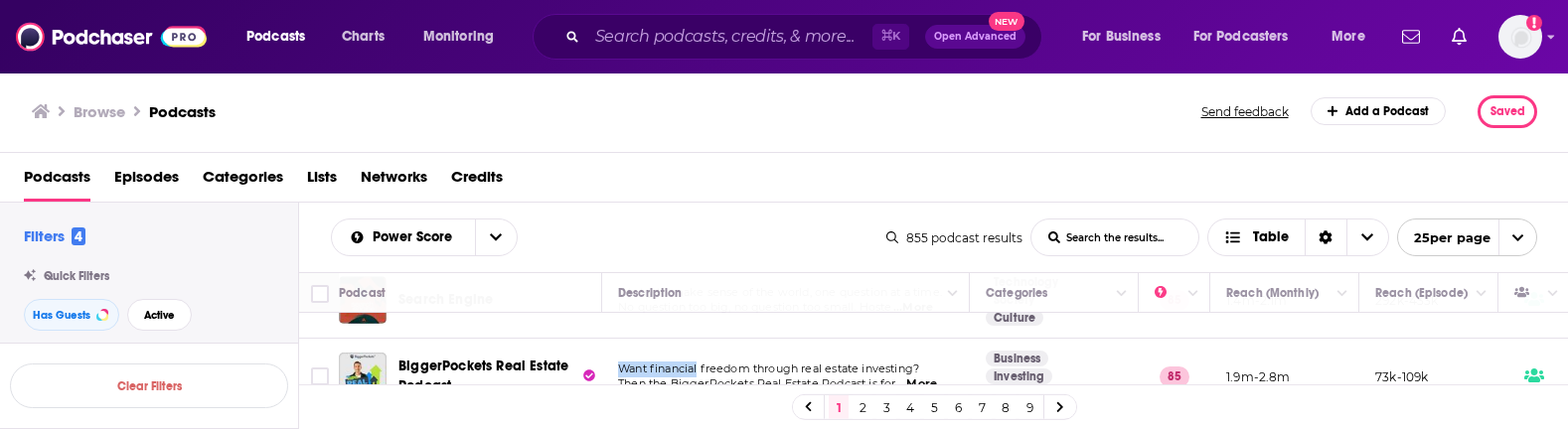 drag, startPoint x: 632, startPoint y: 327, endPoint x: 695, endPoint y: 327, distance: 63 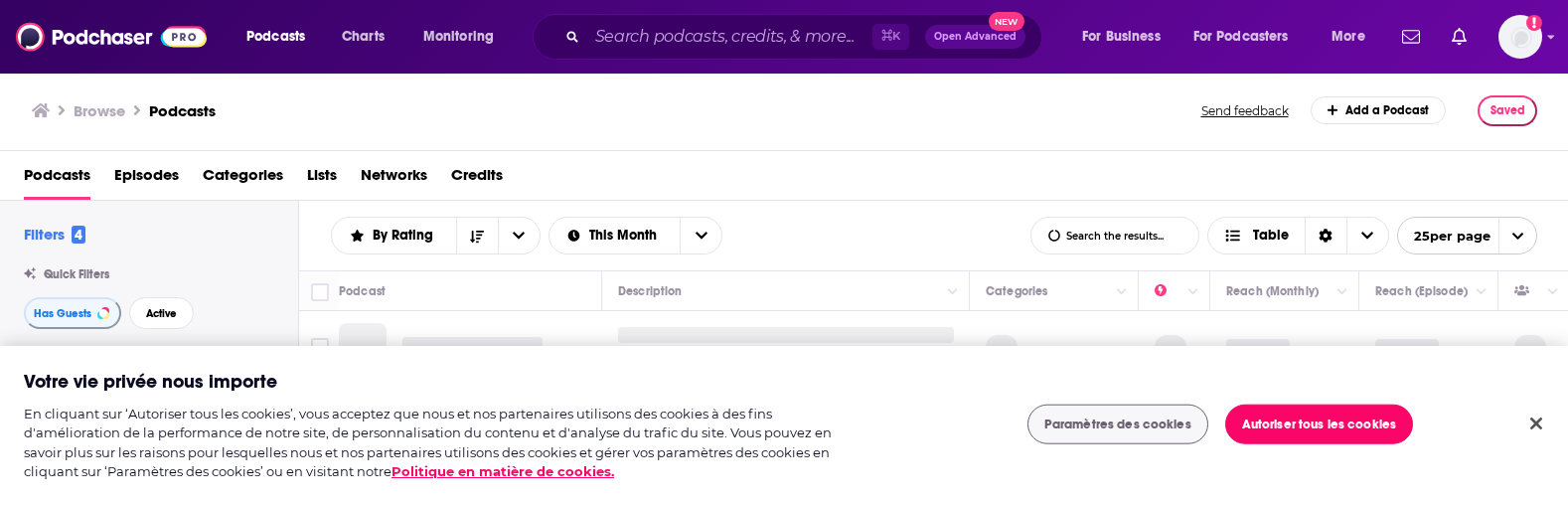 scroll, scrollTop: 0, scrollLeft: 0, axis: both 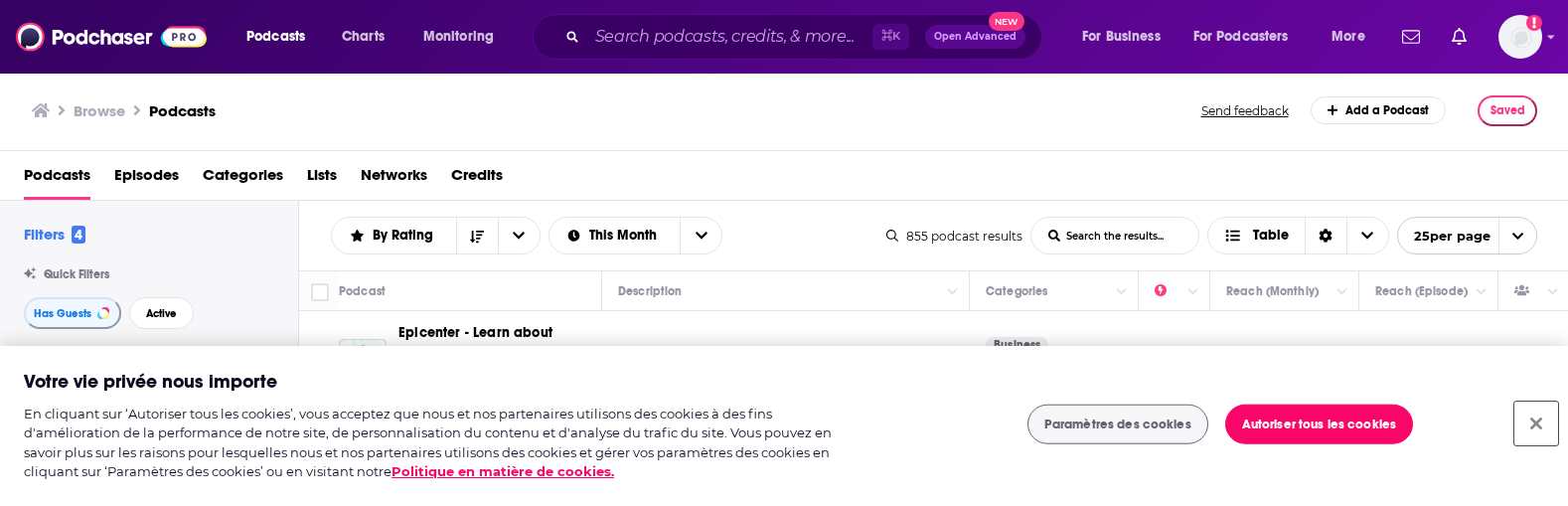 click at bounding box center [1536, 423] 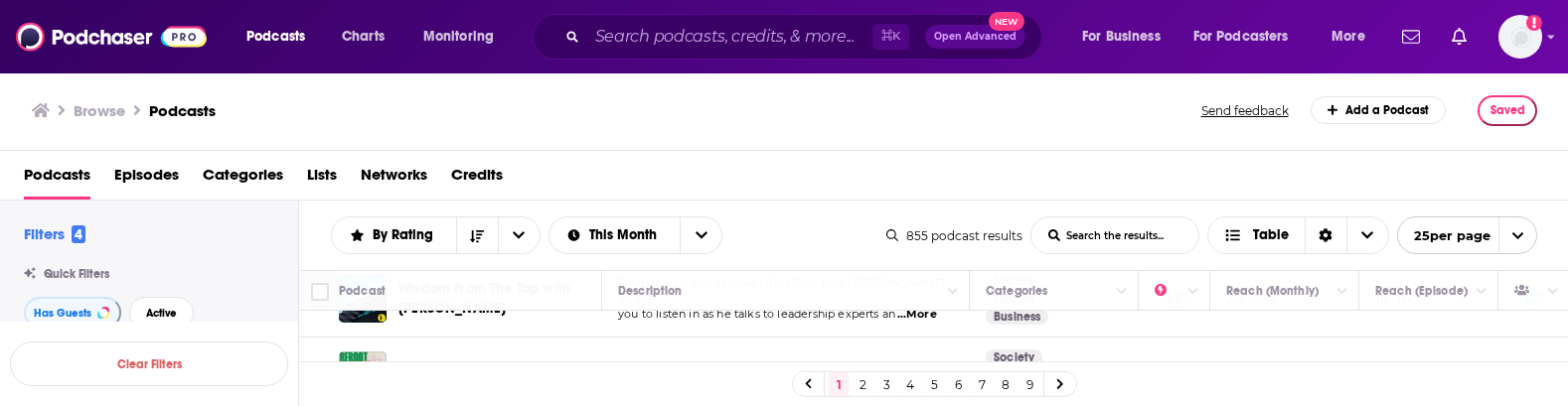 scroll, scrollTop: 1667, scrollLeft: 0, axis: vertical 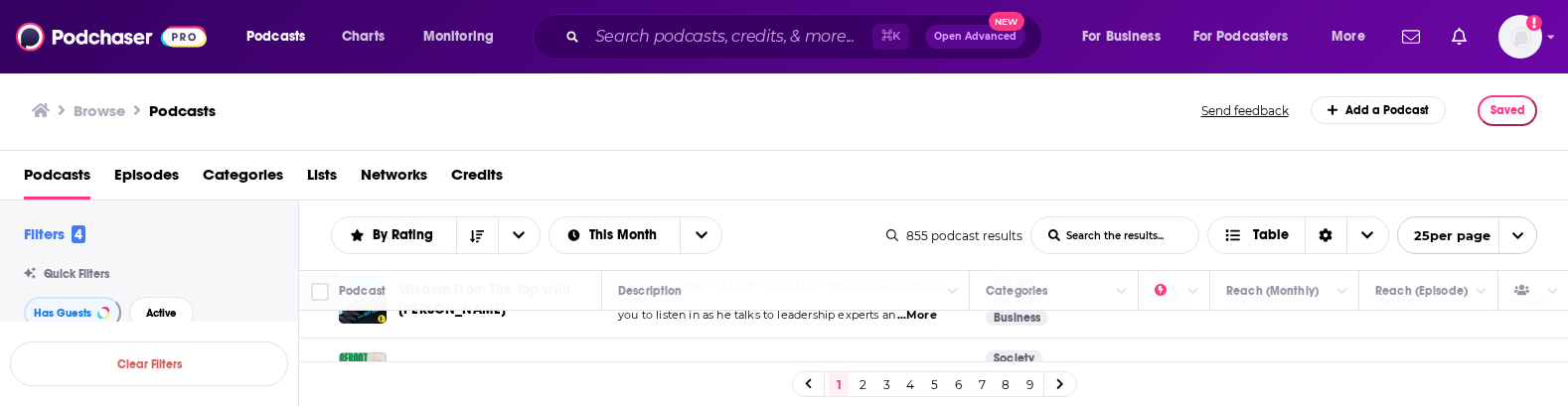 click on "2" at bounding box center [862, 384] 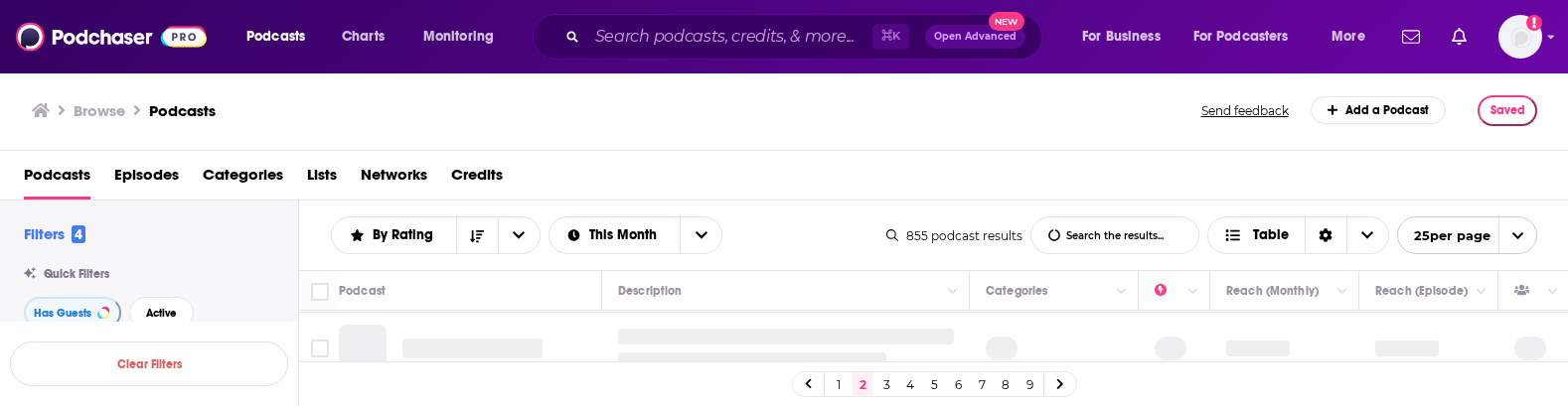 scroll, scrollTop: 0, scrollLeft: 0, axis: both 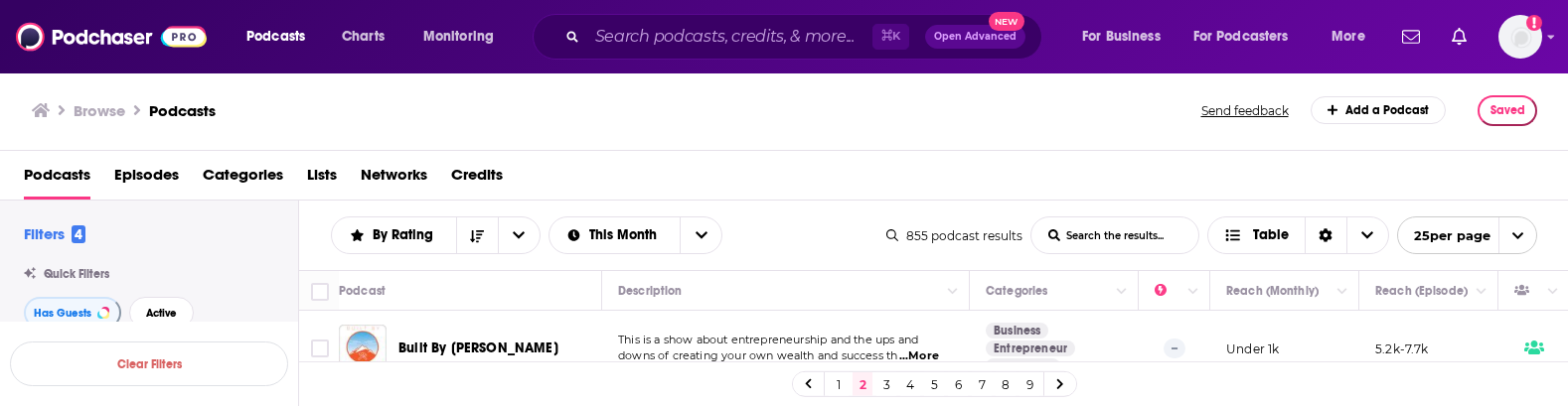 click on "3" at bounding box center [886, 384] 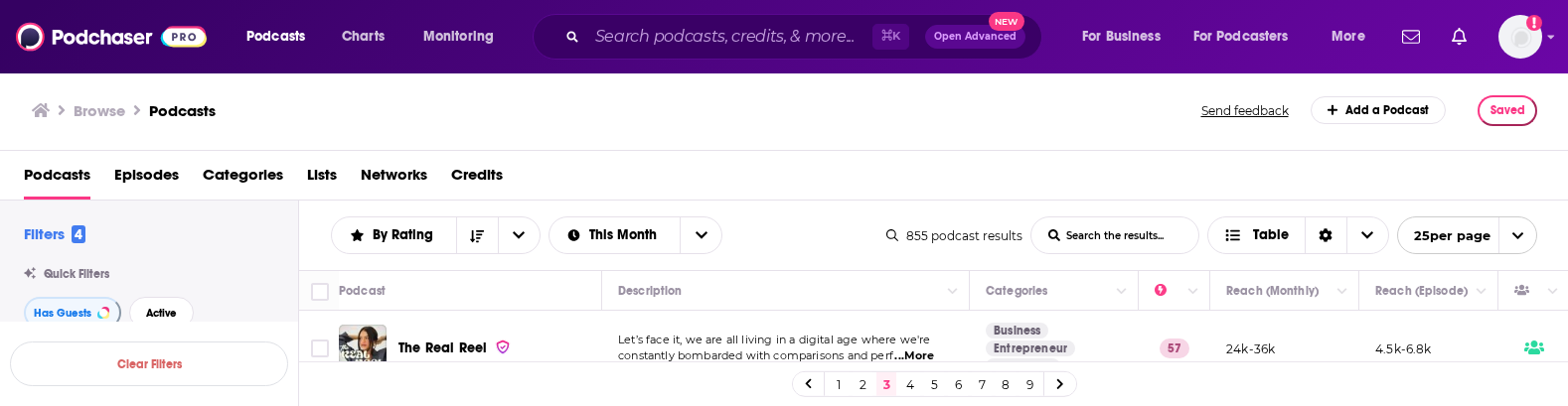 click on "4" at bounding box center [910, 384] 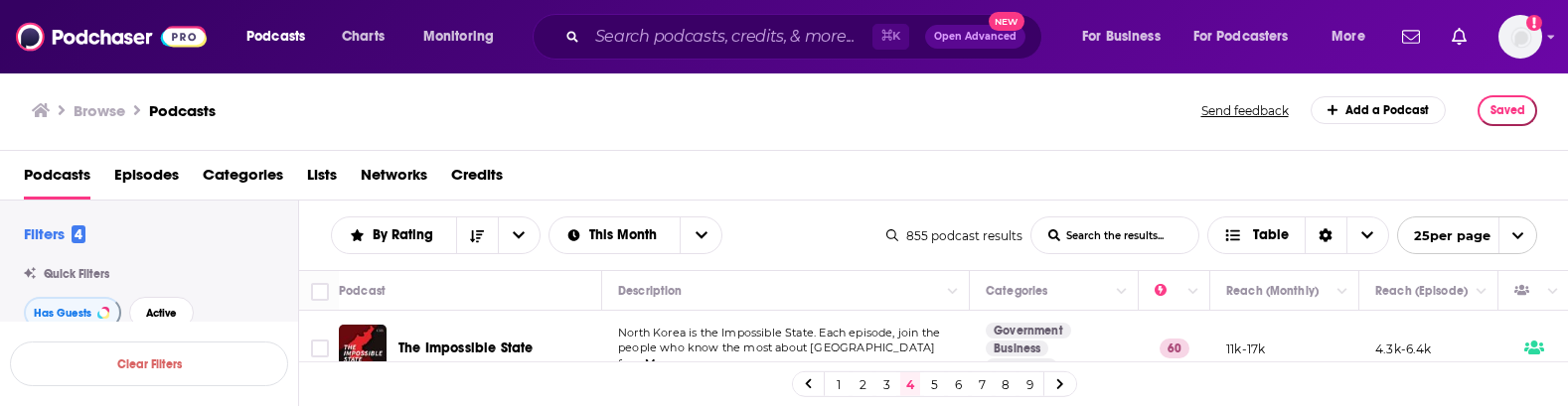 click on "5" at bounding box center (934, 384) 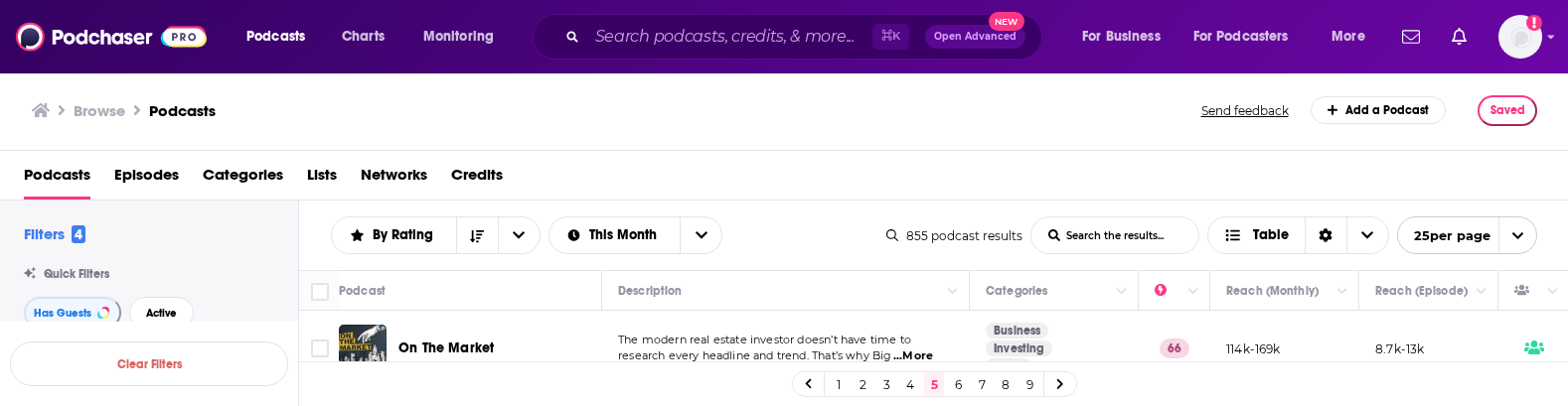 click on "6" at bounding box center (958, 384) 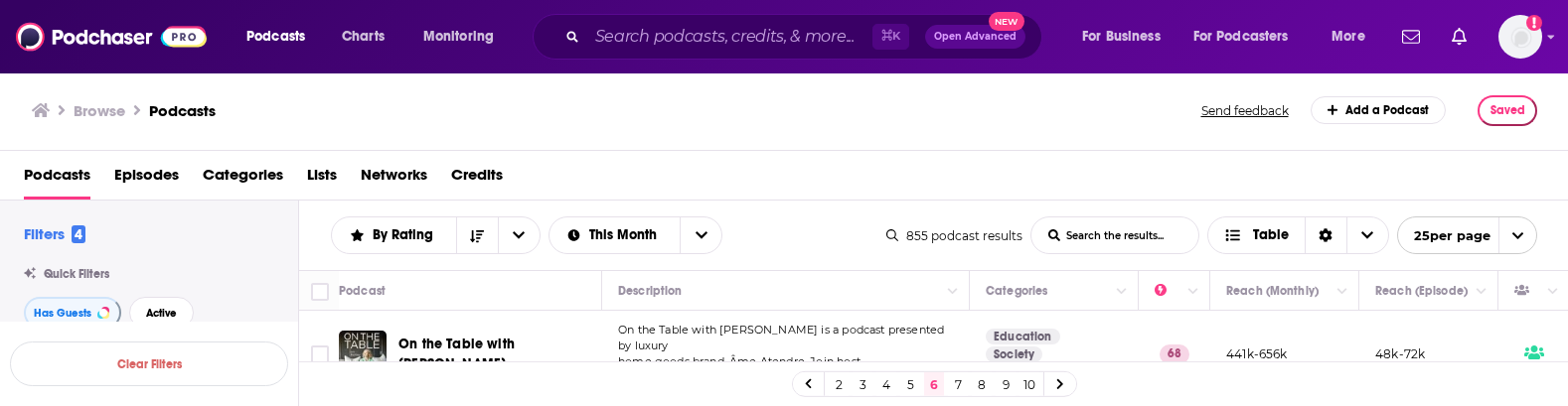 click 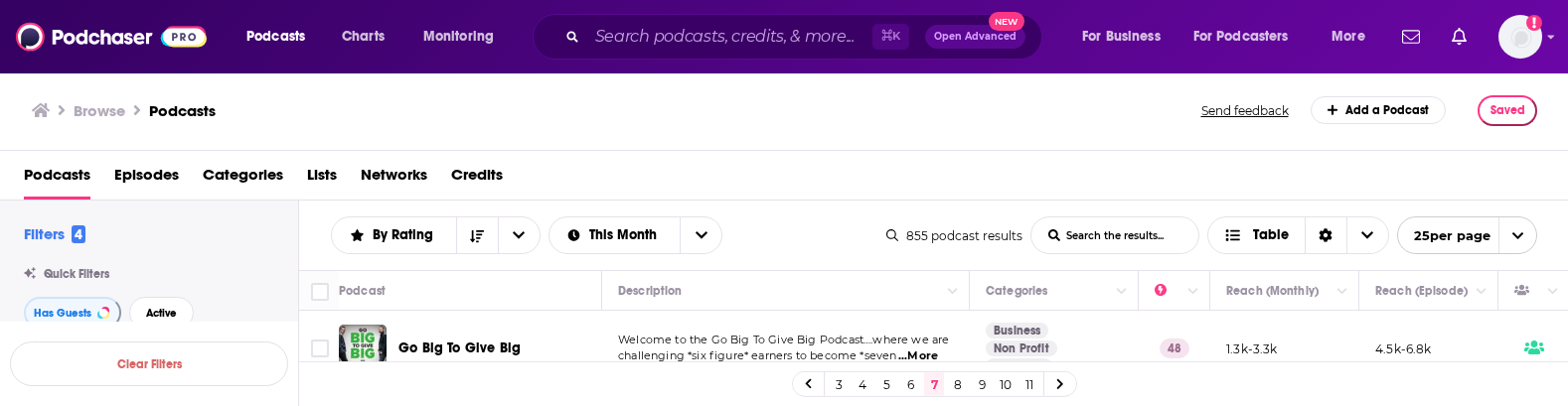 click 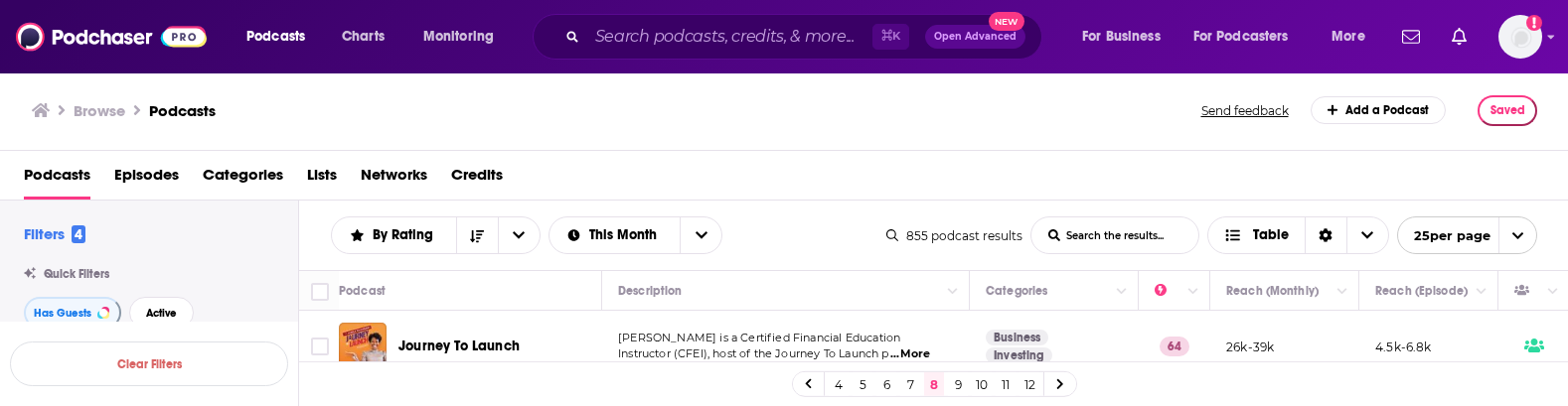 click 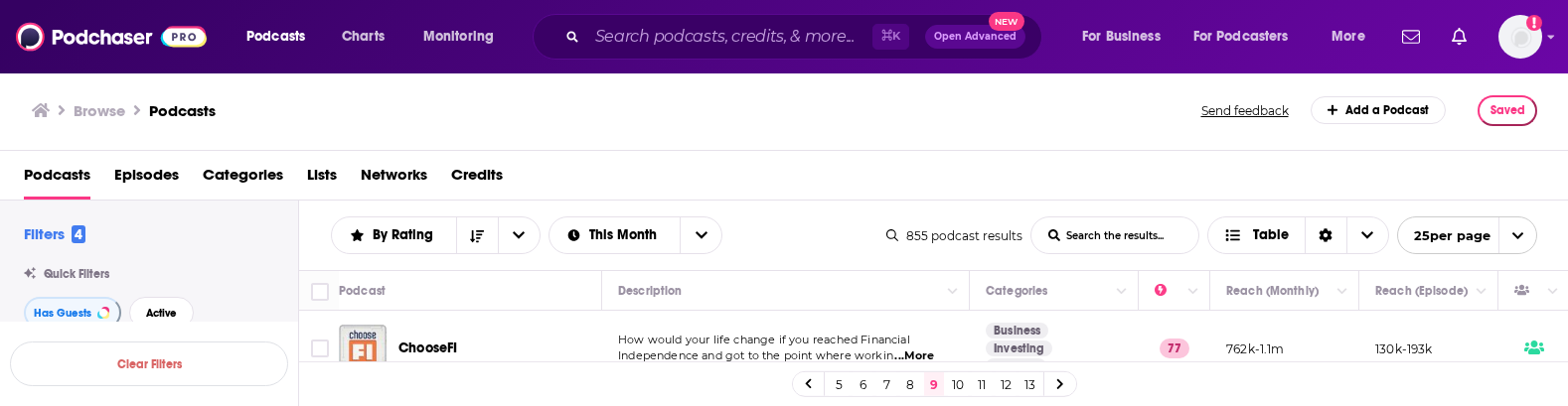 click 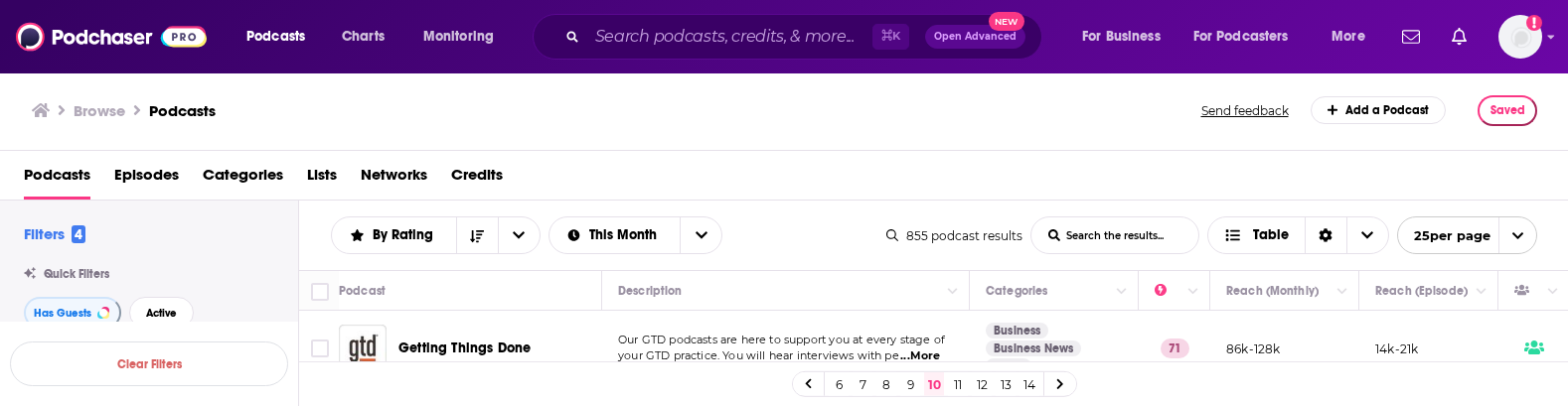 click 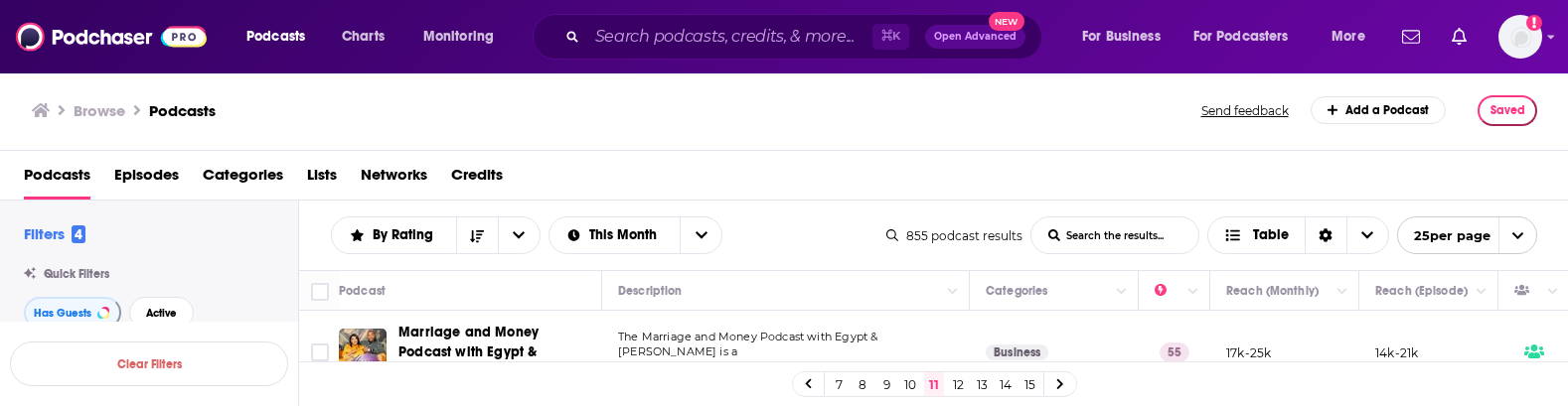 click 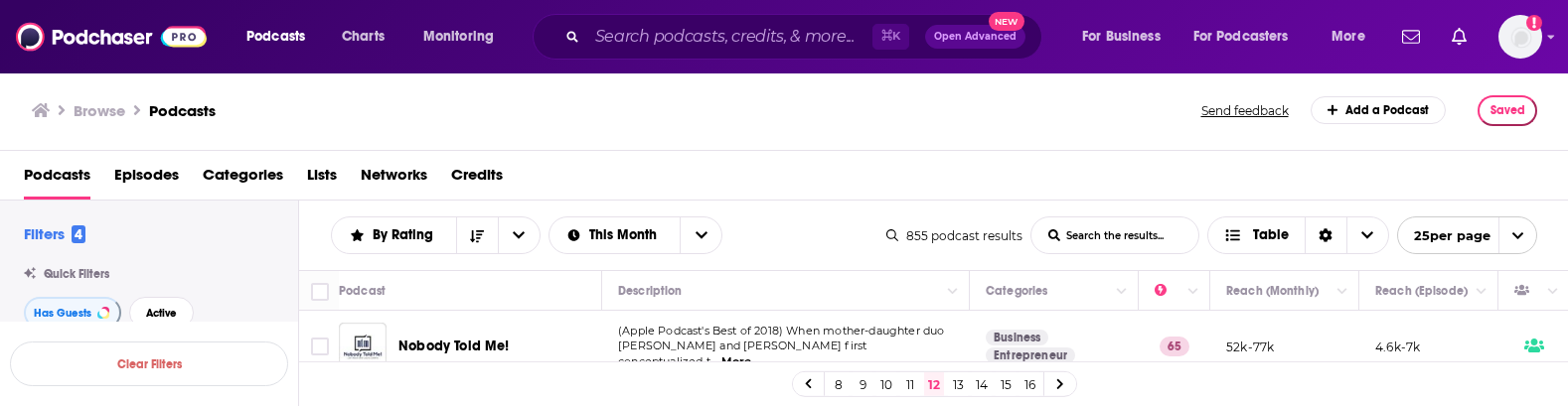 click 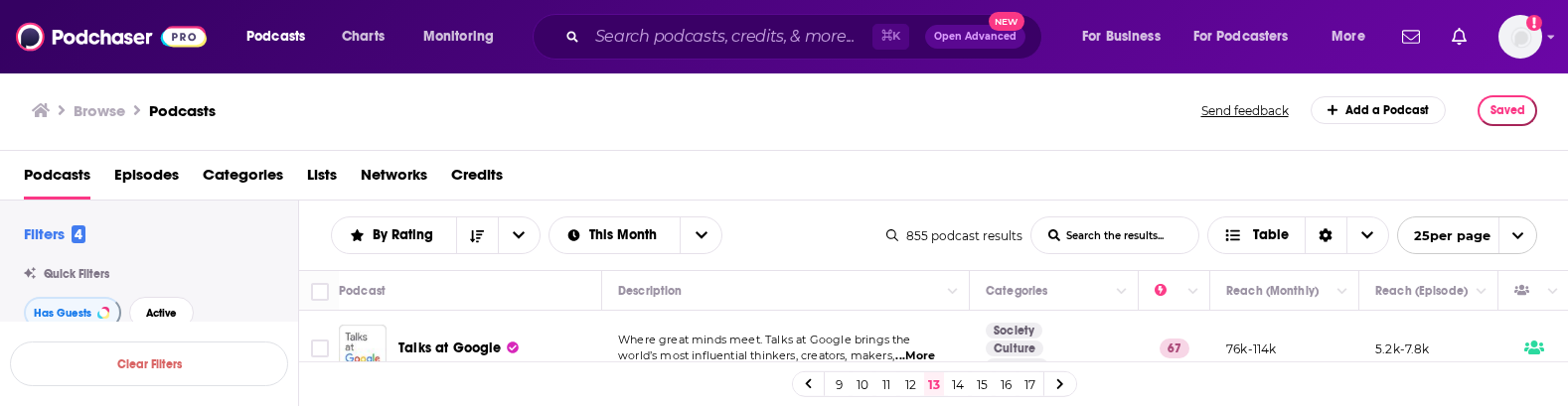 click at bounding box center (1060, 383) 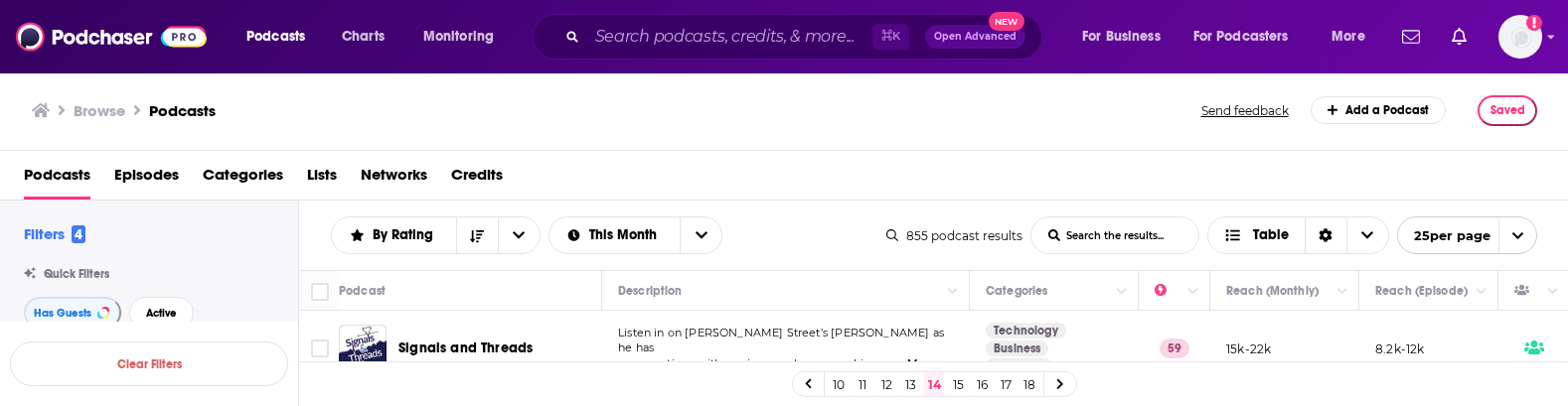 click 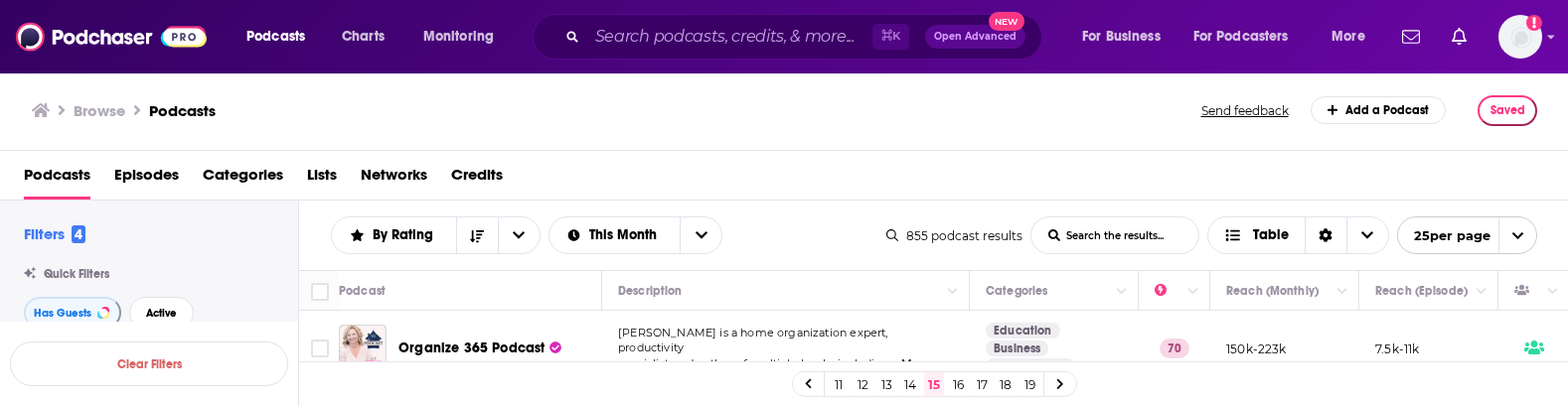 click 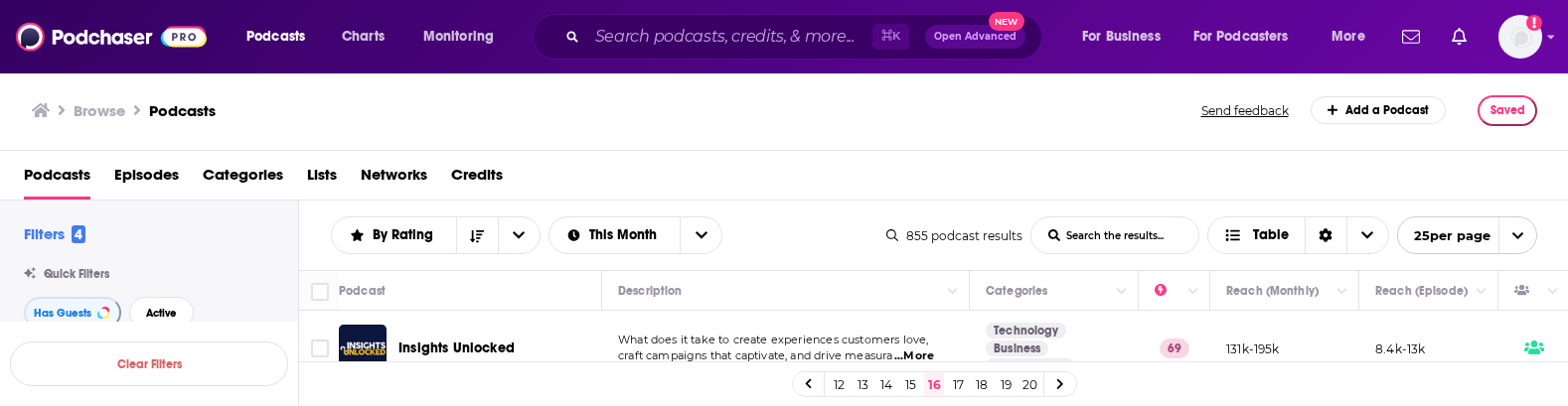 click 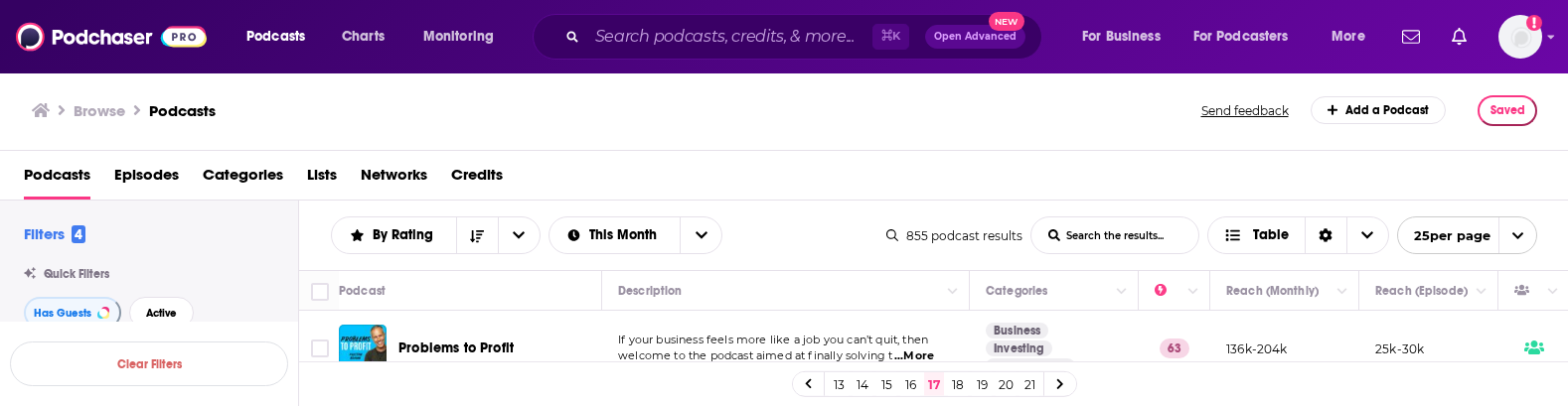 click 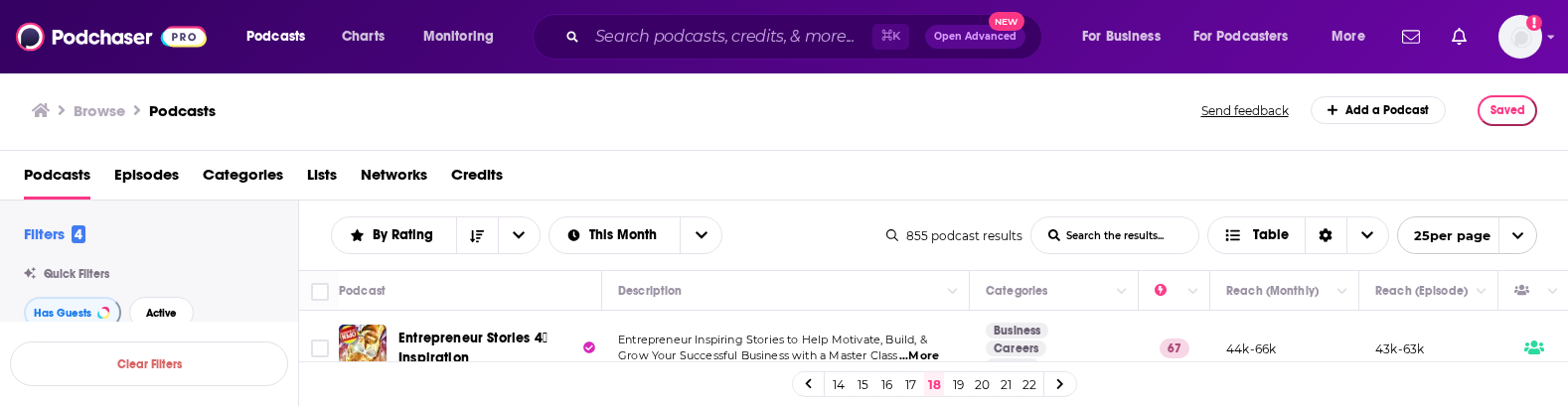 click 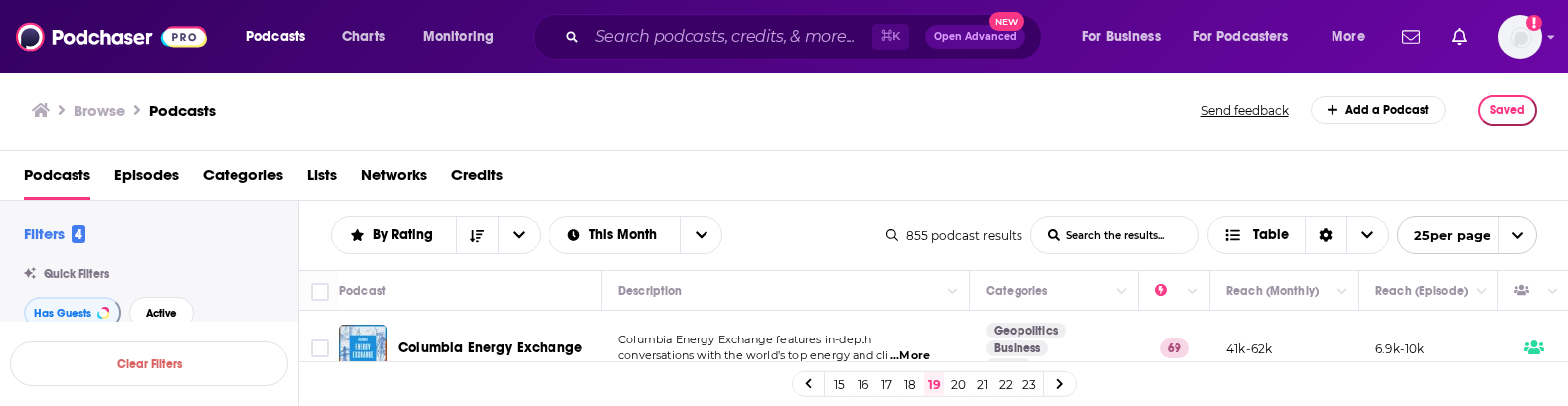 click 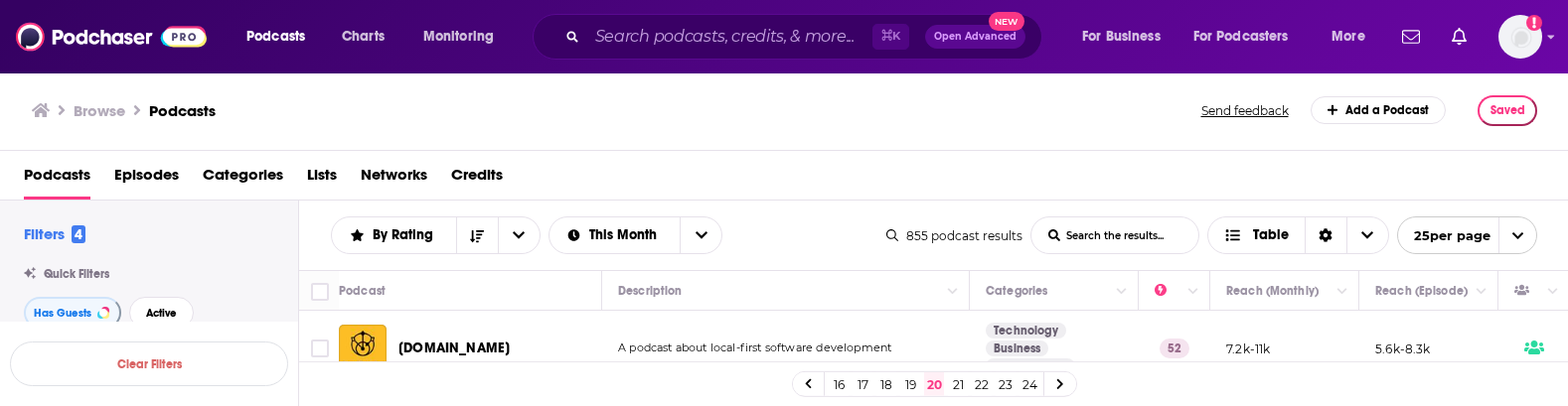 click 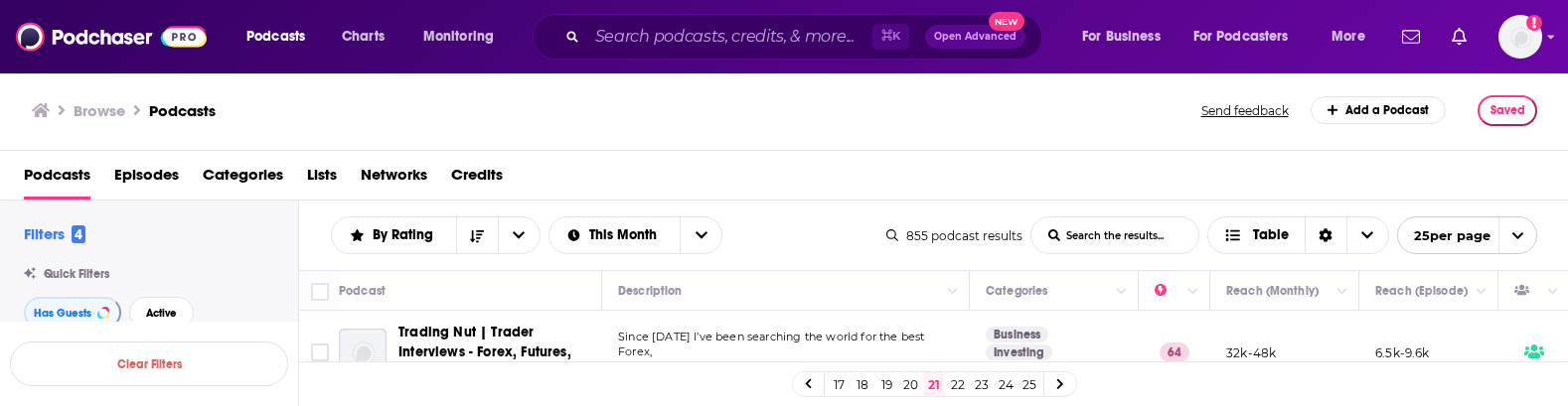 click 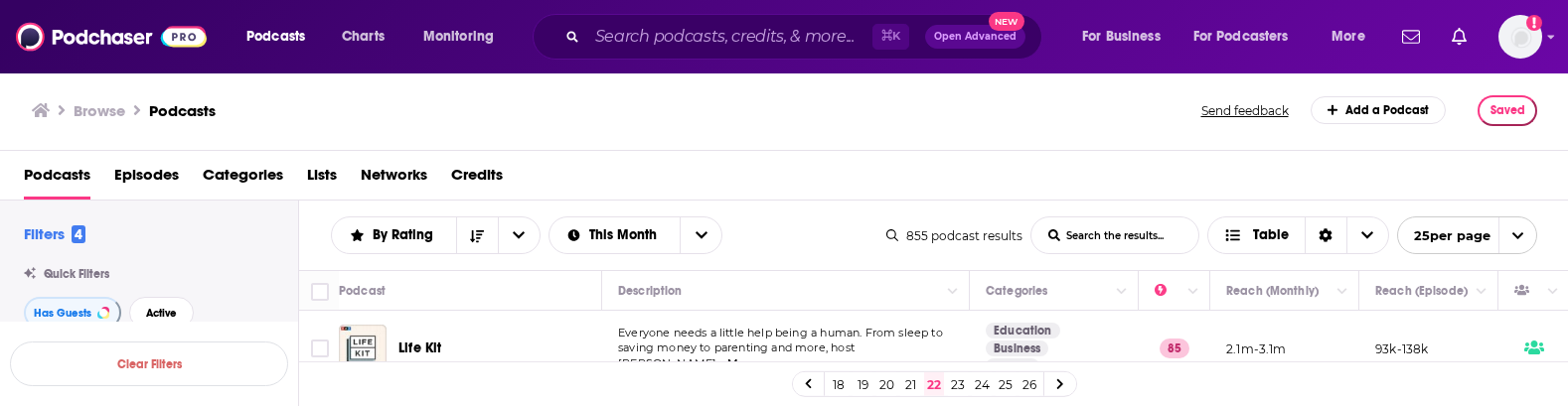 click 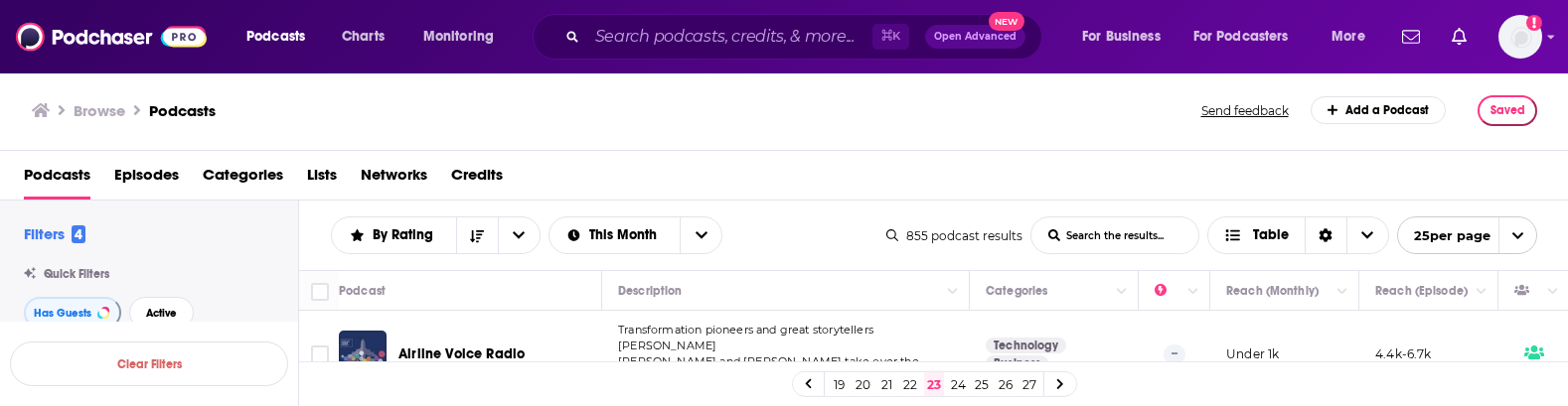 click 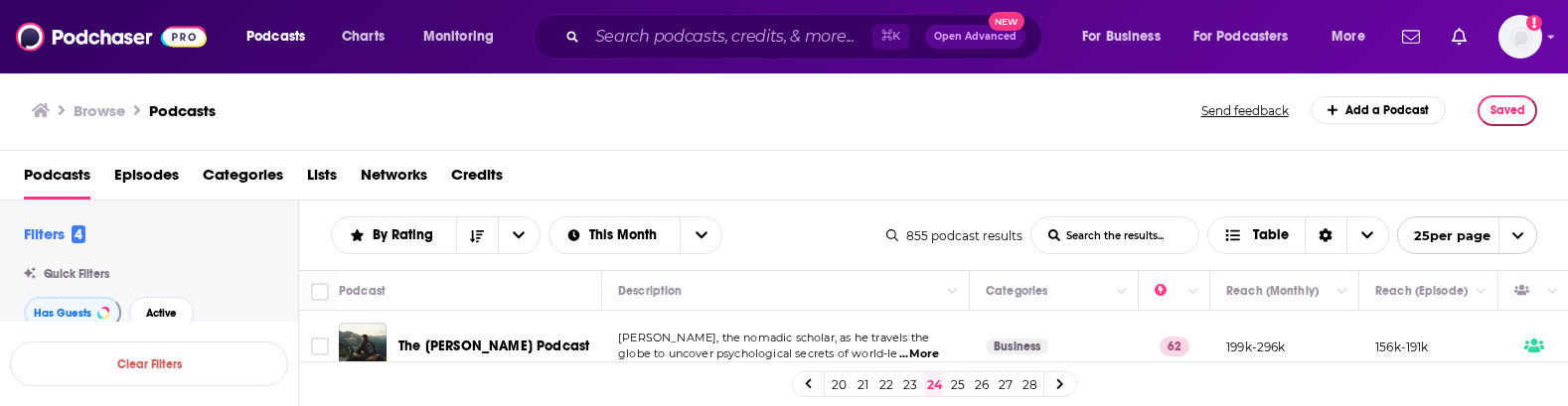 click 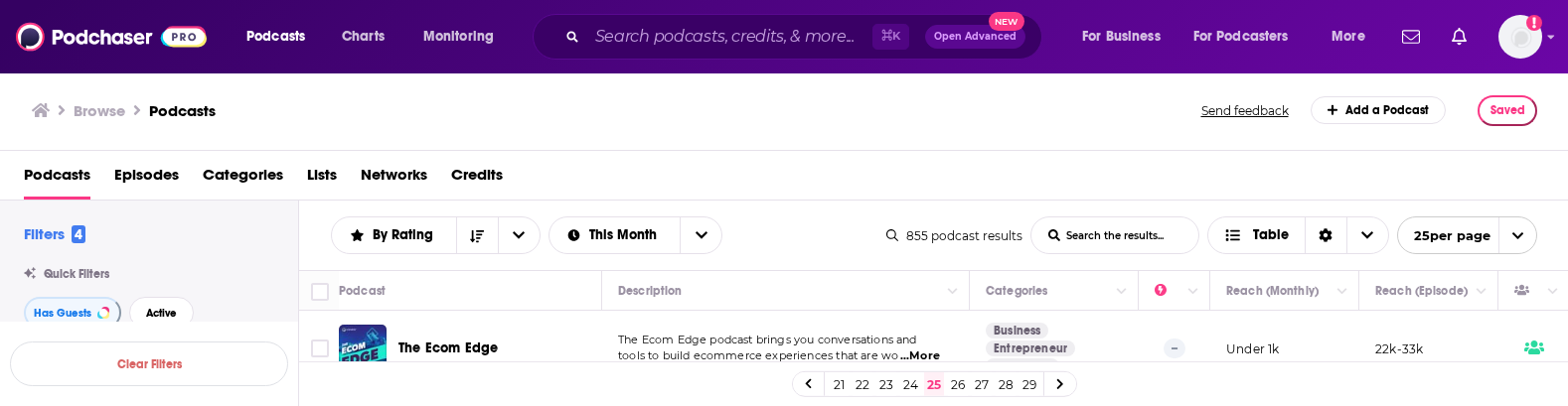 click 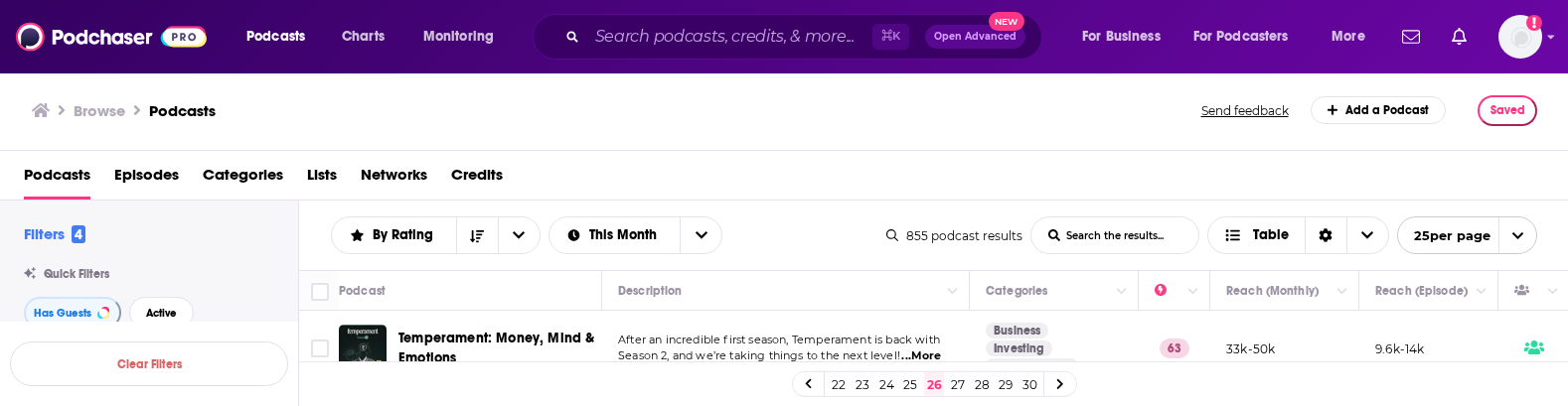 click at bounding box center [1060, 383] 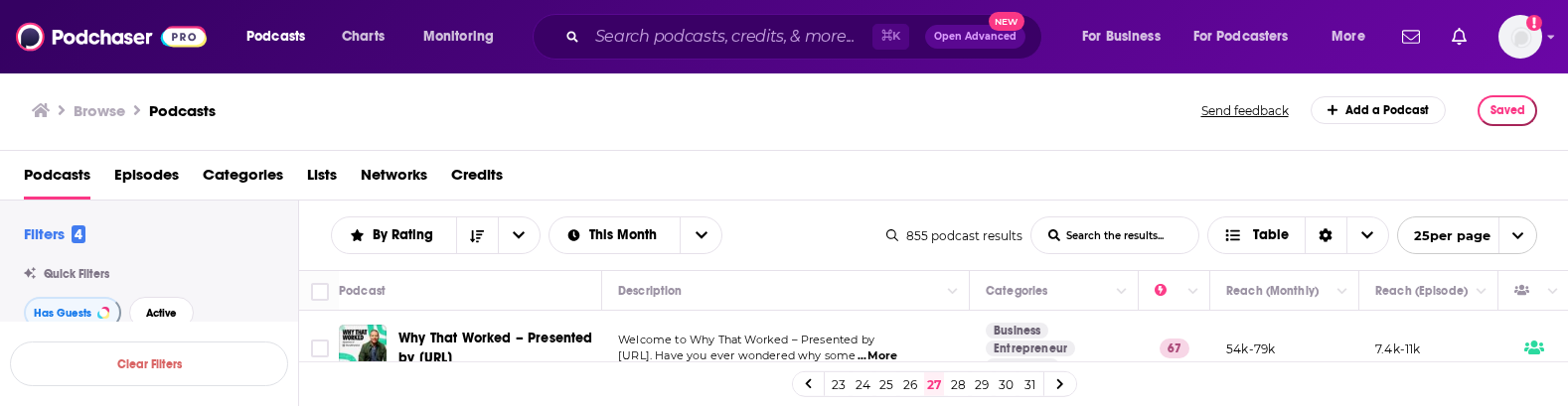 click 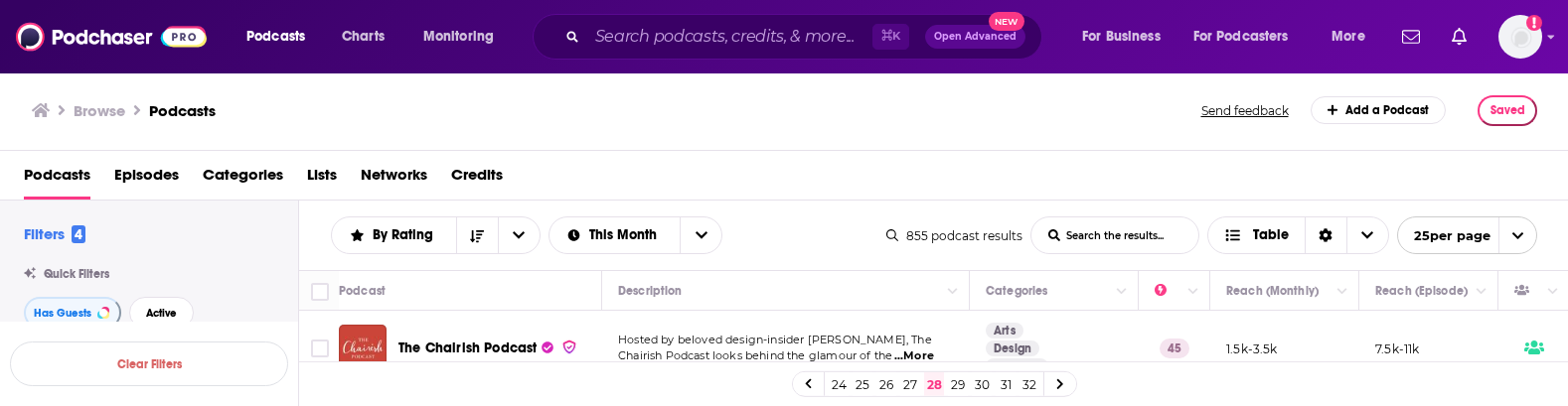 click 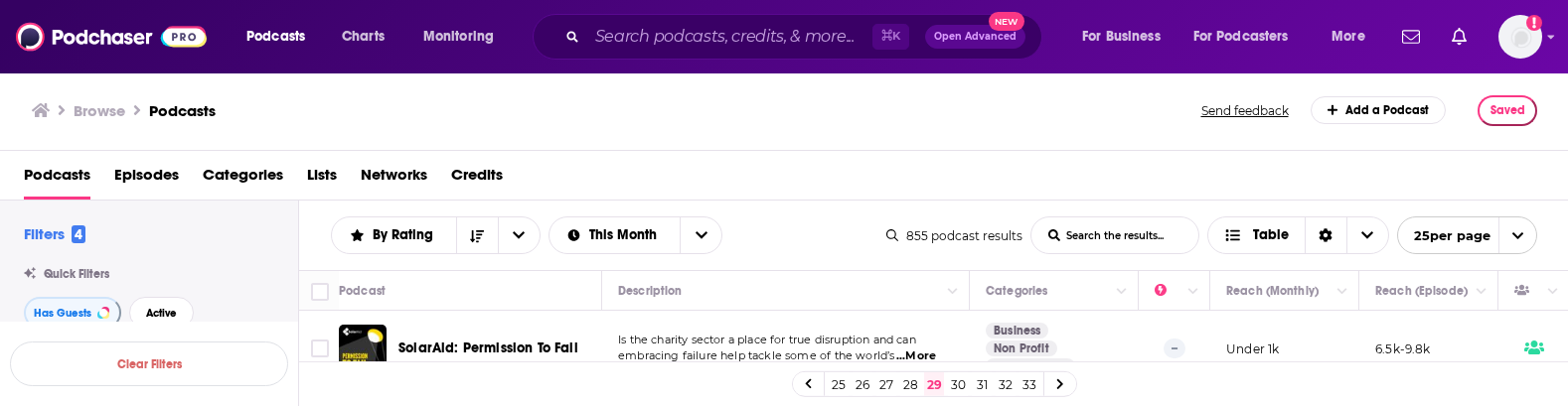 click 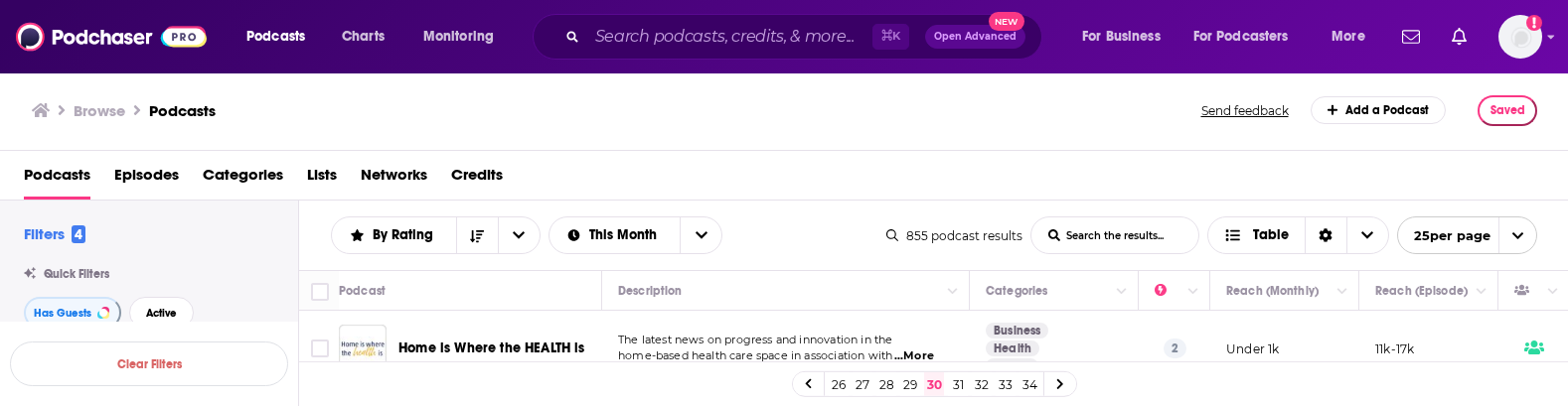 click 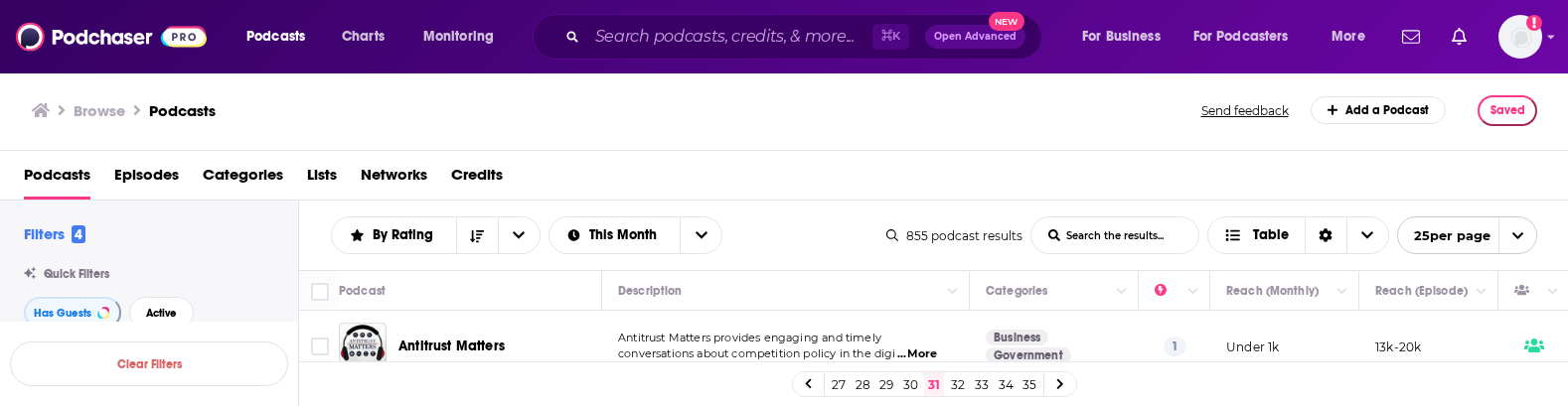 click 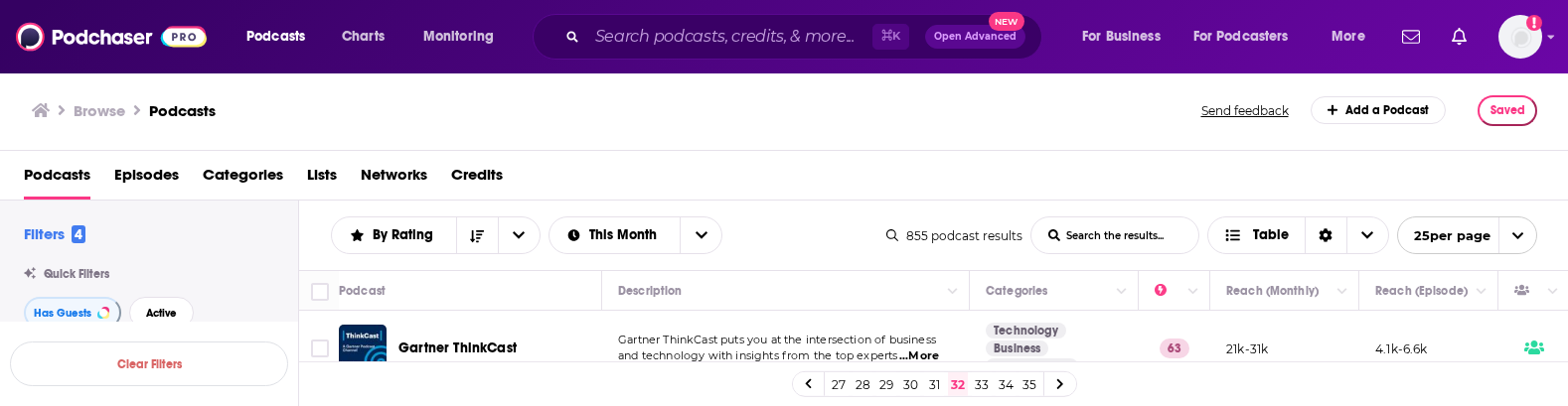 click 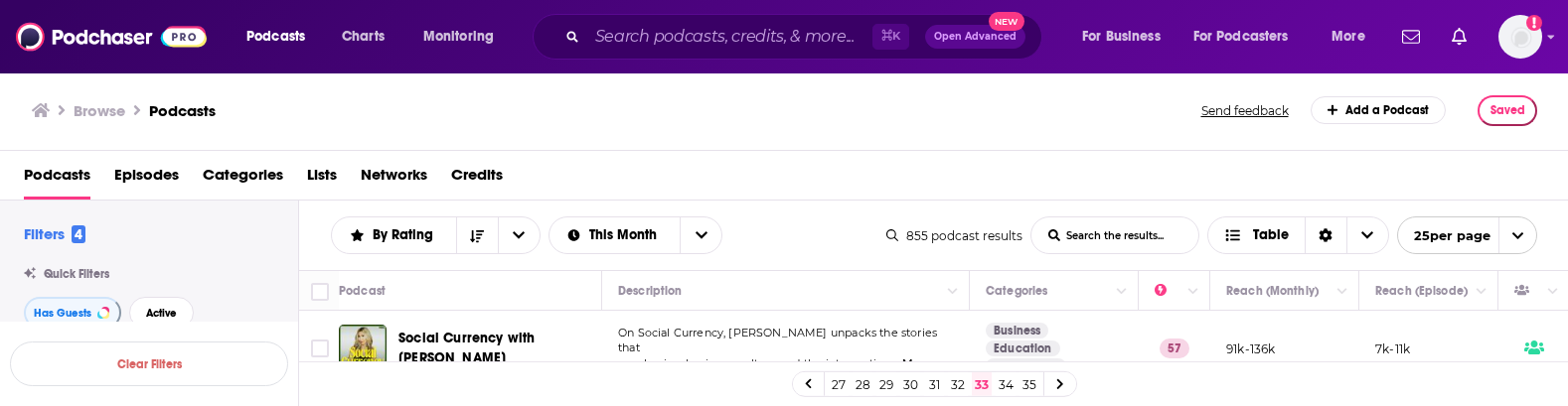 click 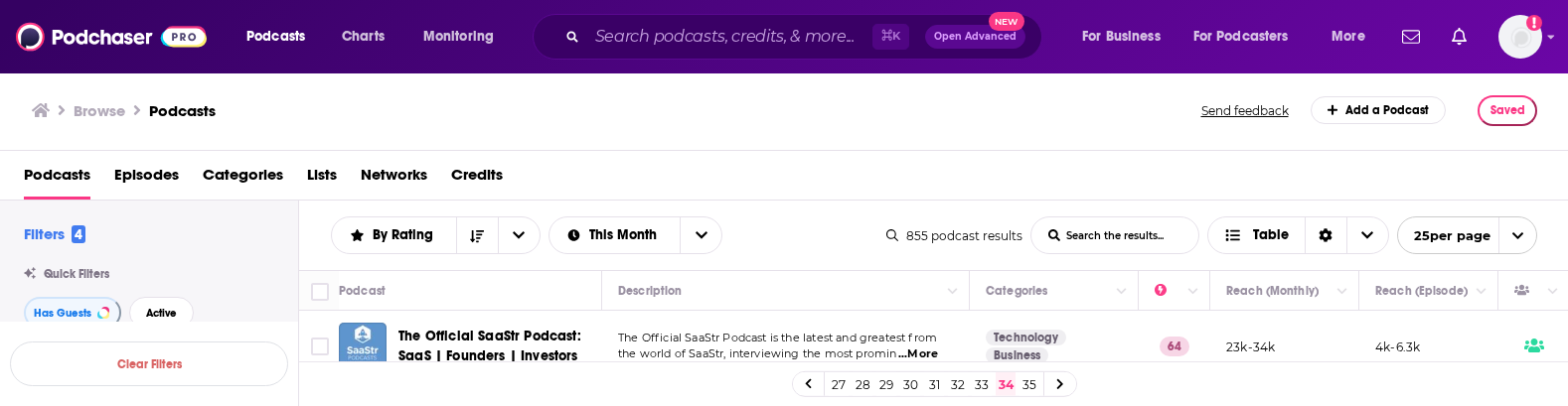 click at bounding box center (1060, 383) 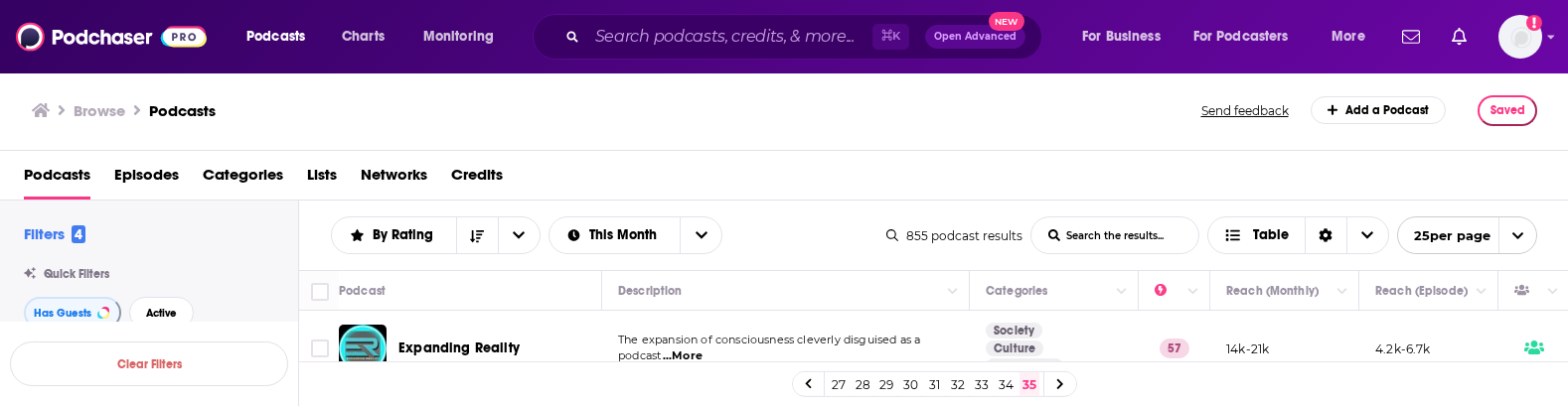 click 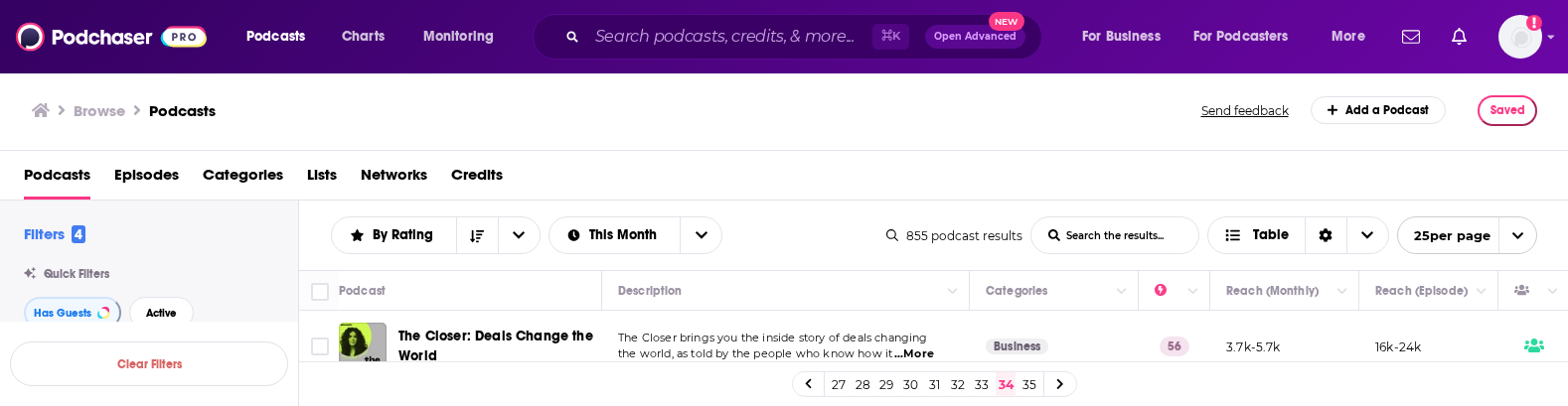 click 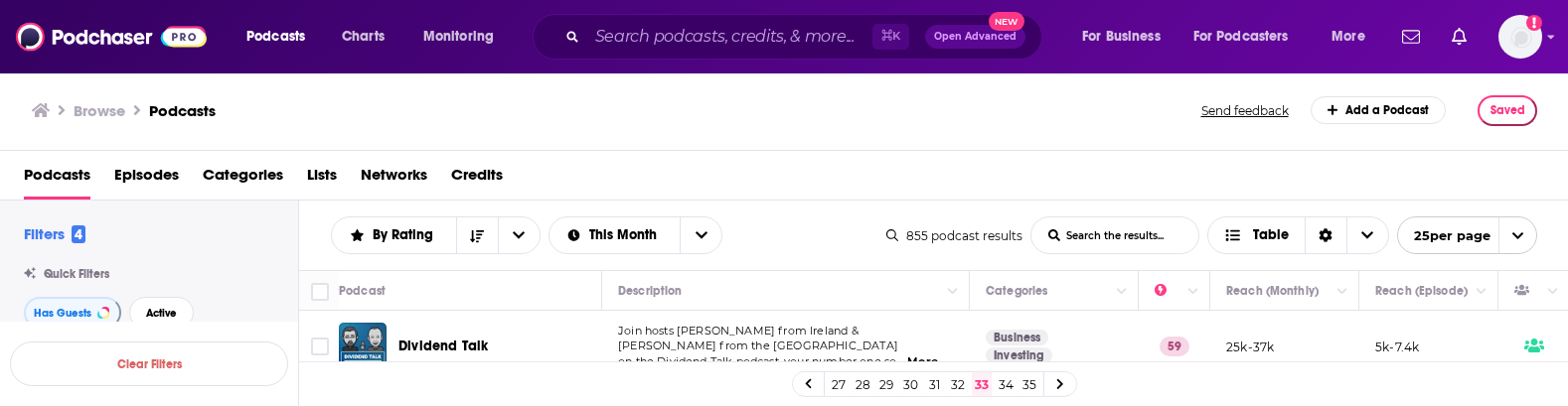 click 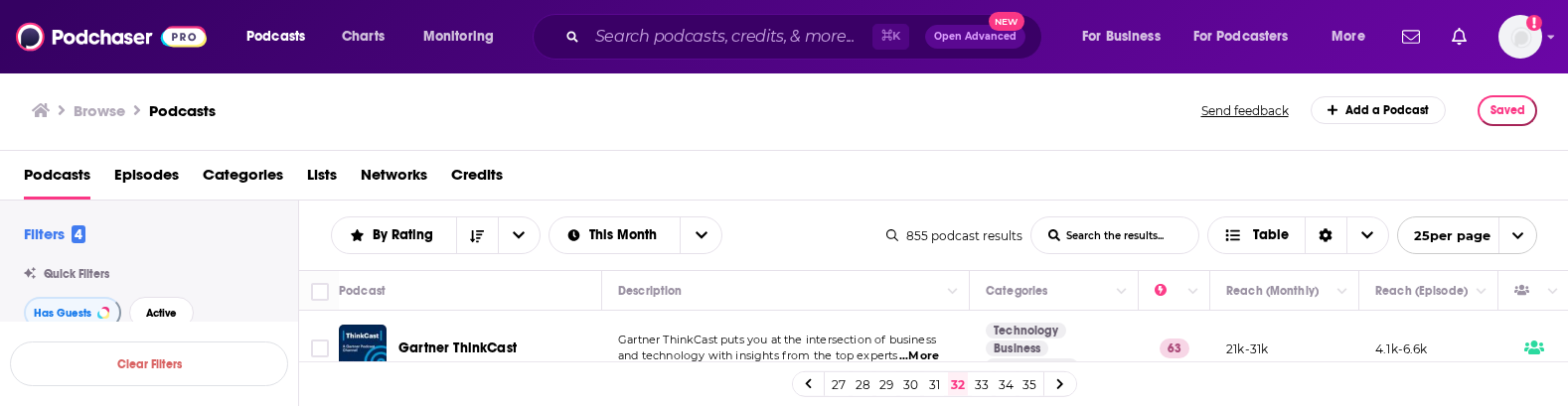 click on "31" at bounding box center (934, 384) 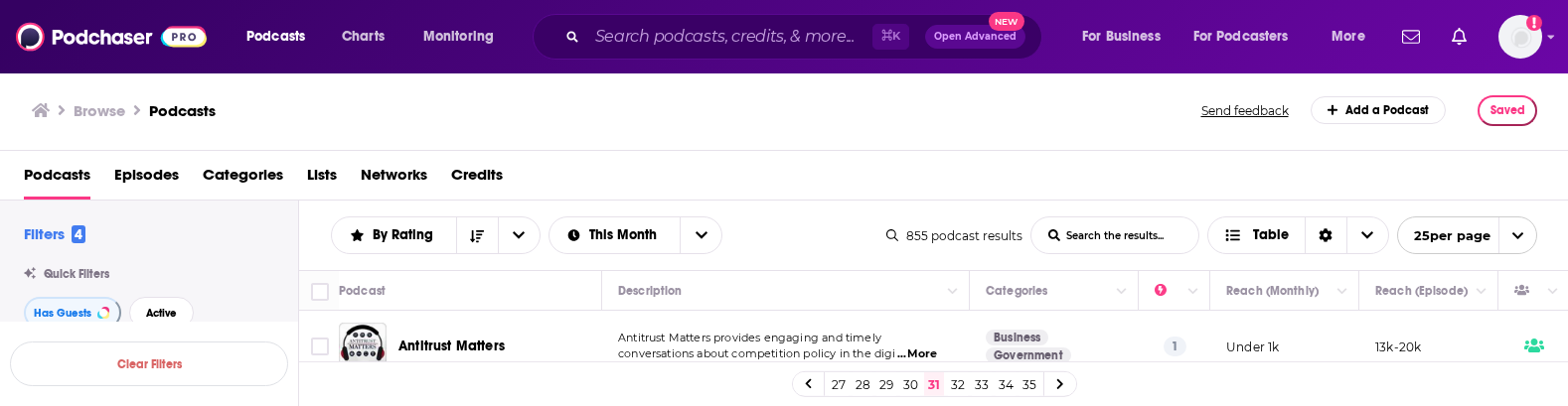 click on "30" at bounding box center (910, 384) 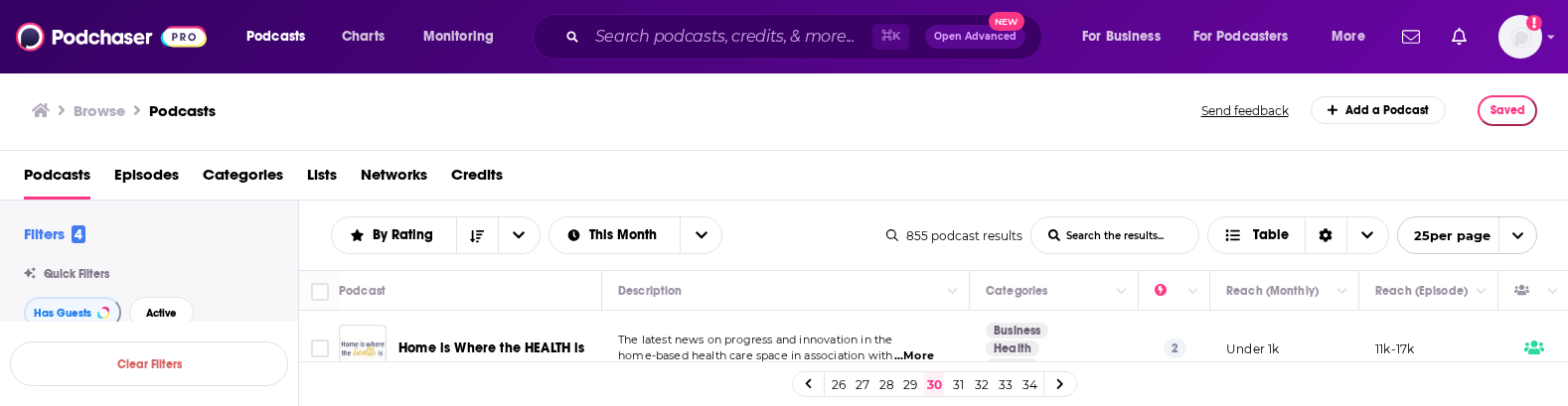 click on "29" at bounding box center (910, 384) 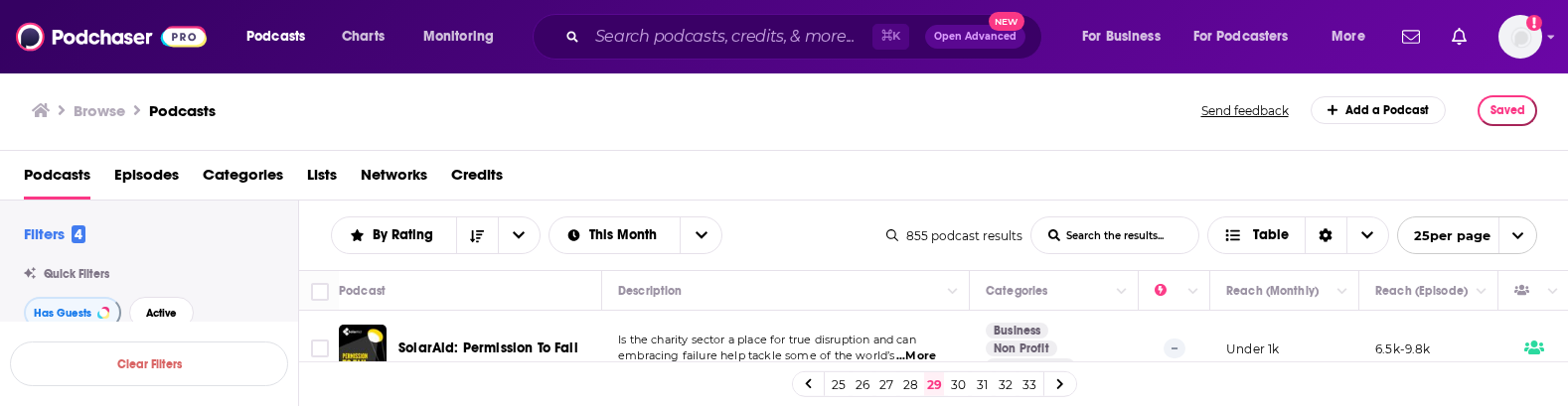 click on "28" at bounding box center [910, 384] 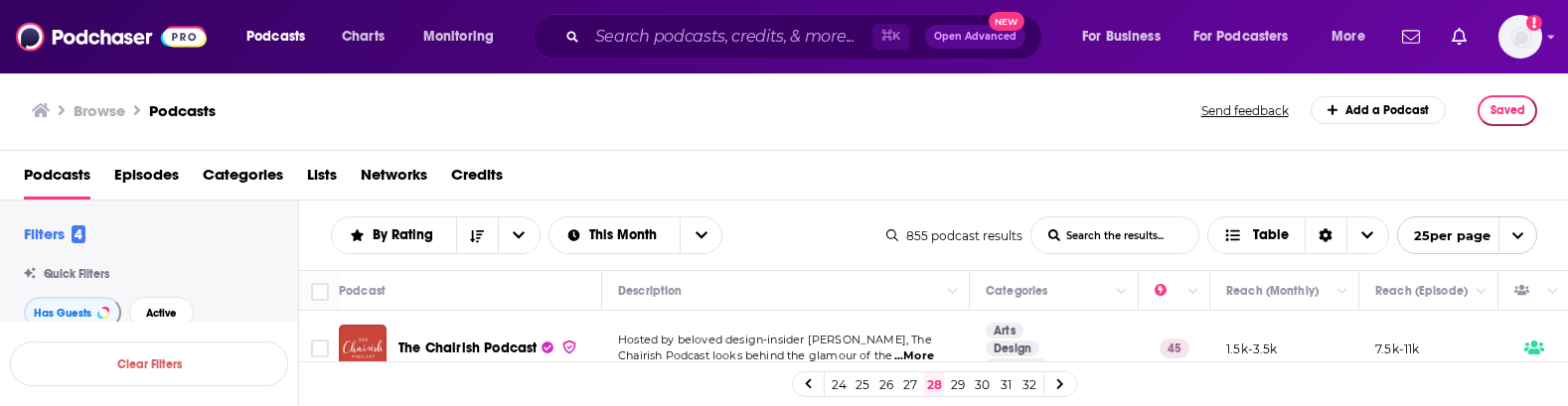 click on "27" at bounding box center [910, 384] 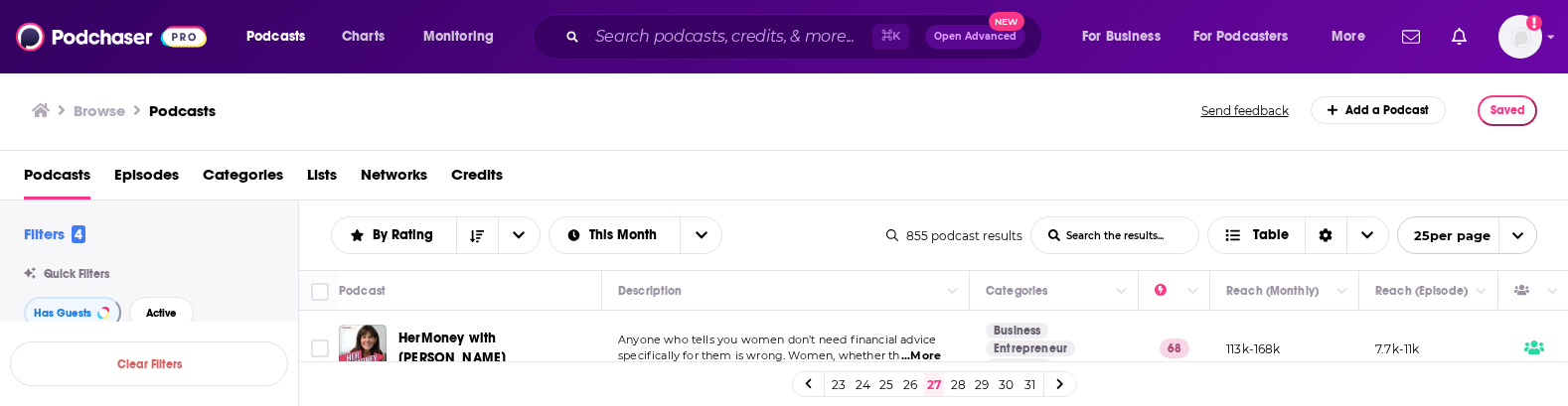 click on "26" at bounding box center (910, 384) 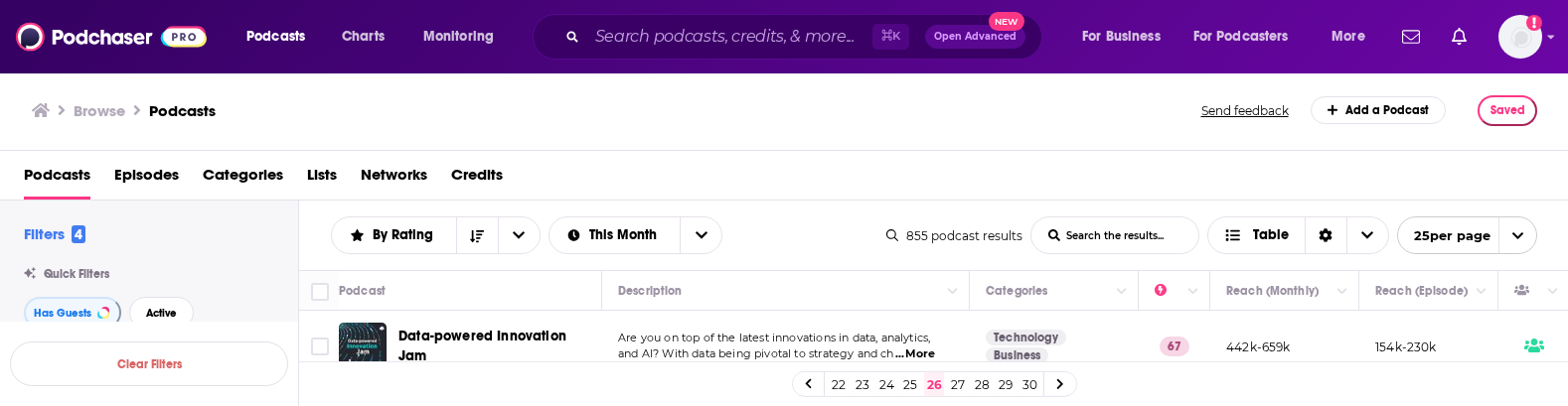 click on "25" at bounding box center (910, 384) 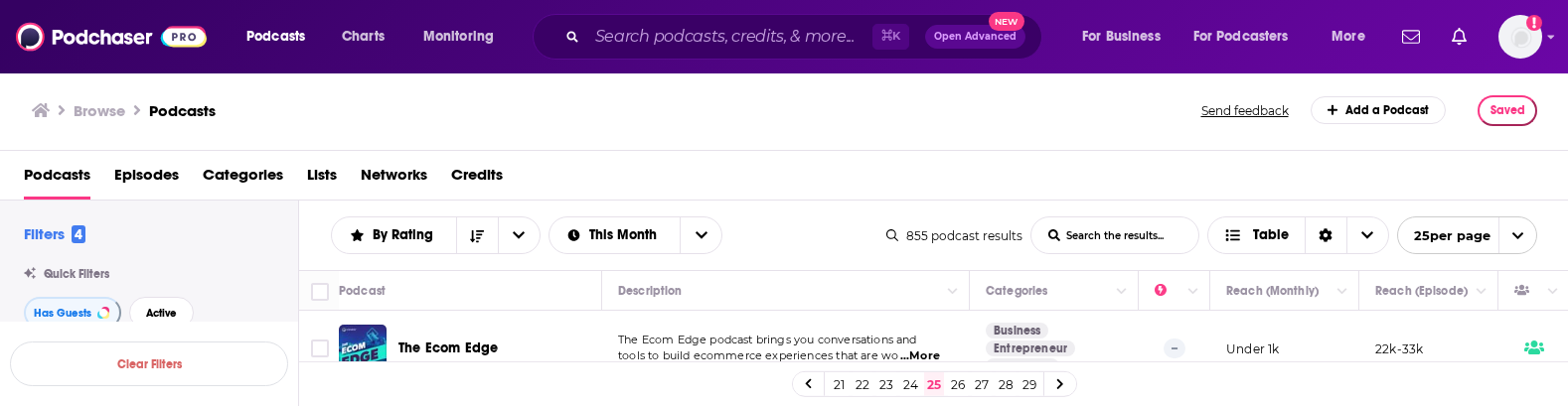 click on "24" at bounding box center (910, 384) 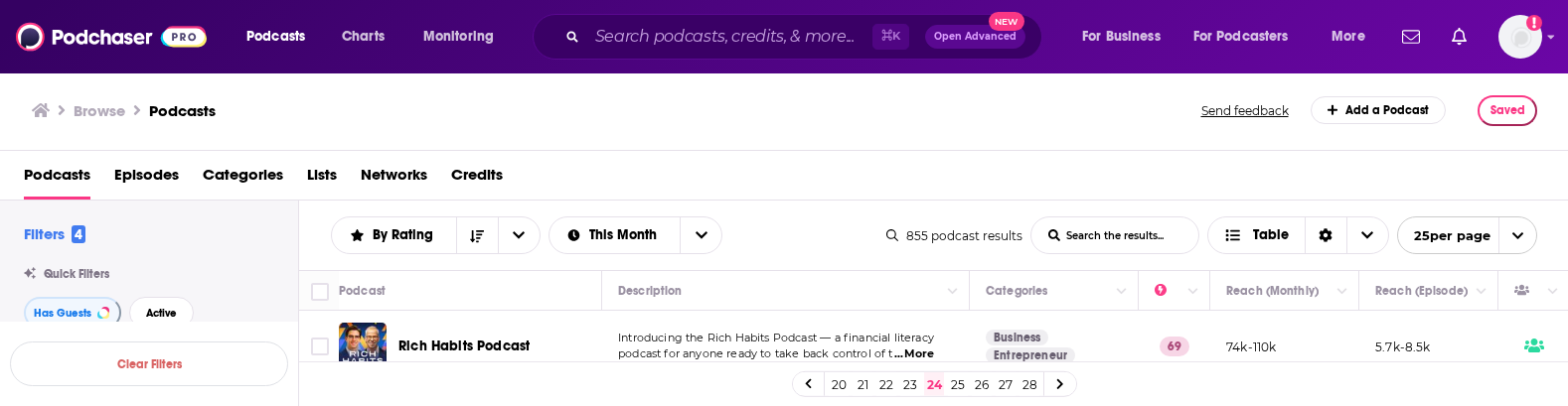 click on "23" at bounding box center [910, 384] 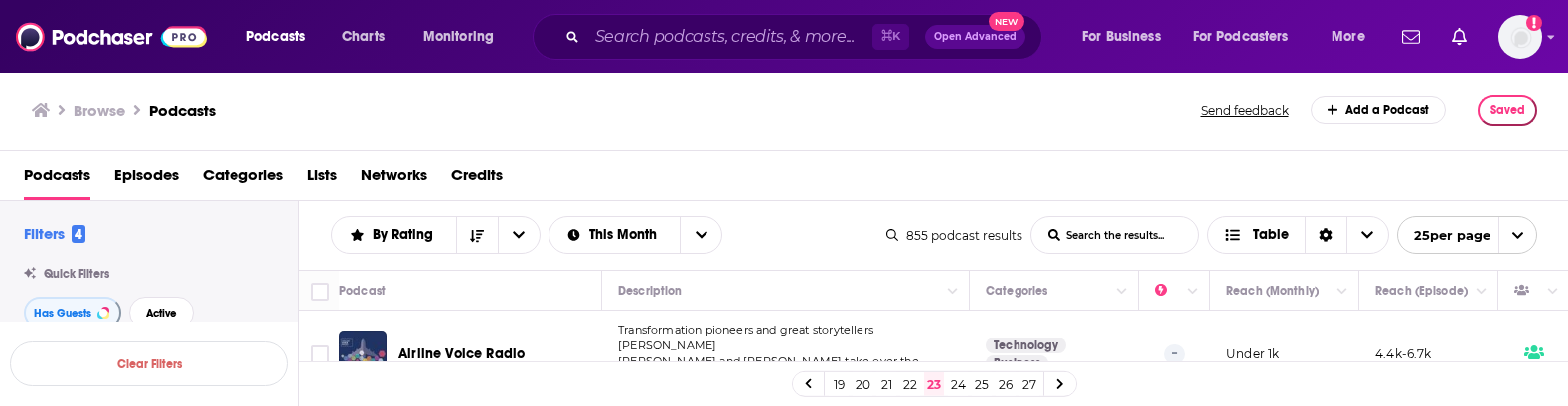 click on "22" at bounding box center (910, 384) 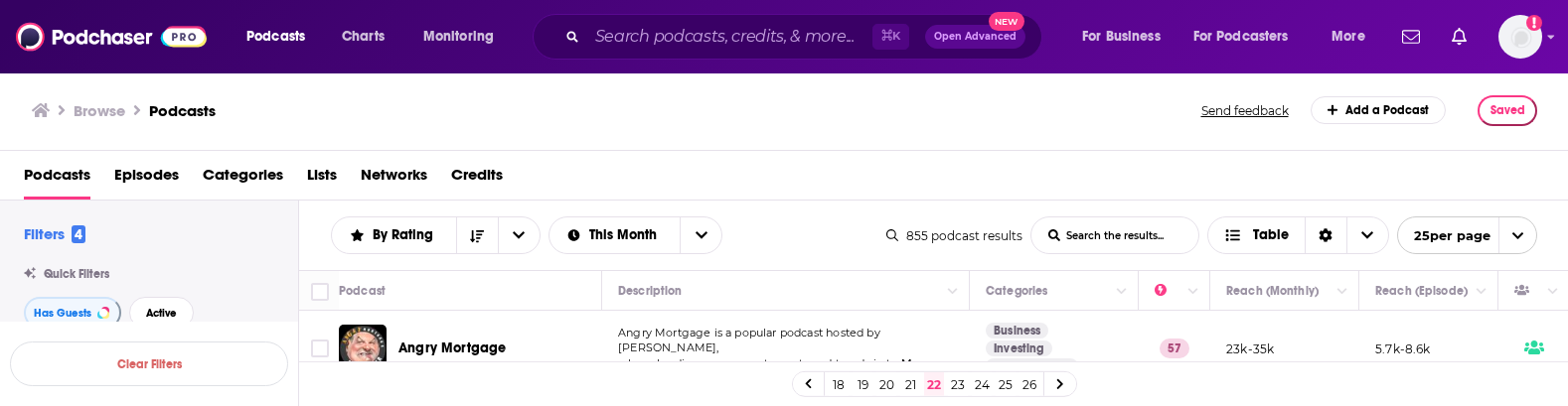 click on "21" at bounding box center [910, 384] 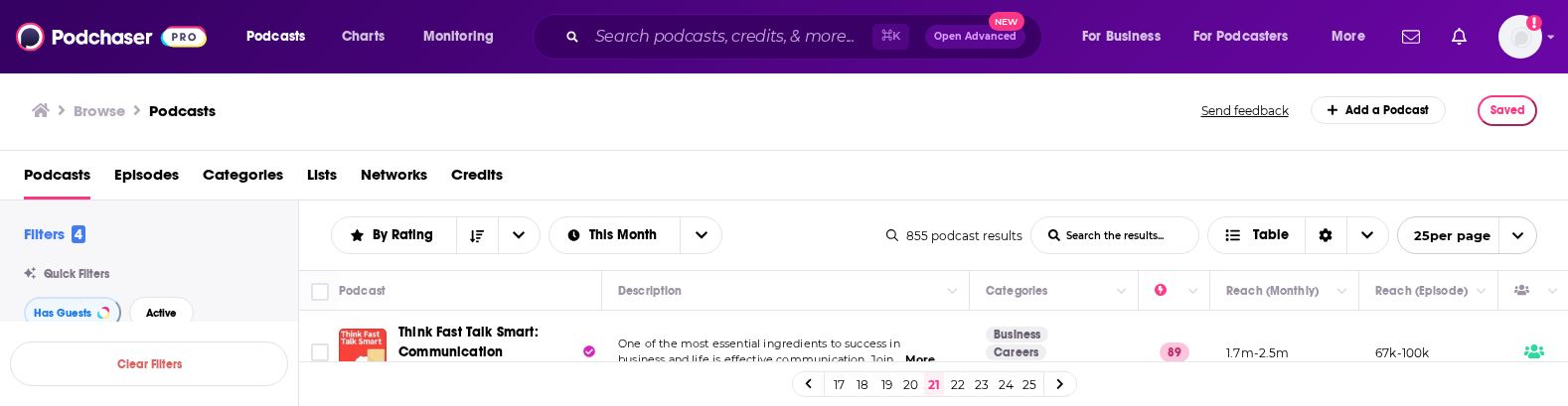 click on "20" at bounding box center [910, 384] 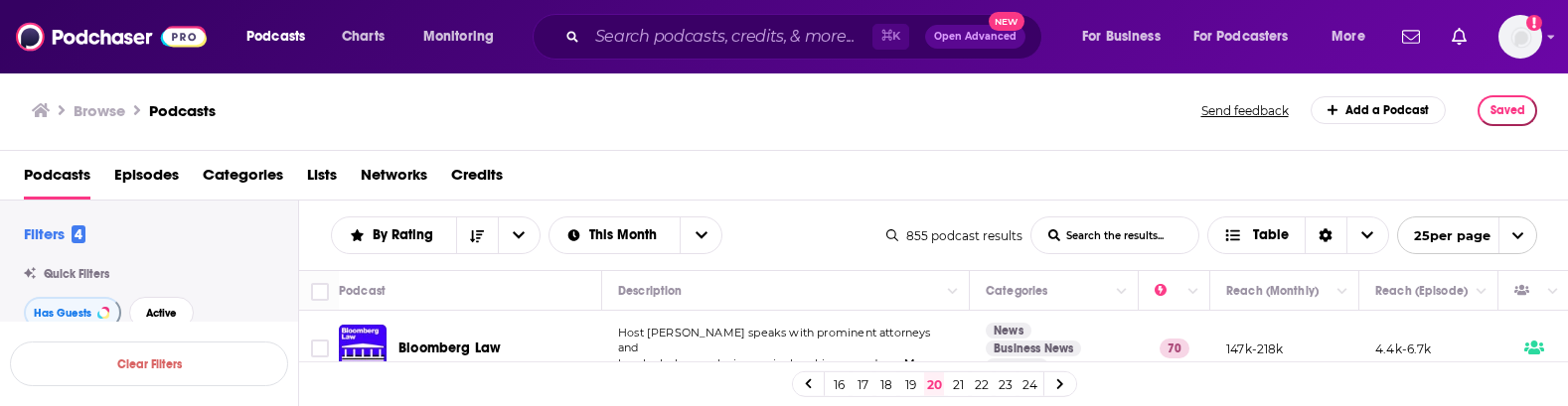 click on "19" at bounding box center [910, 384] 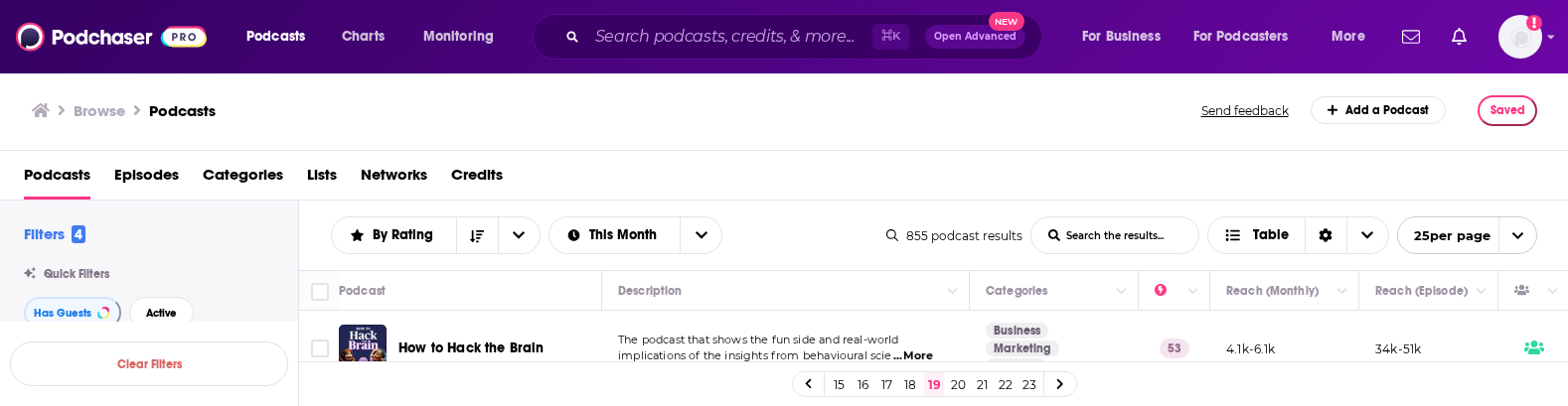 click on "18" at bounding box center [910, 384] 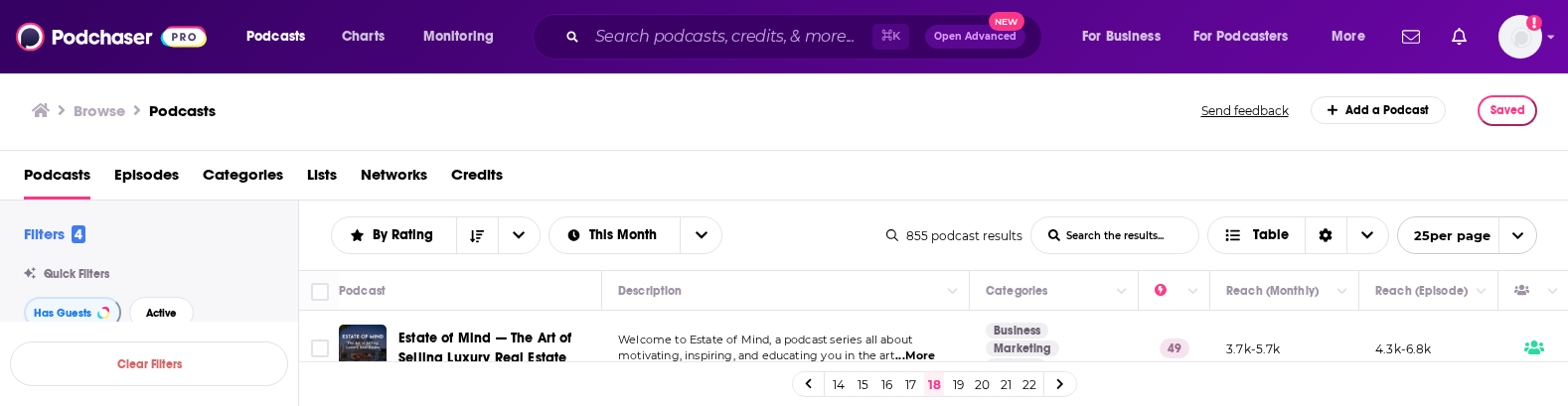 click on "17" at bounding box center [910, 384] 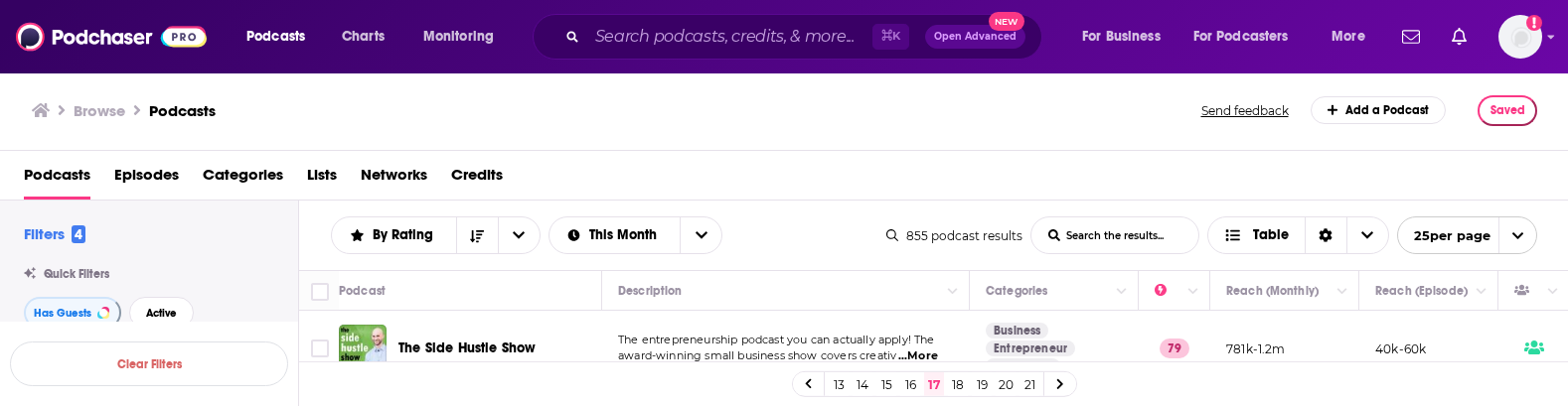 click on "16" at bounding box center [910, 384] 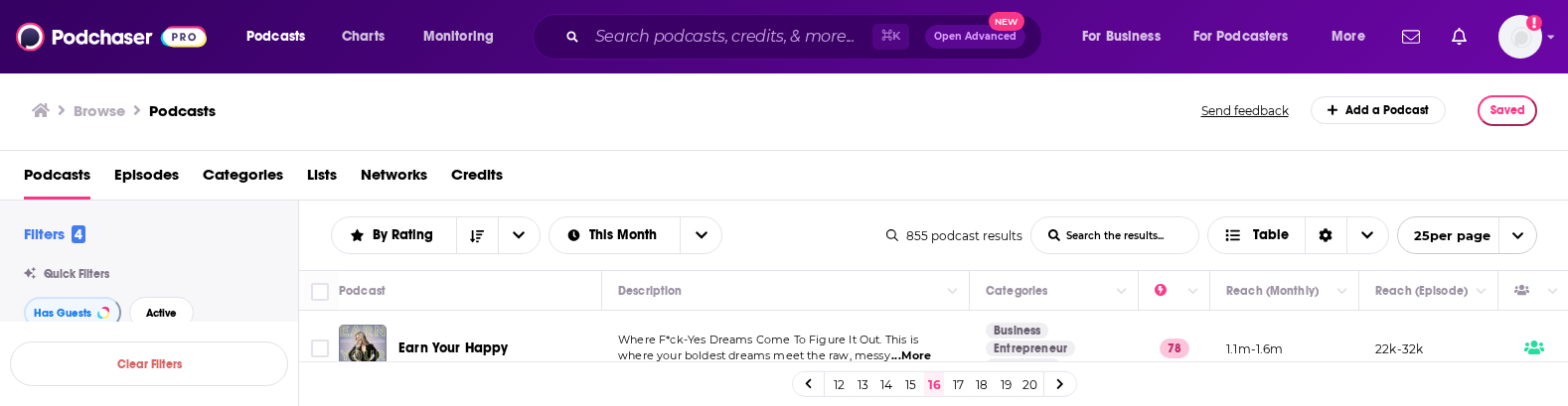 click on "15" at bounding box center (910, 384) 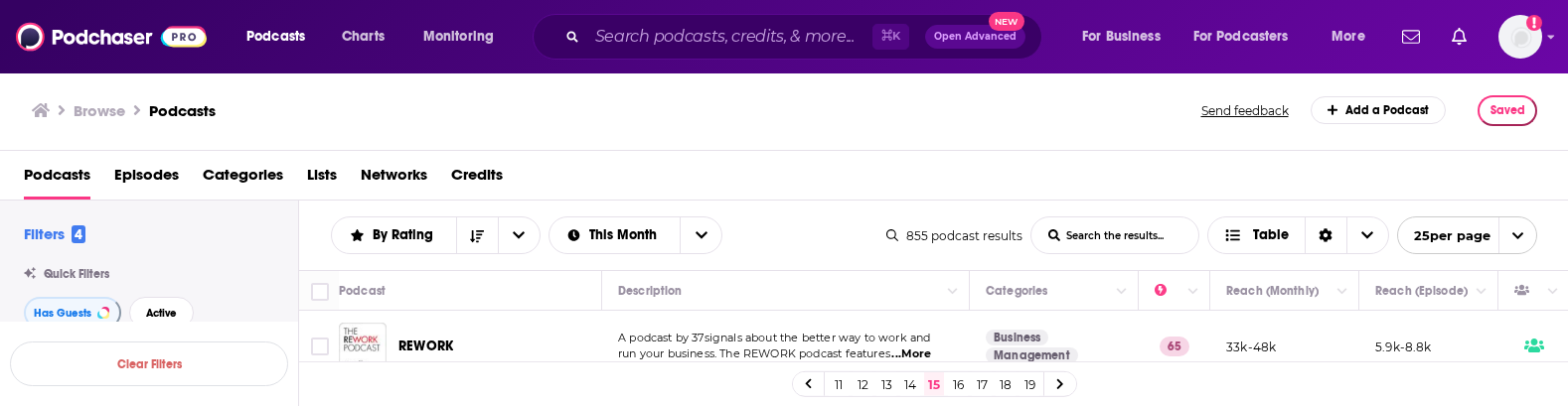 click on "14" at bounding box center (910, 384) 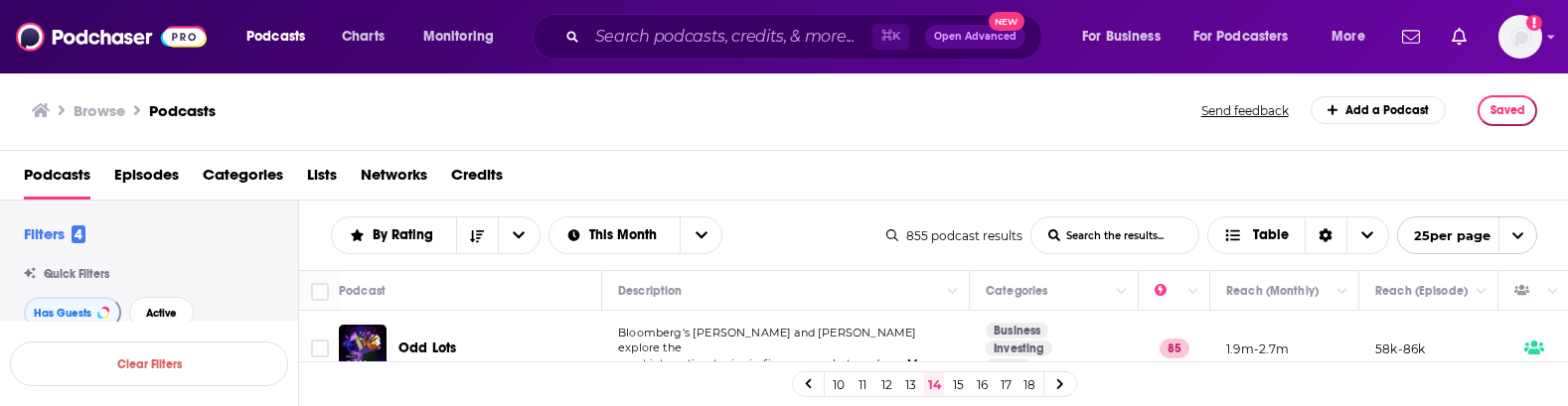 click on "13" at bounding box center (910, 384) 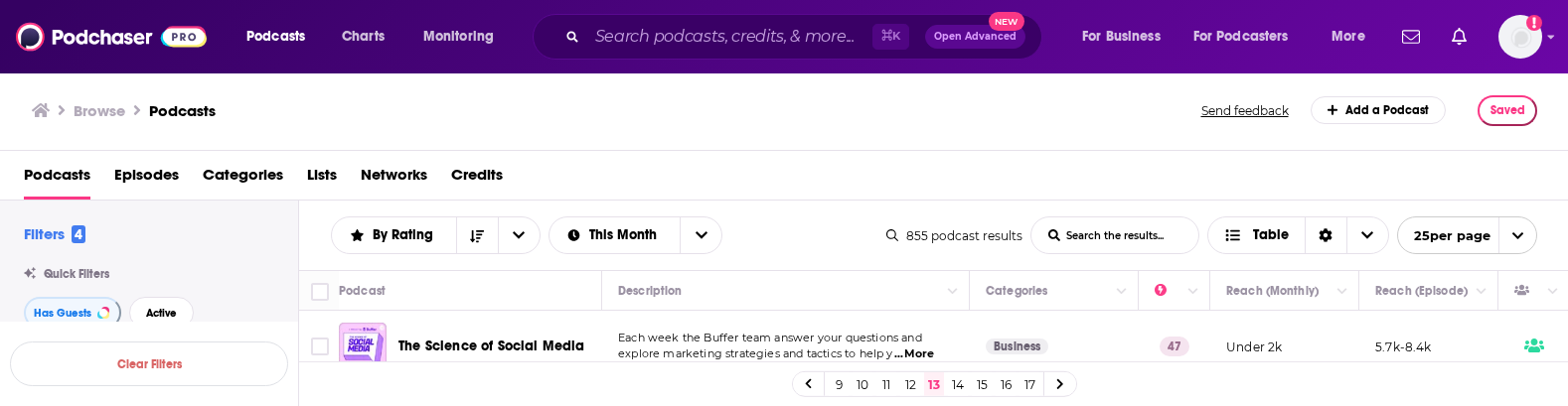 click on "12" at bounding box center (910, 384) 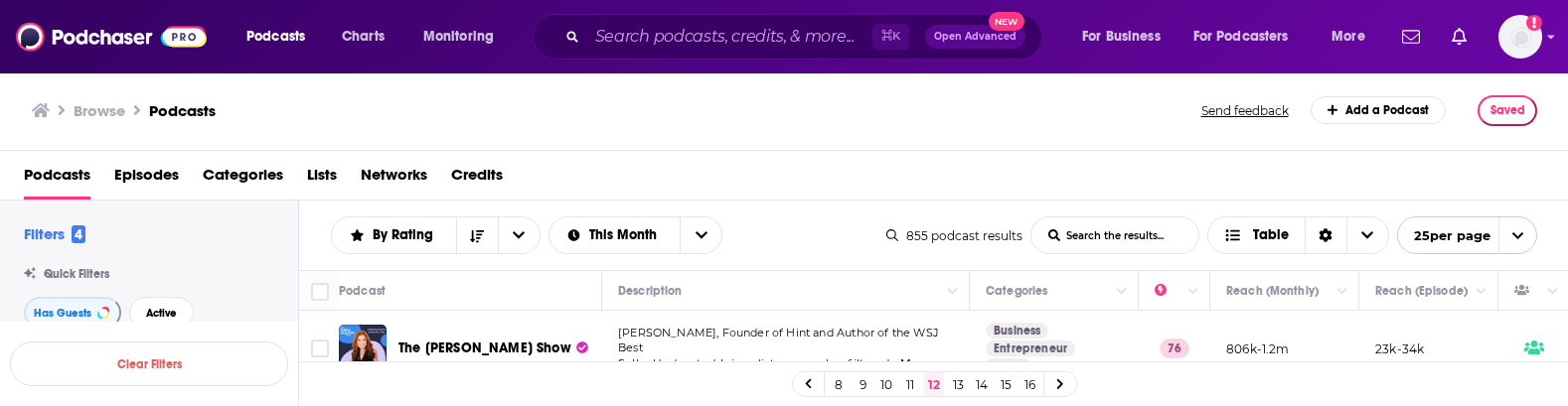 click on "11" at bounding box center [910, 384] 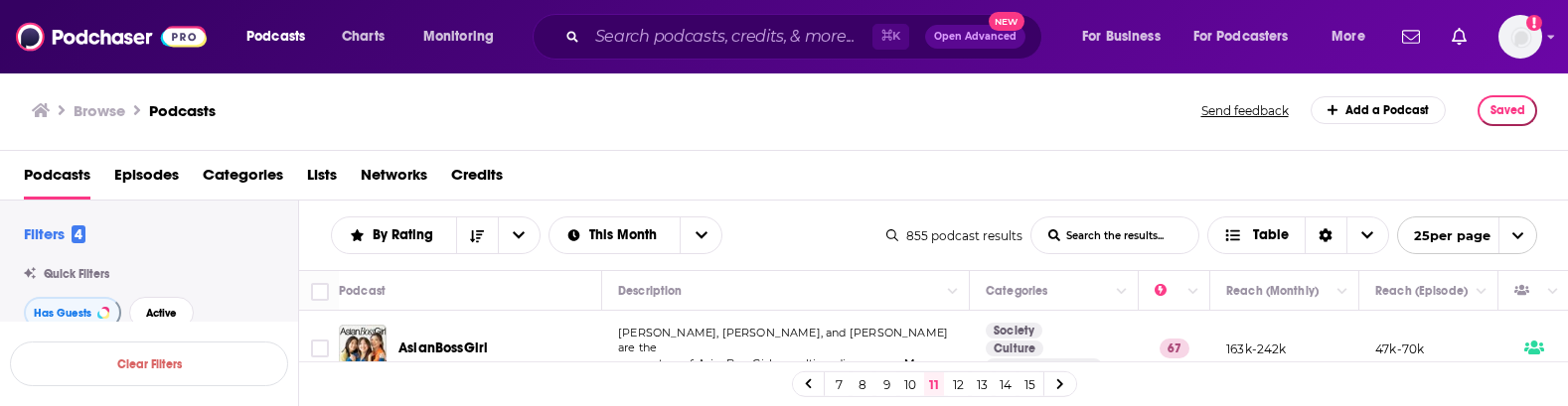 click on "10" at bounding box center (910, 384) 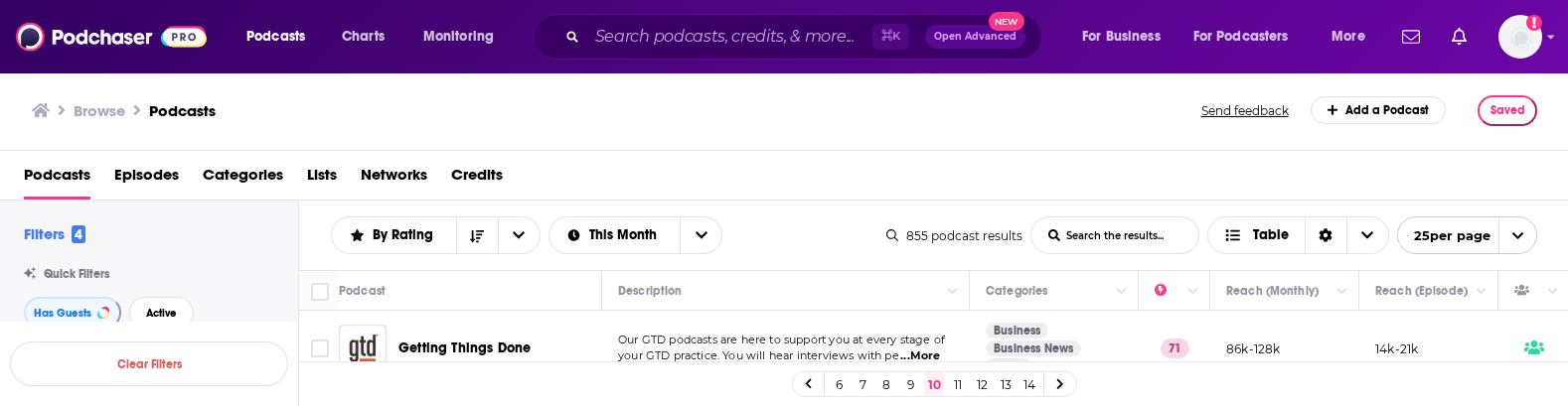 click on "9" at bounding box center [910, 384] 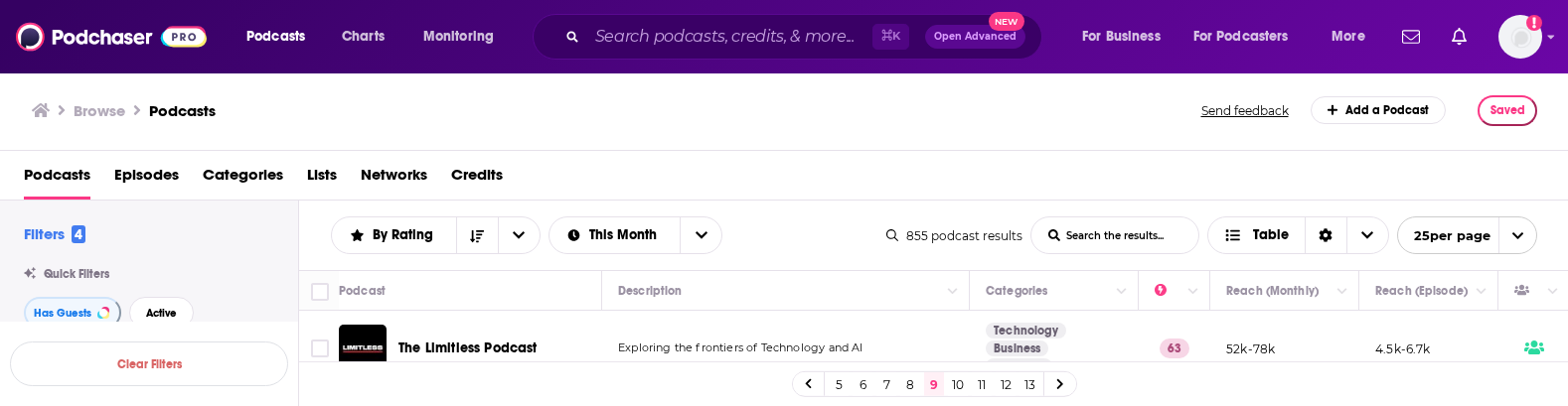 click on "8" at bounding box center [910, 384] 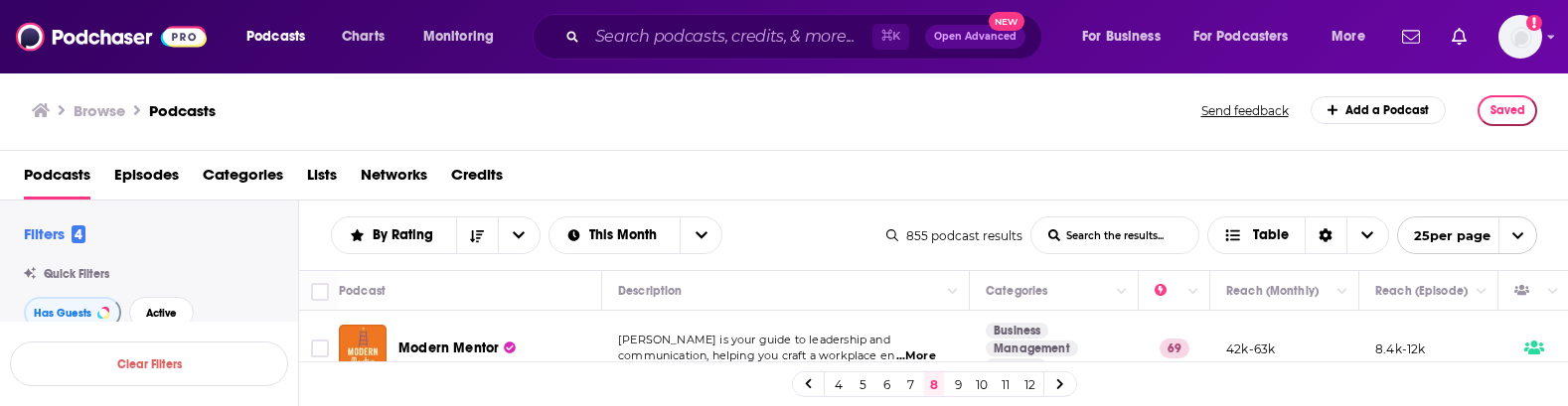 click at bounding box center [809, 383] 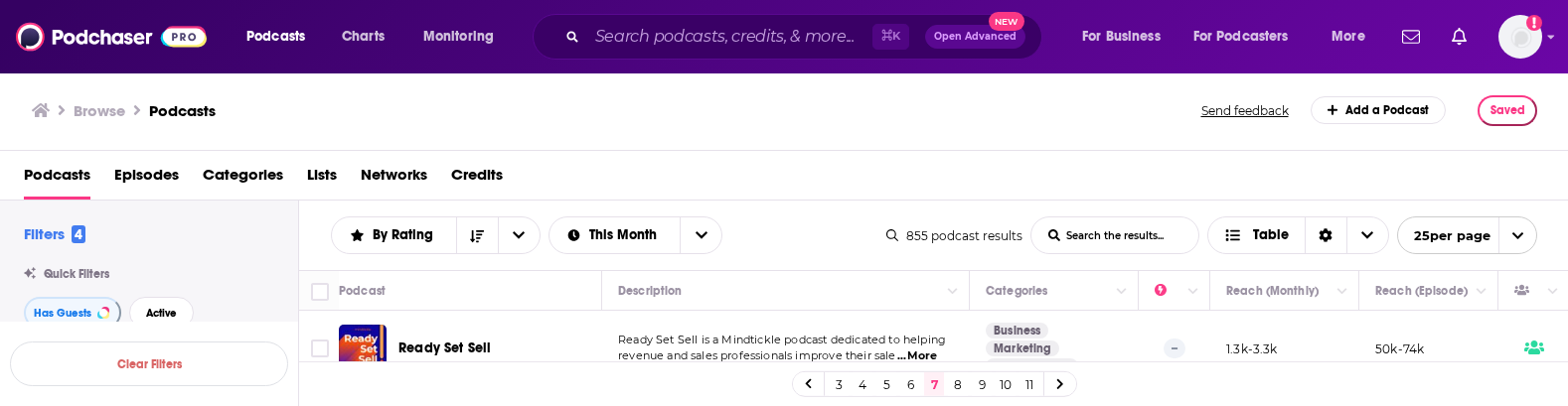 click at bounding box center [809, 383] 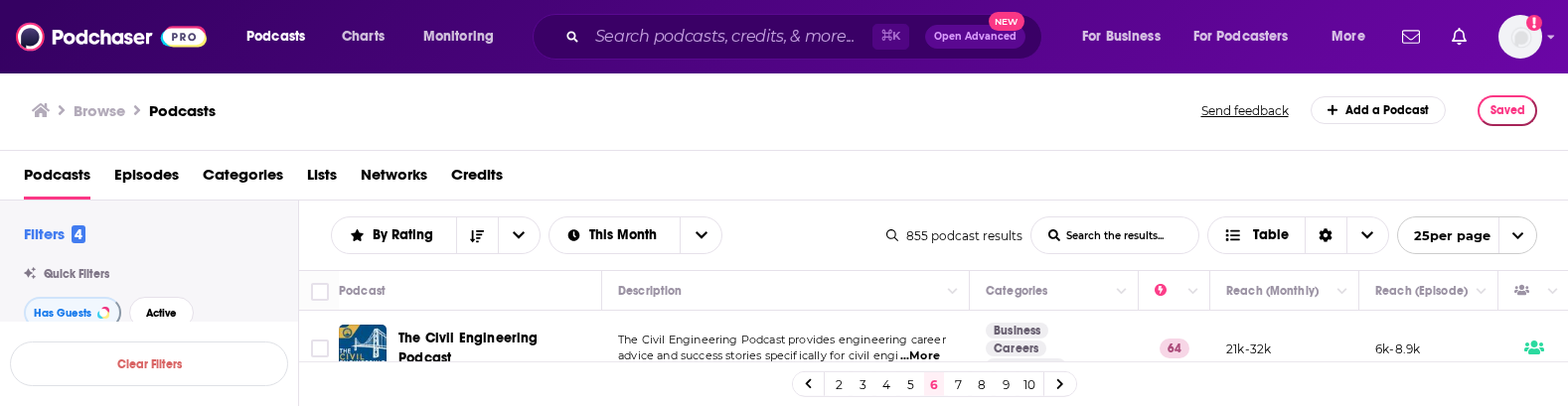 click at bounding box center (809, 383) 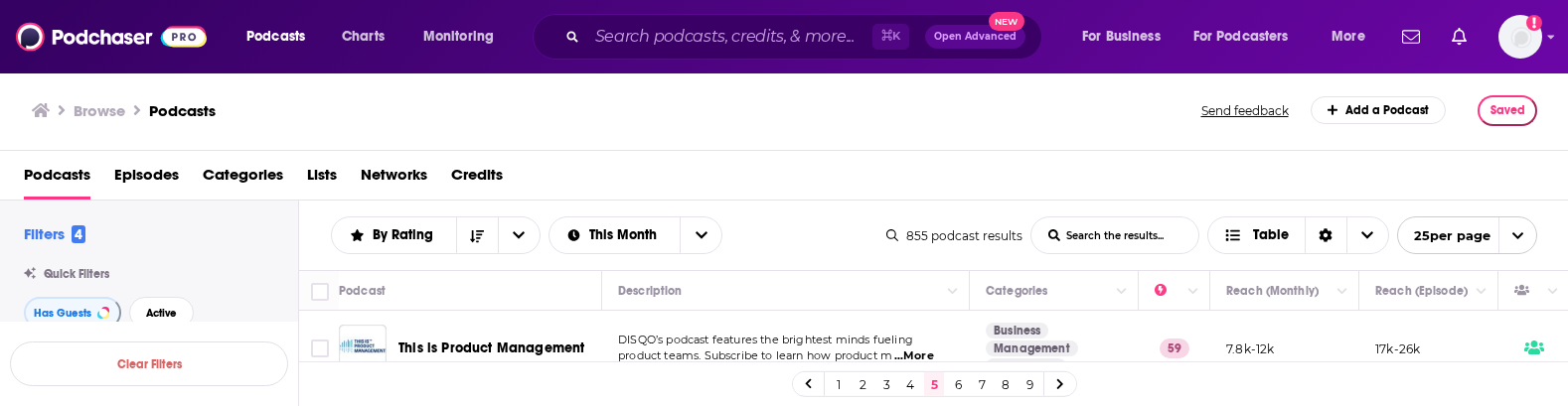 click at bounding box center [809, 383] 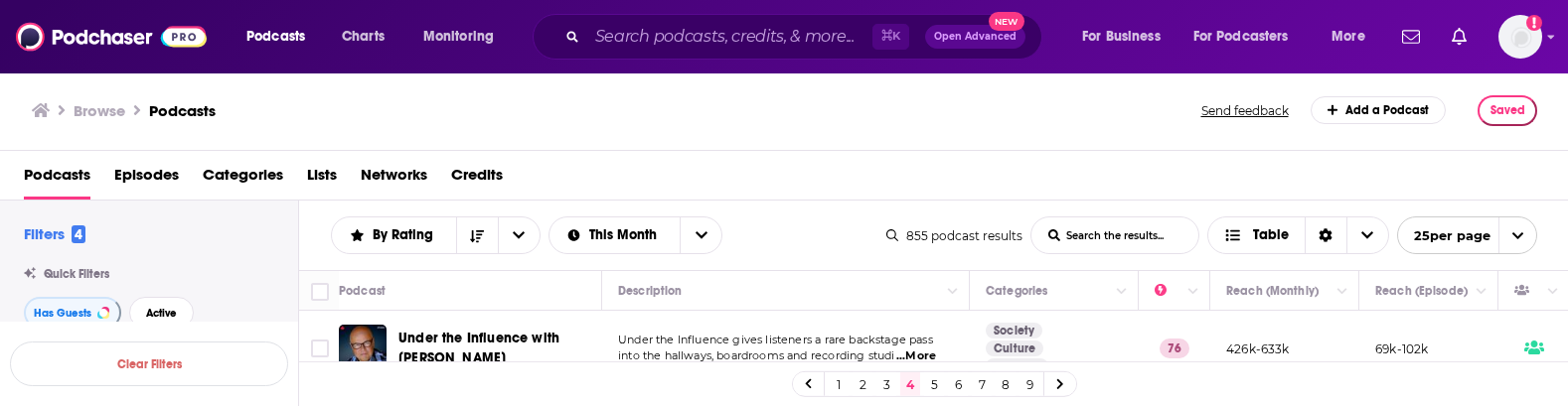 click at bounding box center (809, 383) 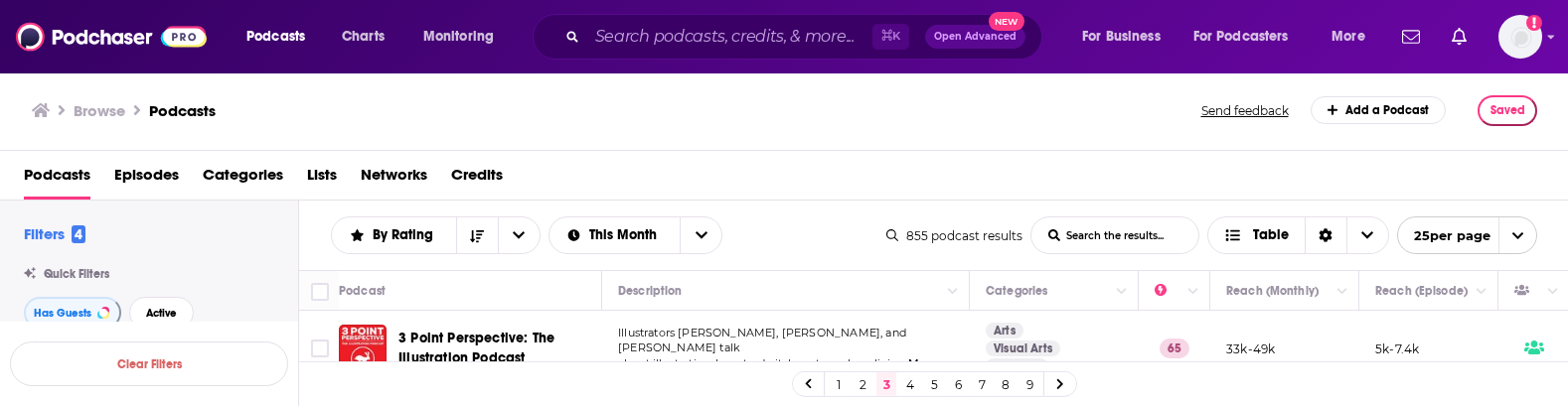 click at bounding box center [809, 383] 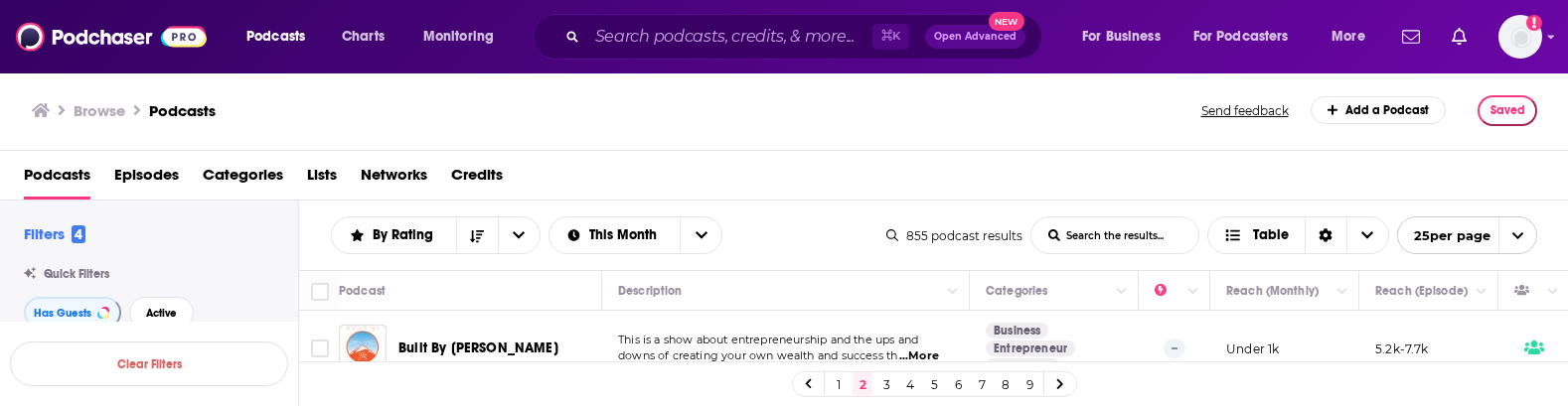 click at bounding box center (809, 383) 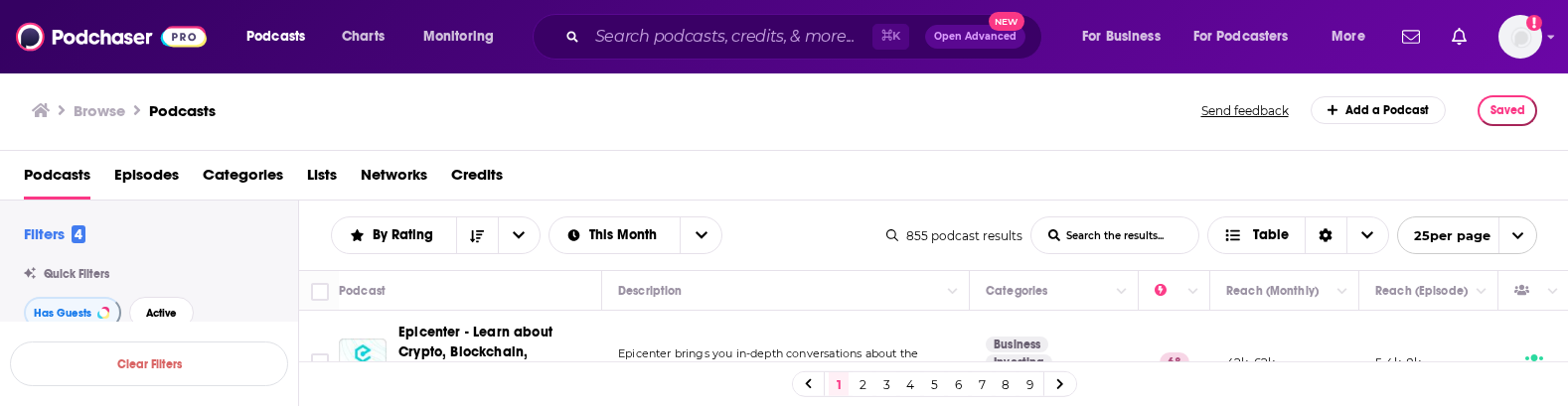 click at bounding box center (809, 383) 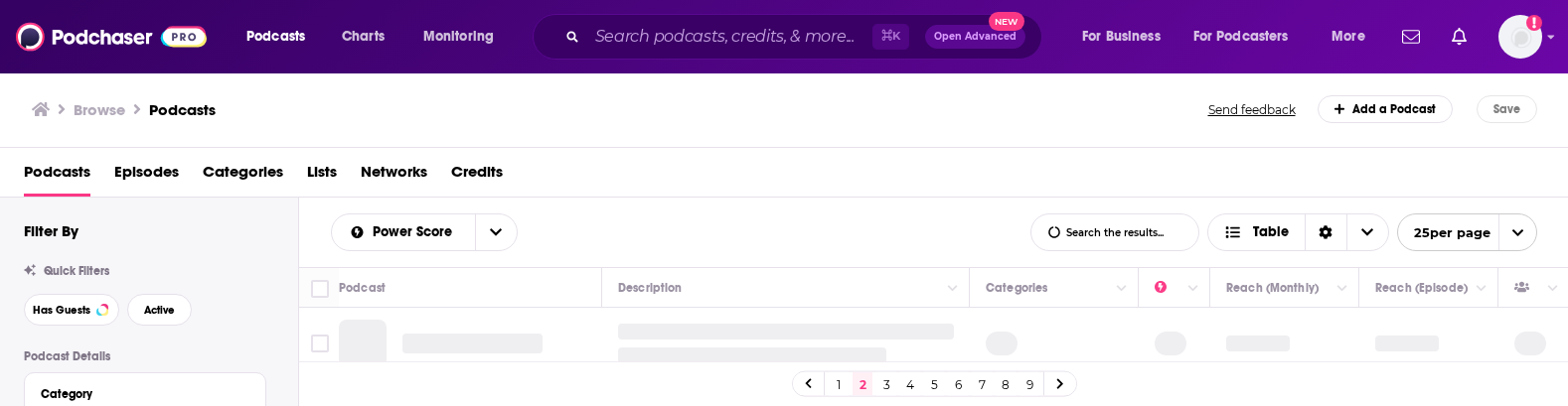 scroll, scrollTop: 0, scrollLeft: 0, axis: both 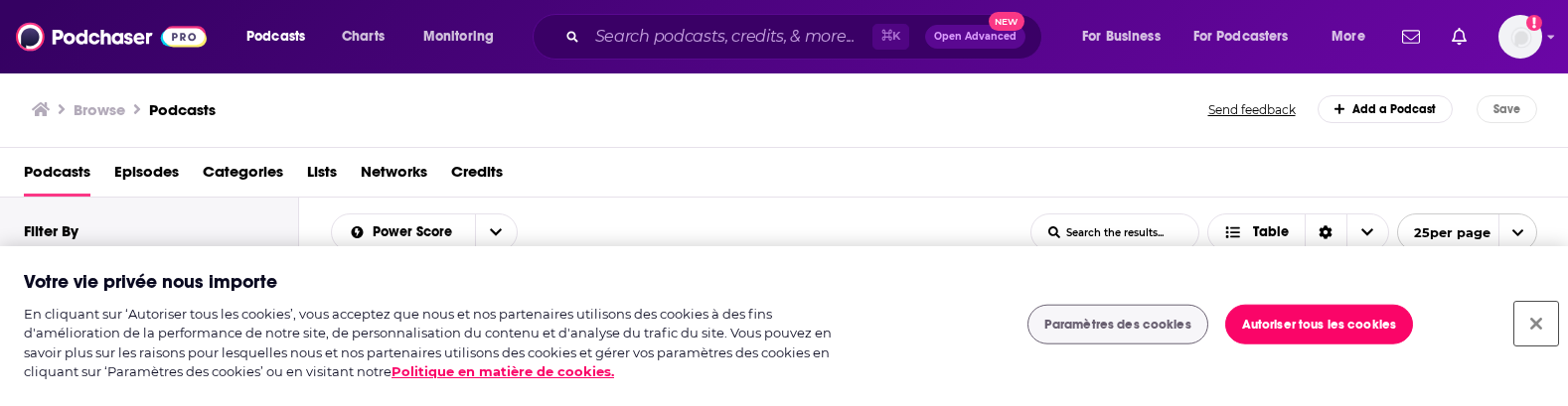 click at bounding box center [1536, 324] 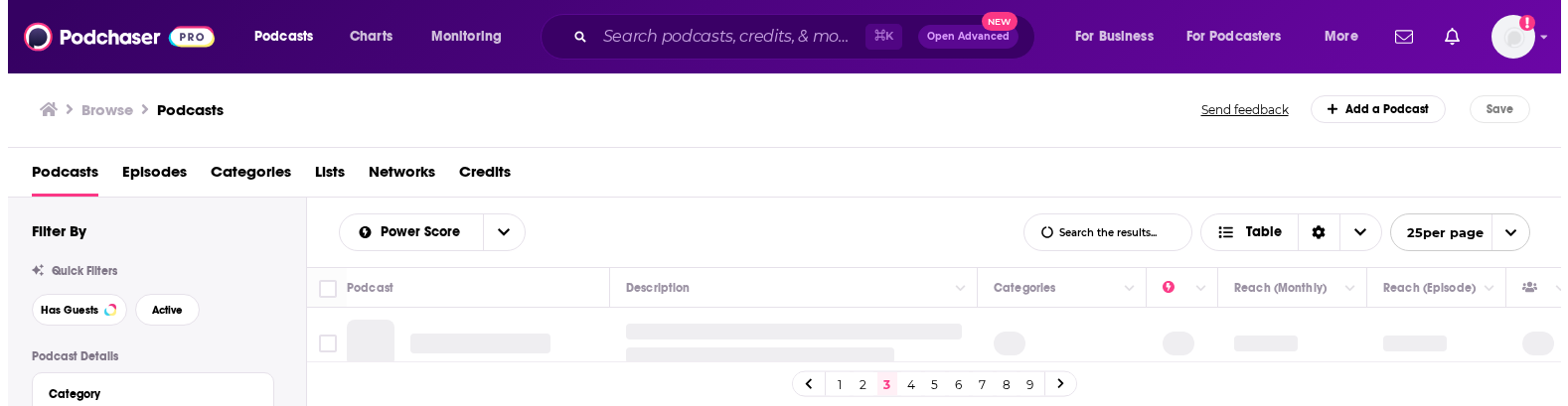 scroll, scrollTop: 0, scrollLeft: 0, axis: both 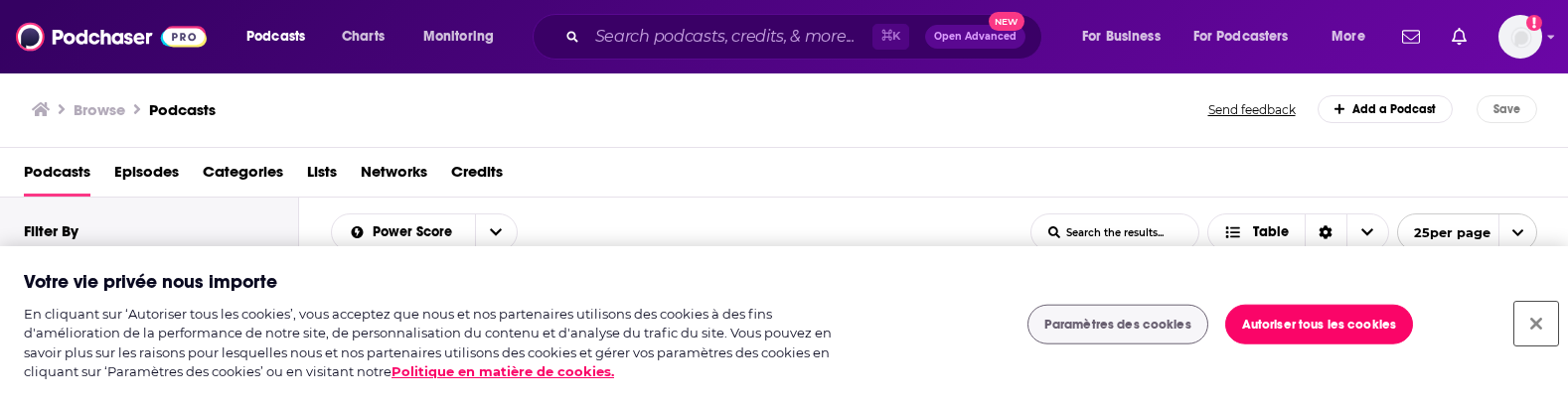 click at bounding box center [1536, 324] 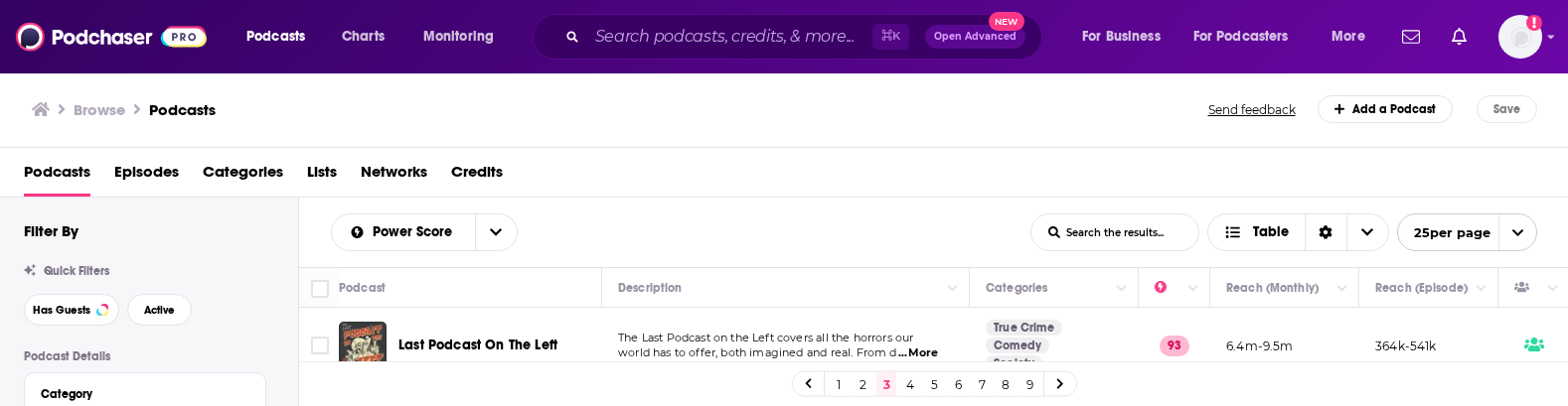 click 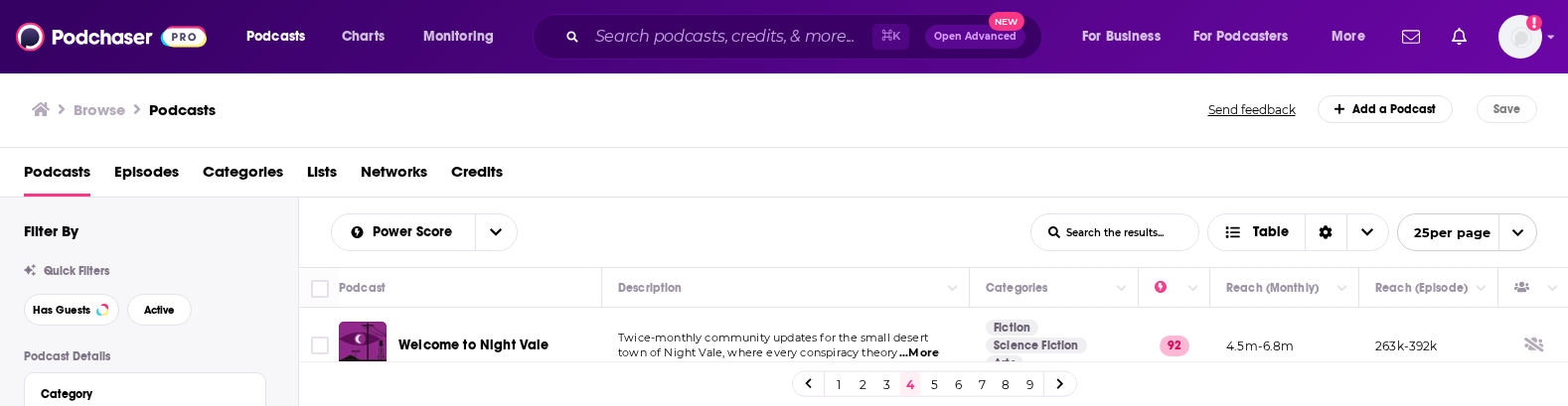 click 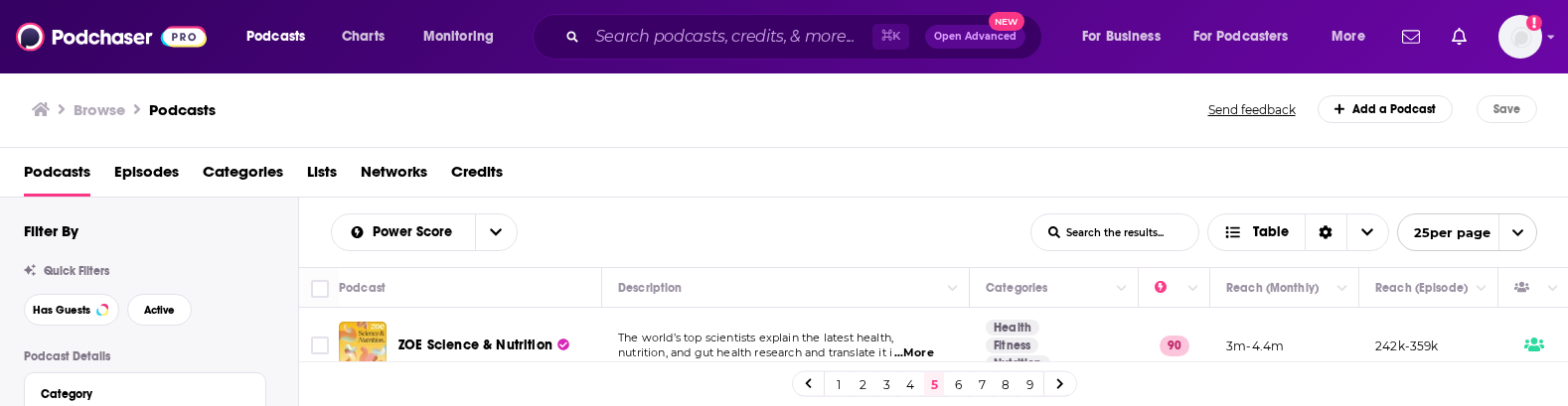 click 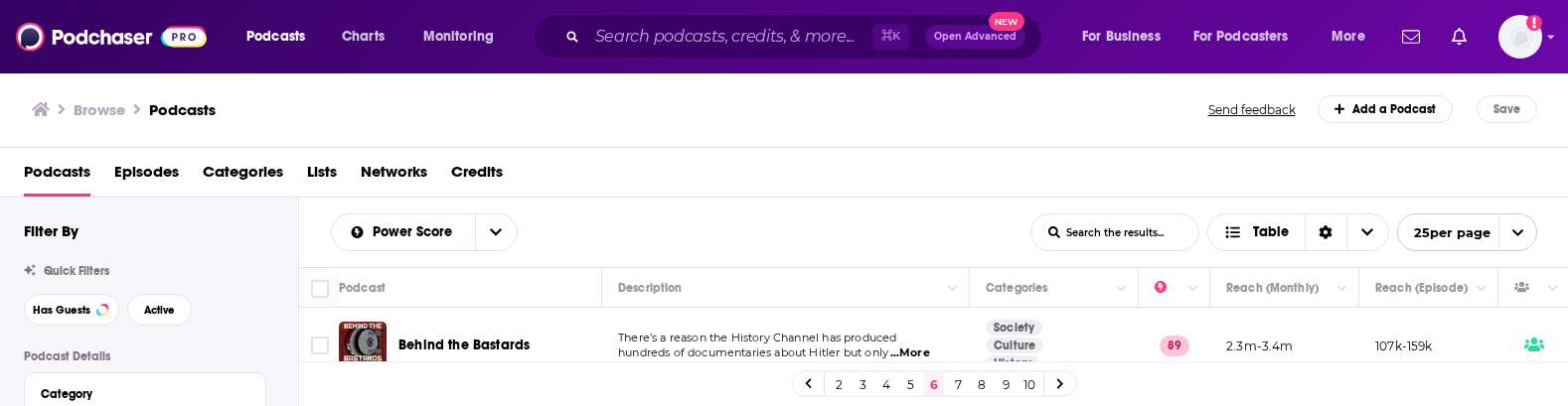 click 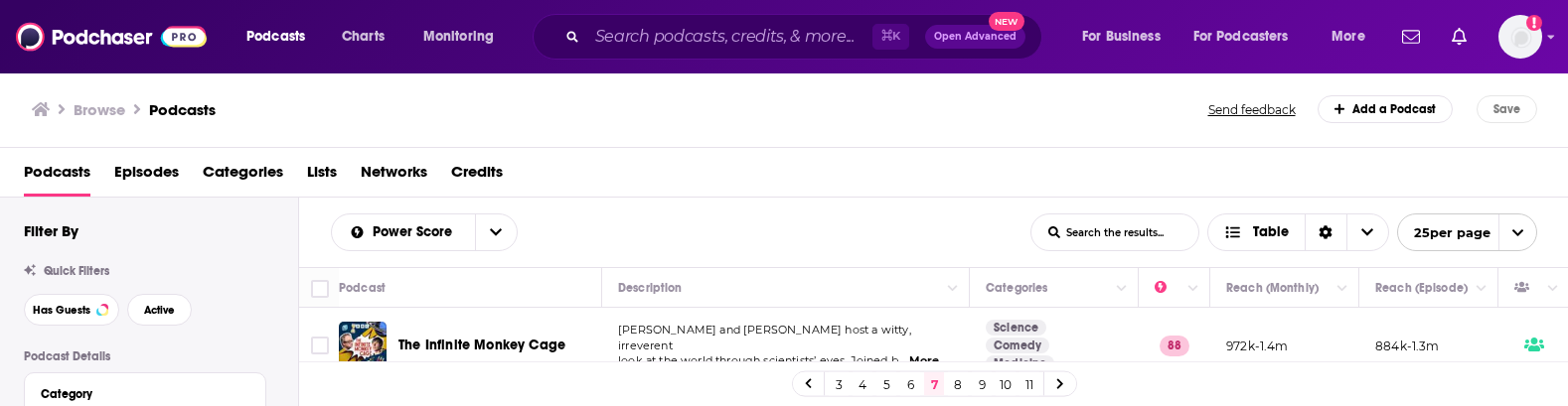 click 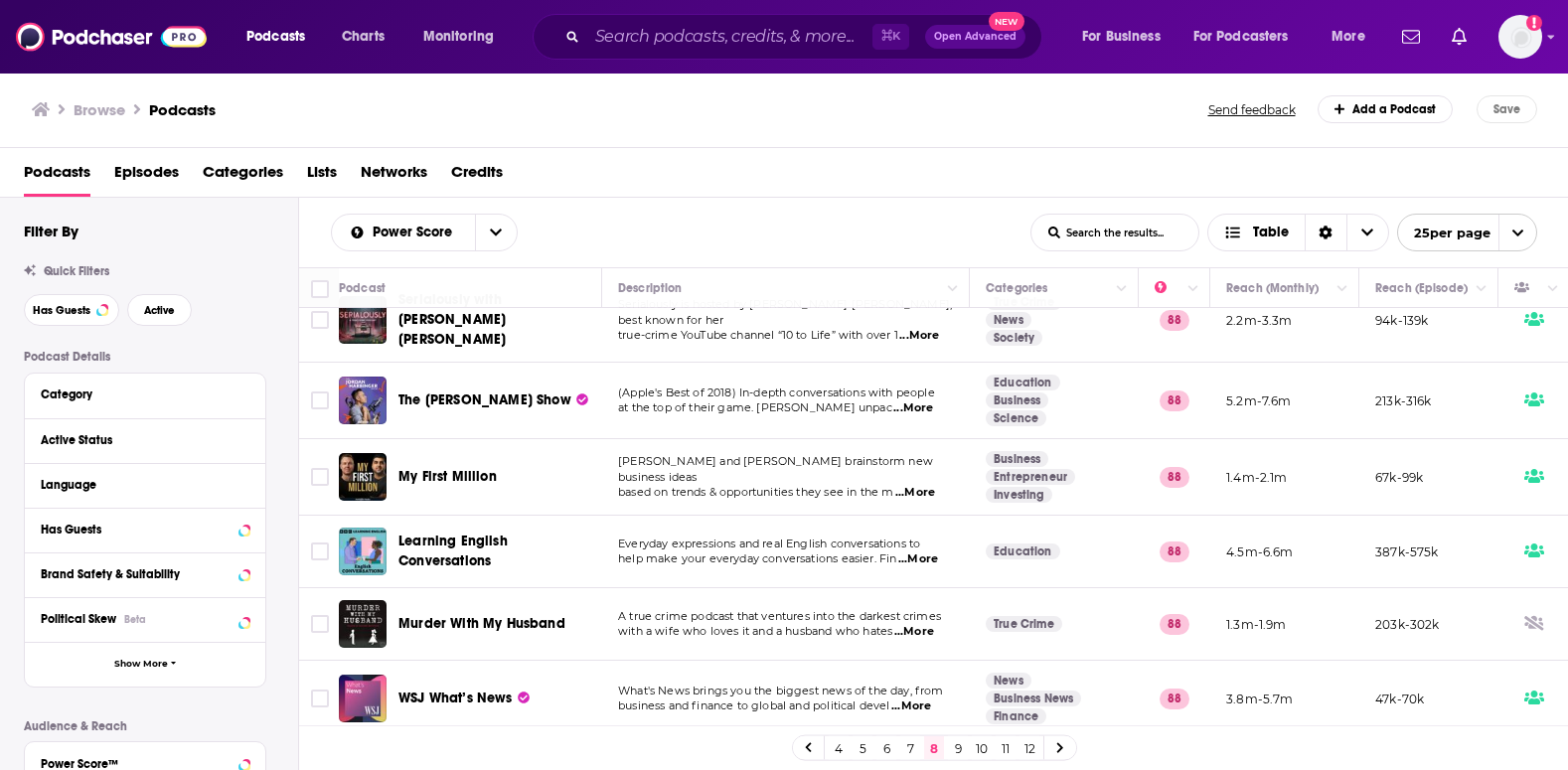 scroll, scrollTop: 0, scrollLeft: 0, axis: both 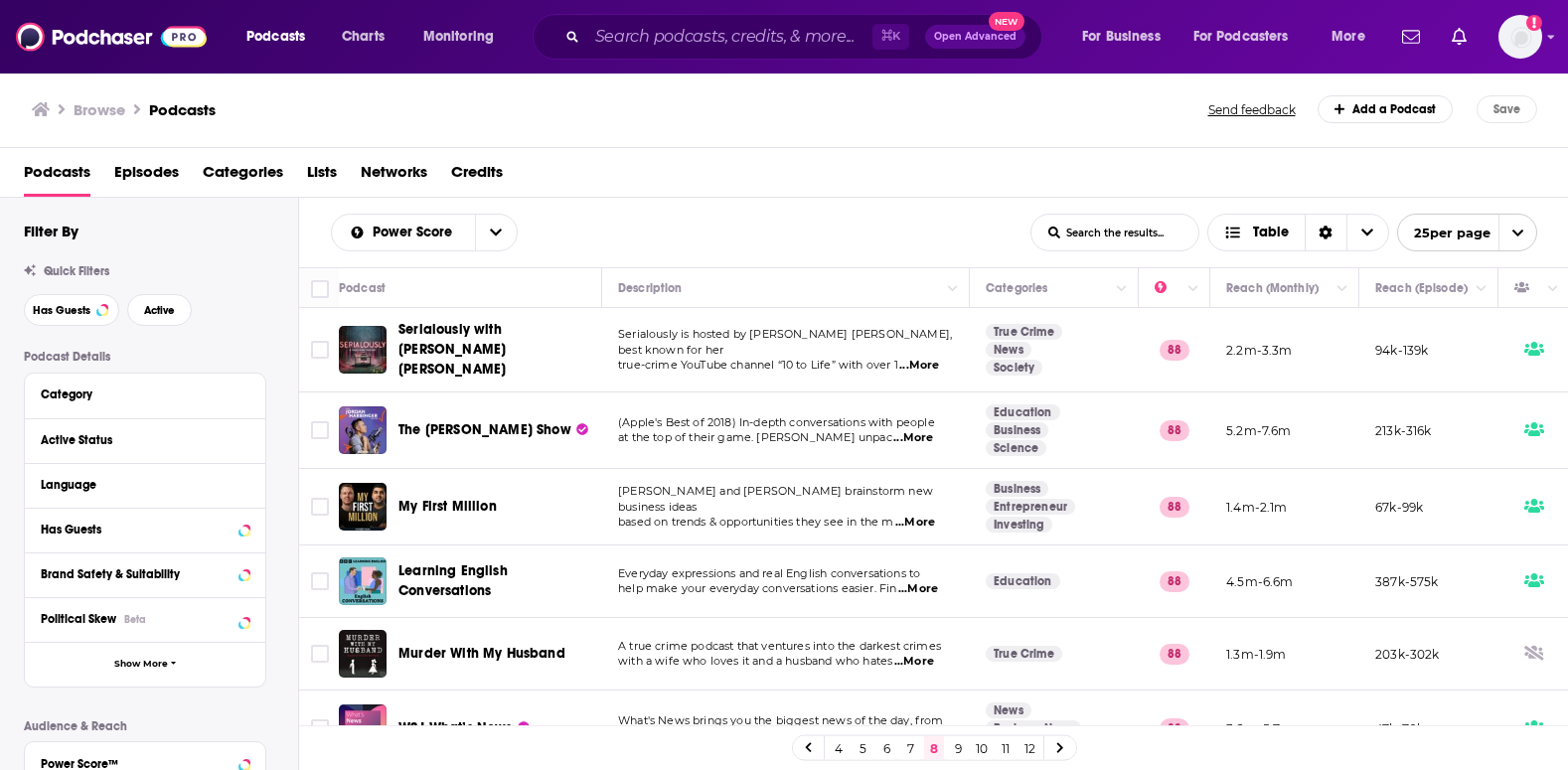 click 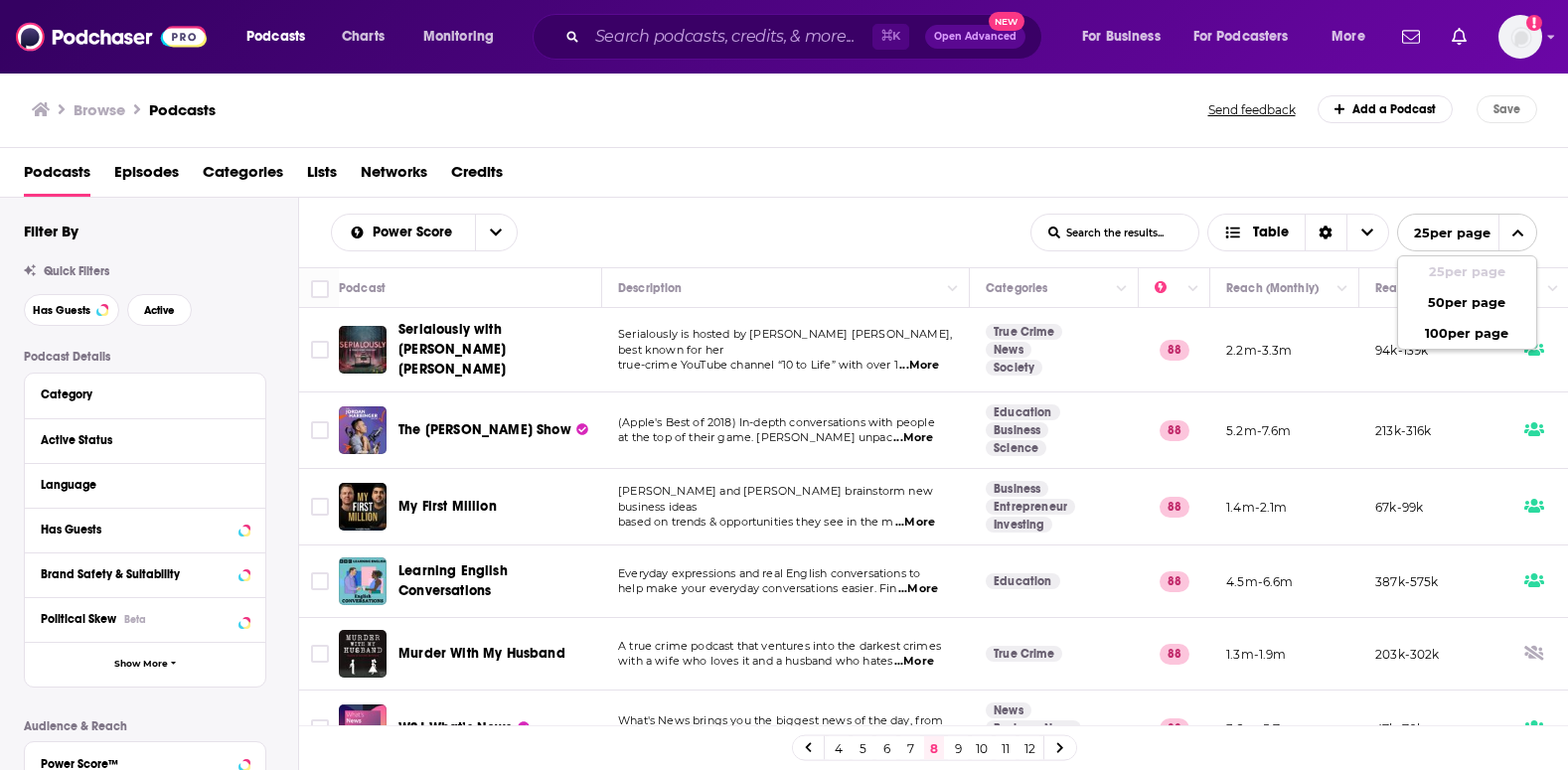 click on "Podcasts Episodes Categories Lists Networks Credits" at bounding box center [788, 176] 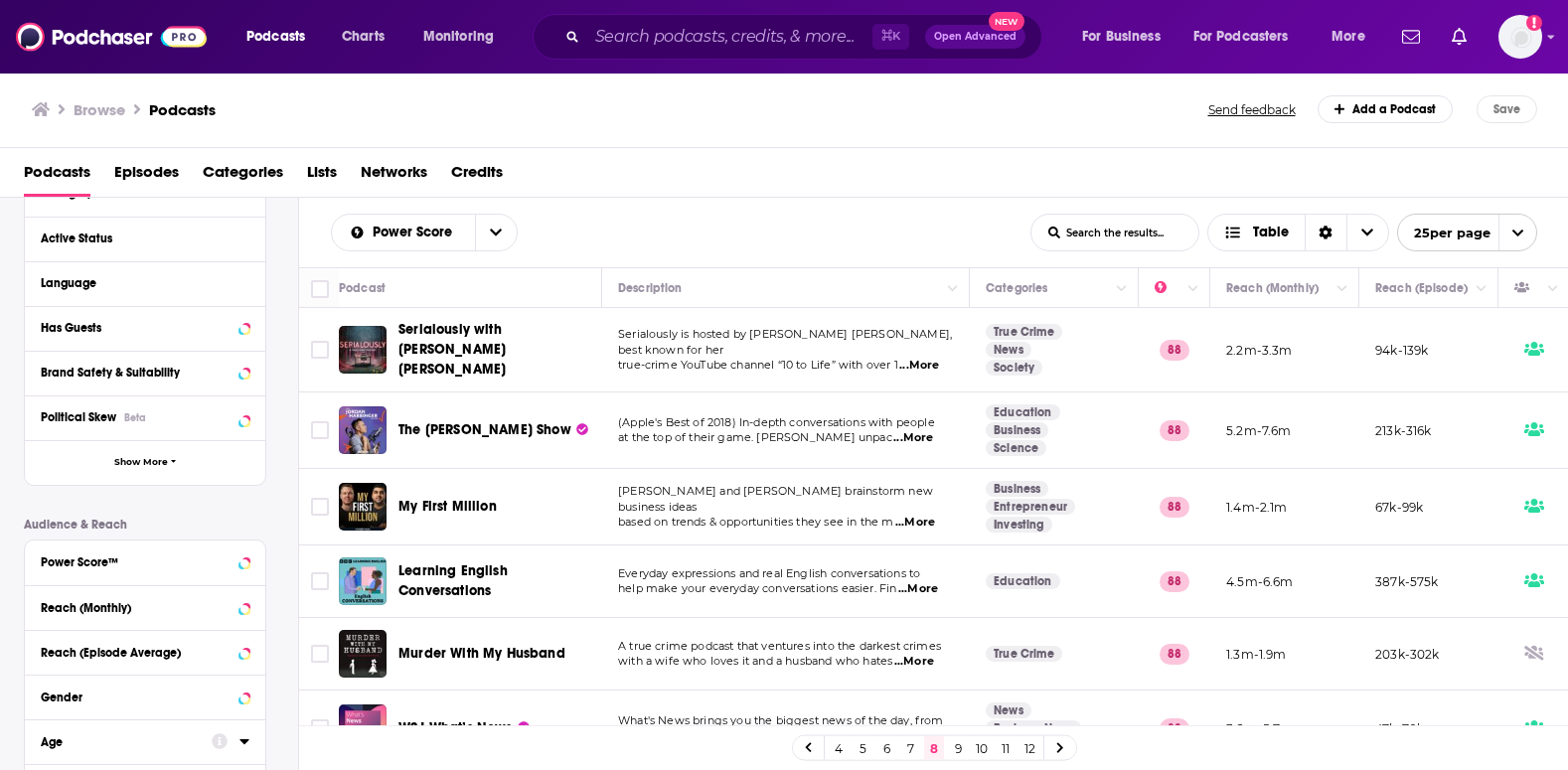 scroll, scrollTop: 0, scrollLeft: 0, axis: both 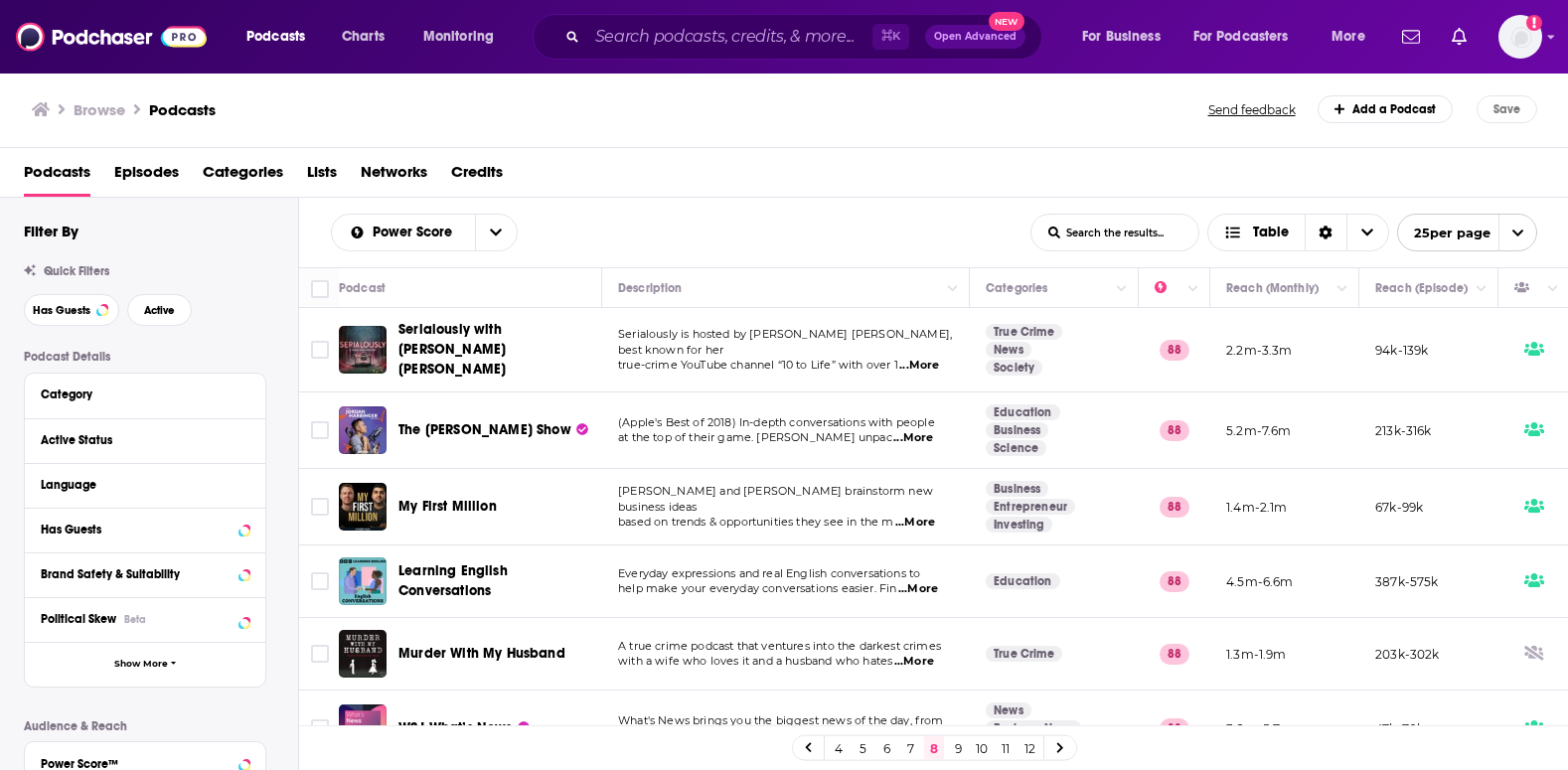 click on "Browse" at bounding box center (99, 109) 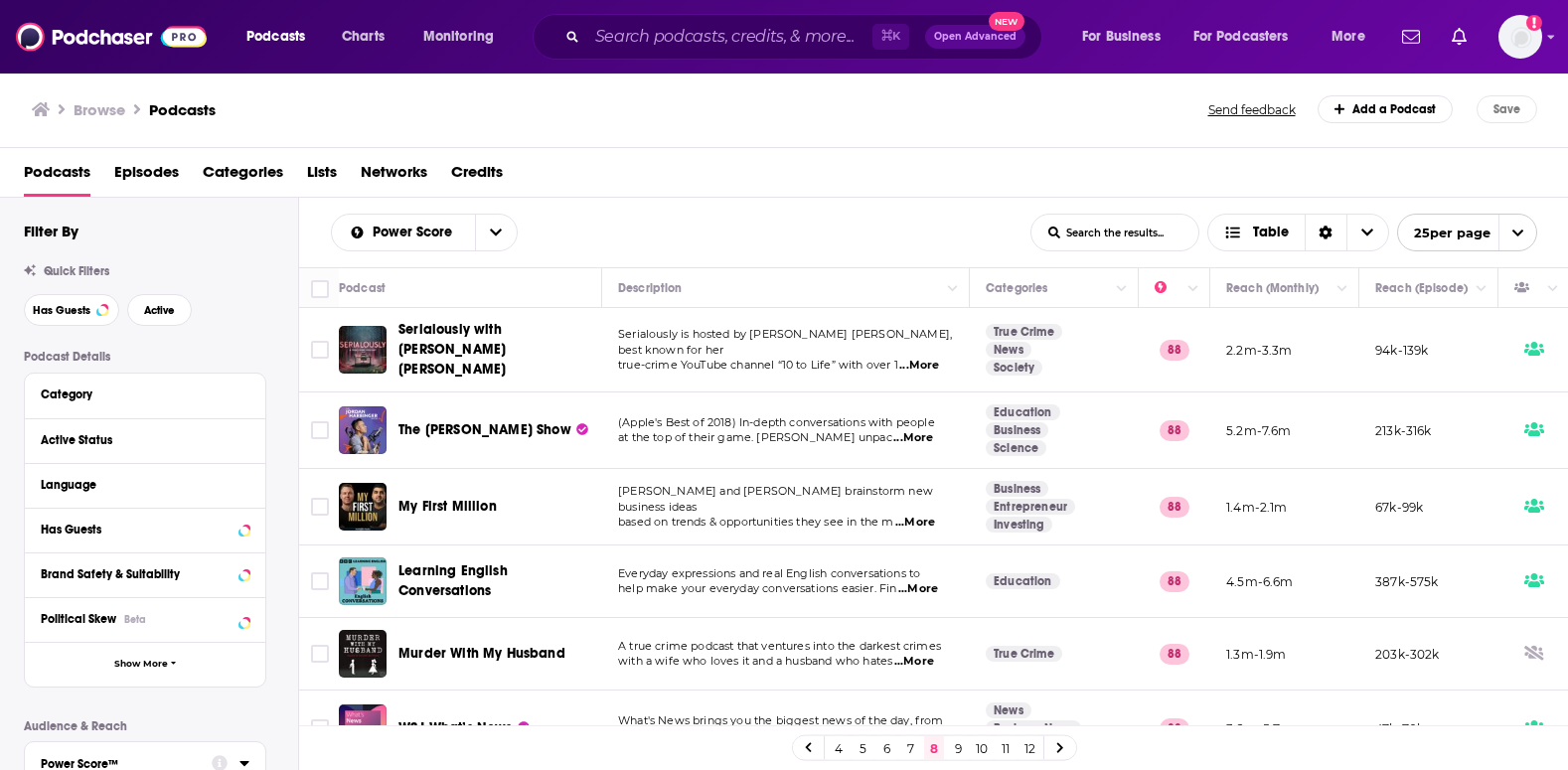 click on "Podcasts" at bounding box center (57, 176) 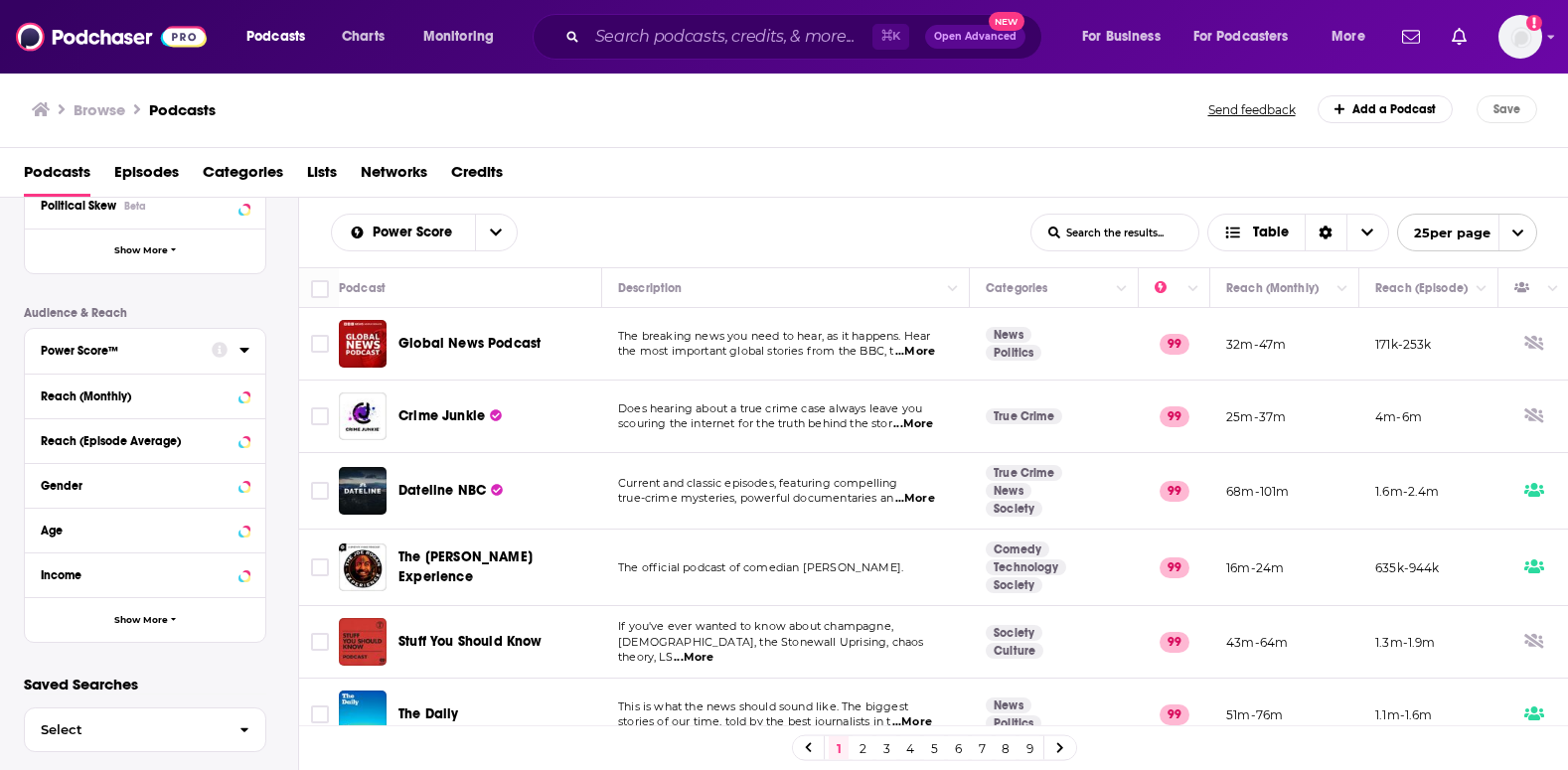 scroll, scrollTop: 434, scrollLeft: 0, axis: vertical 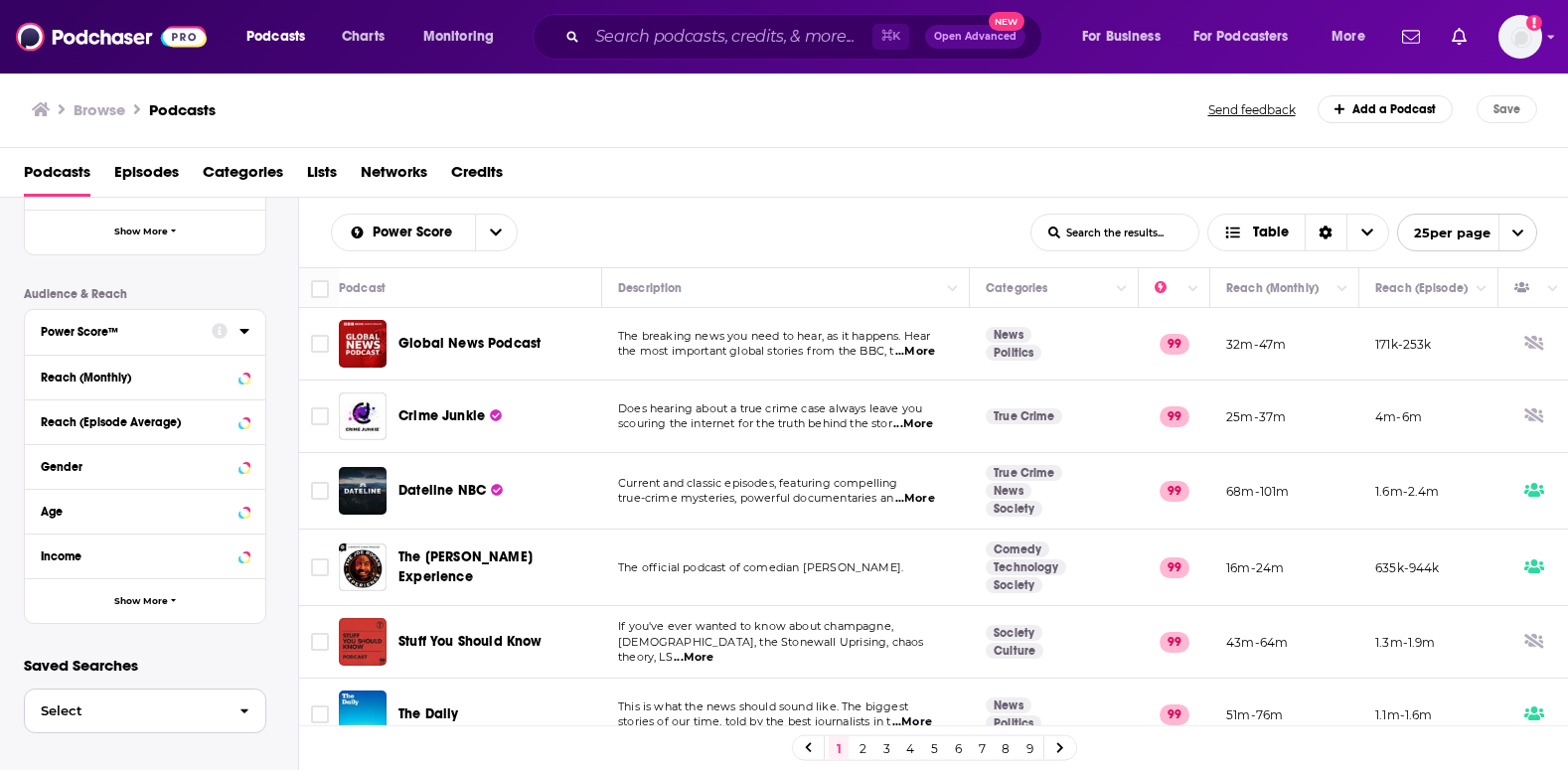 click on "Select" at bounding box center (124, 710) 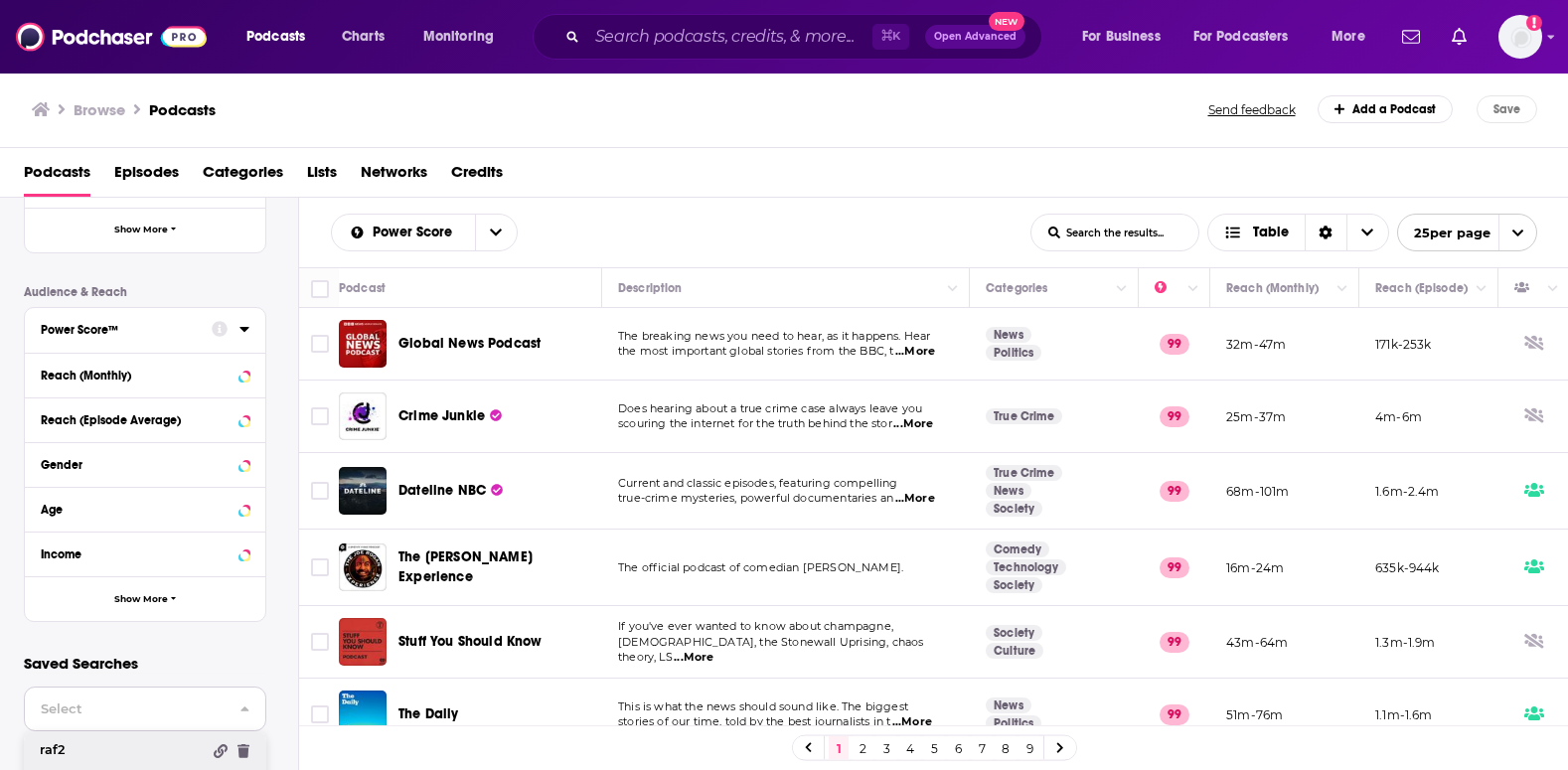 click on "raf2" at bounding box center (120, 750) 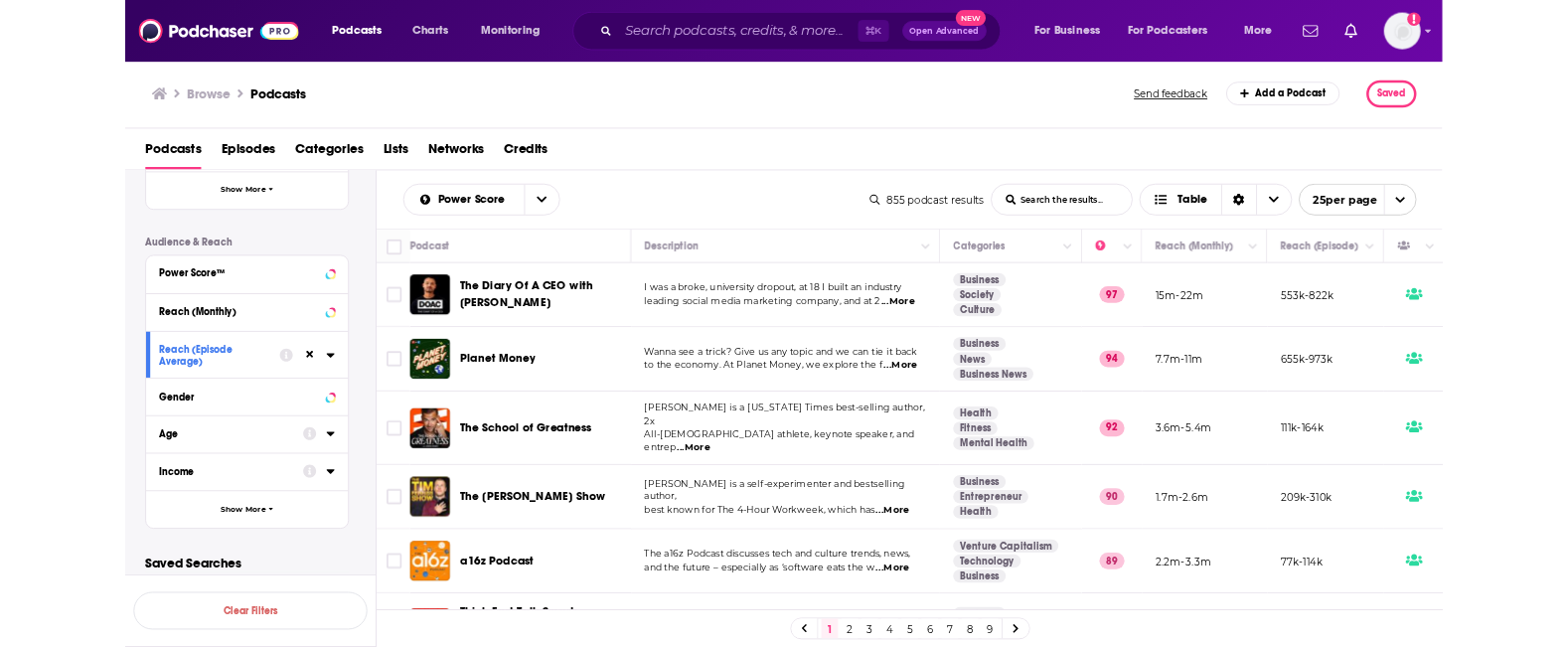 scroll, scrollTop: 447, scrollLeft: 0, axis: vertical 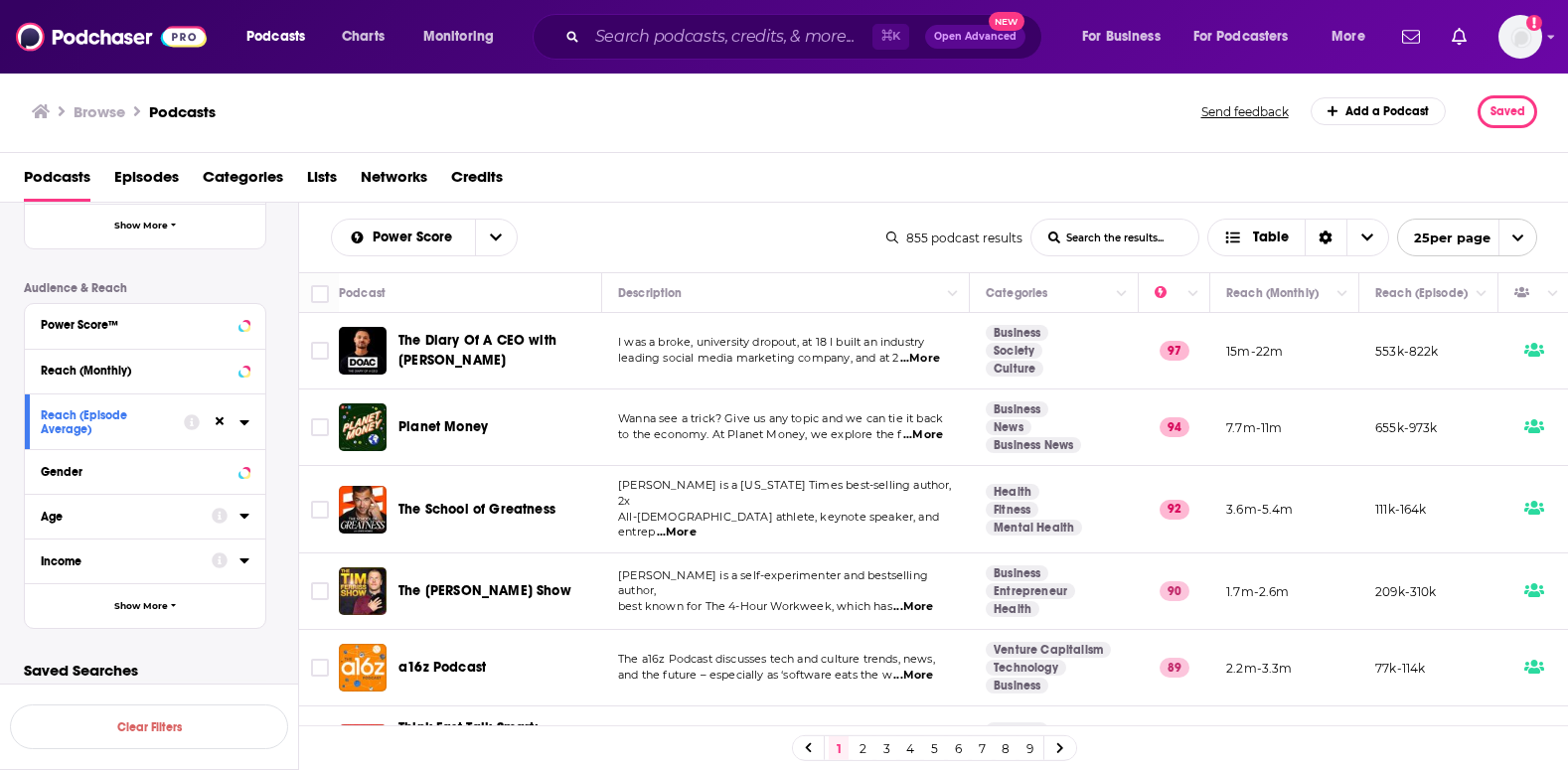 click on "2" at bounding box center [862, 748] 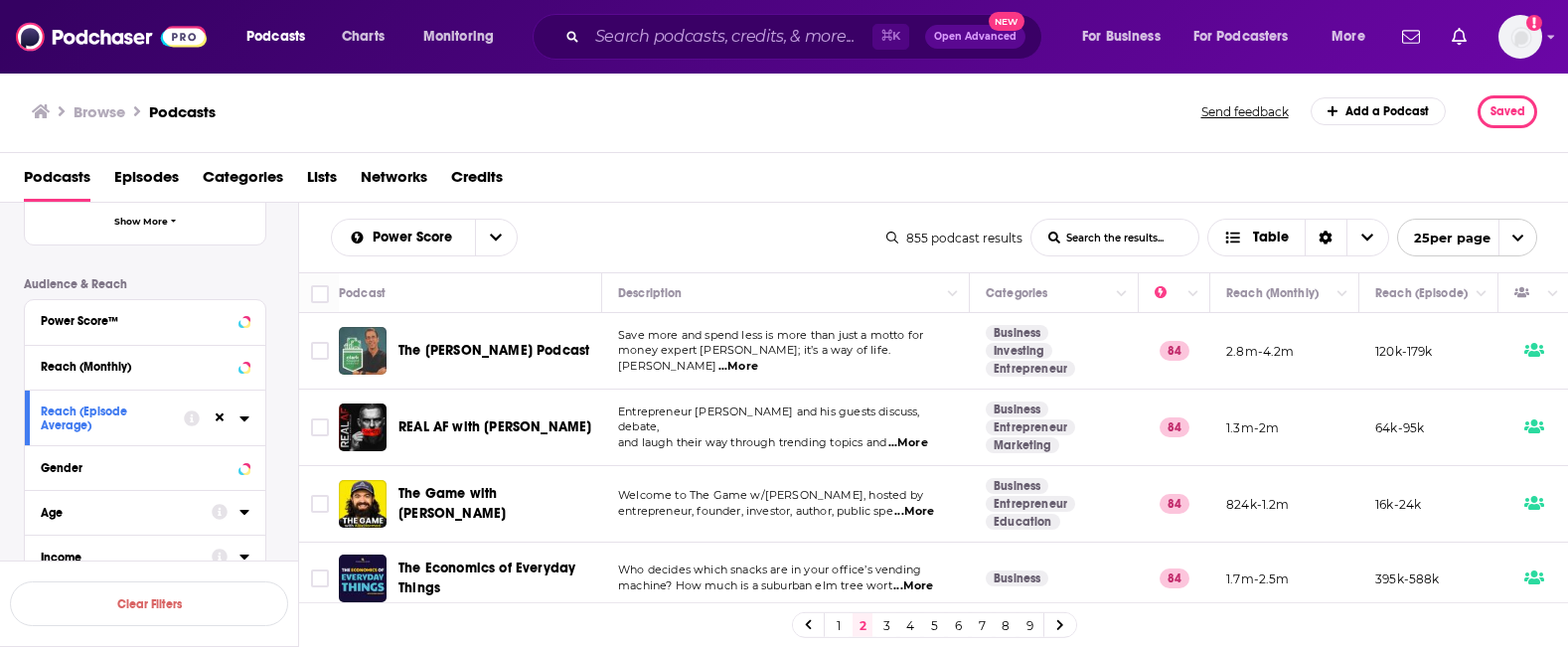 click 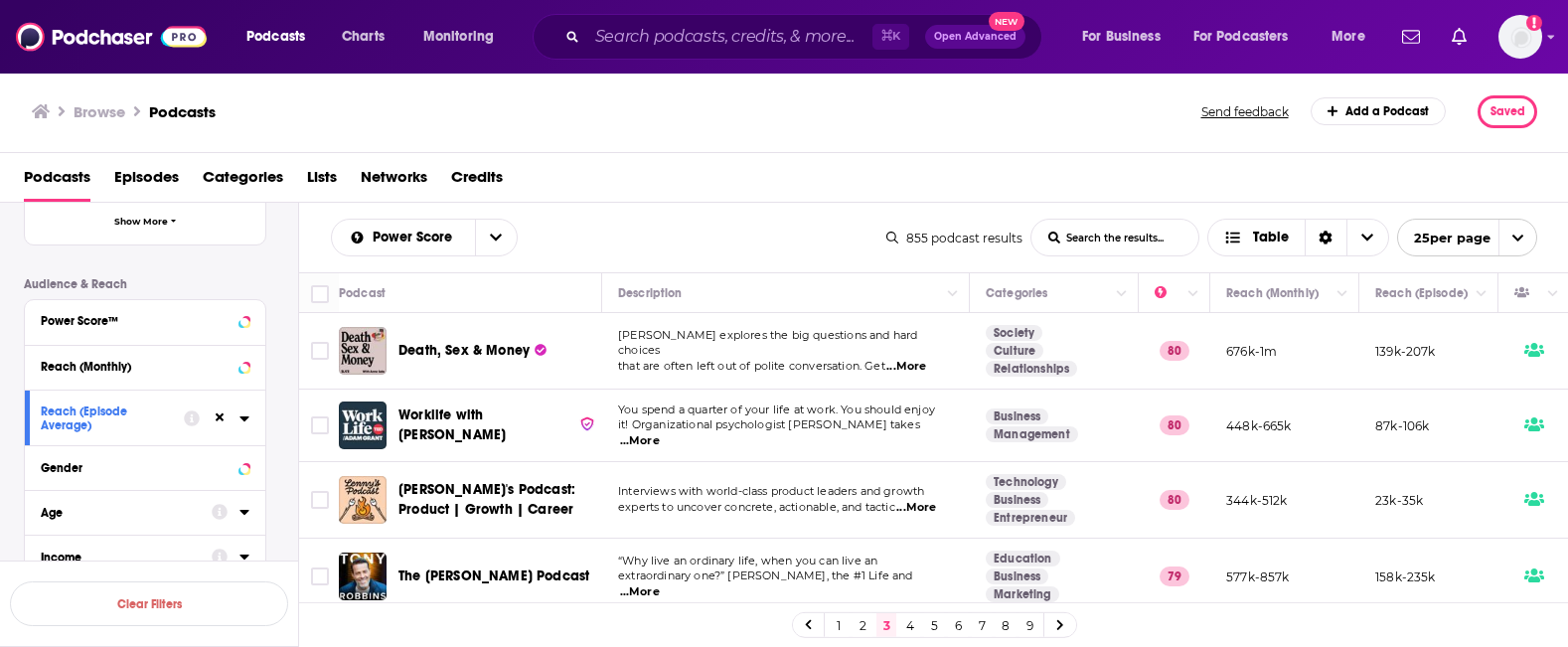 click on "2" at bounding box center (862, 625) 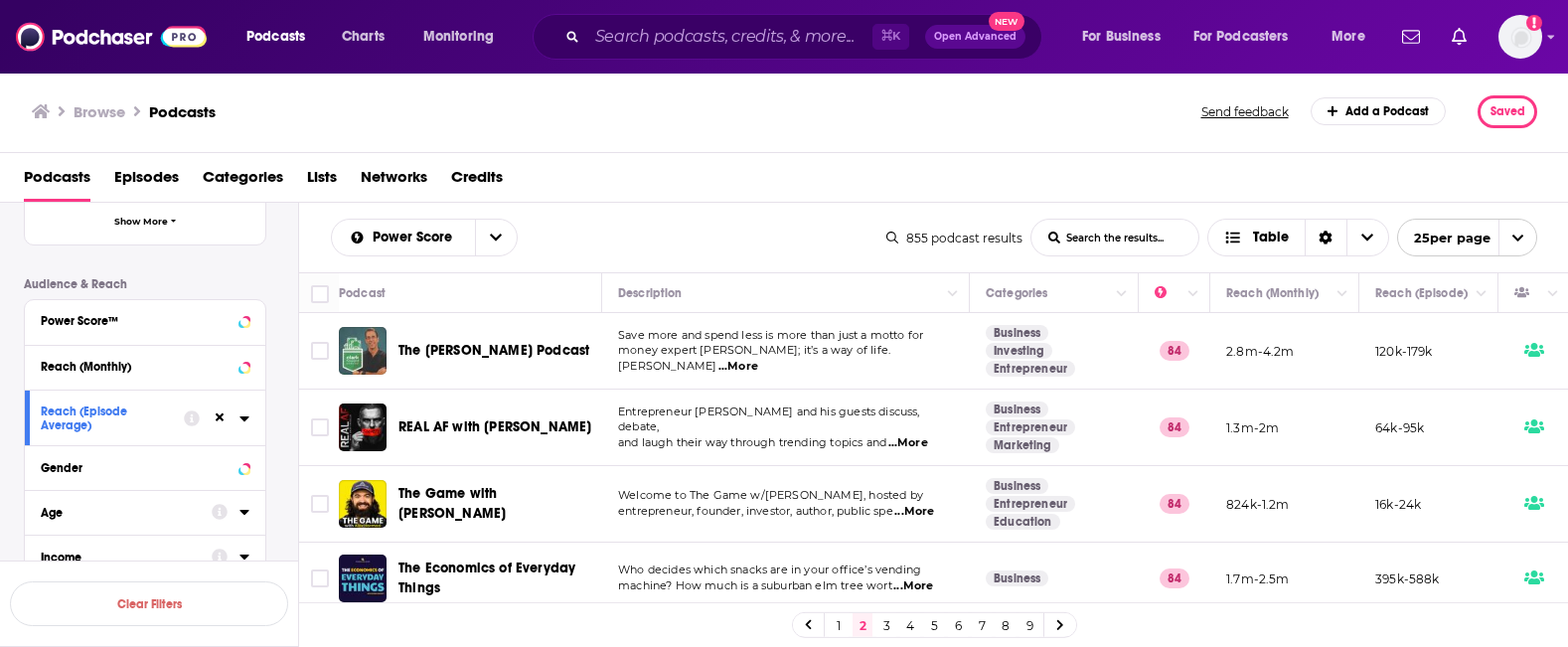 click 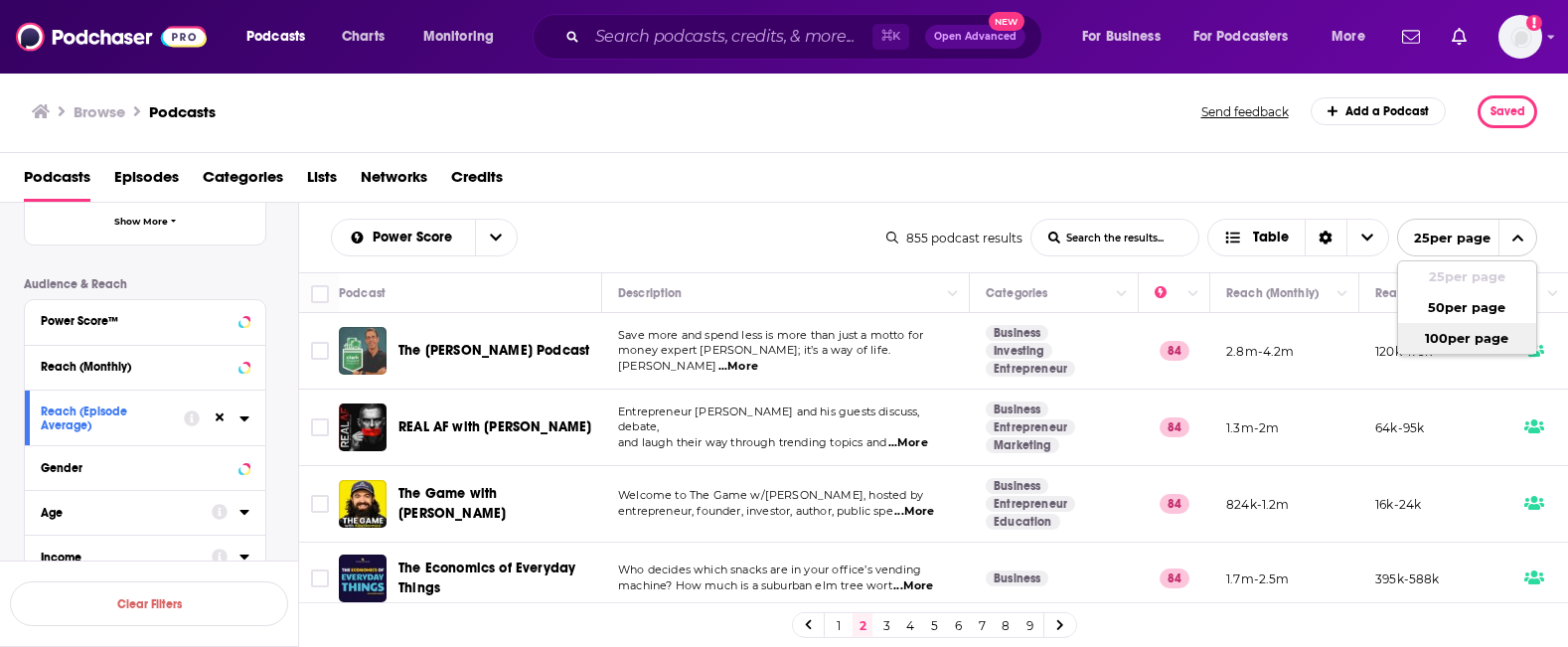 click on "100  per page" at bounding box center (1467, 338) 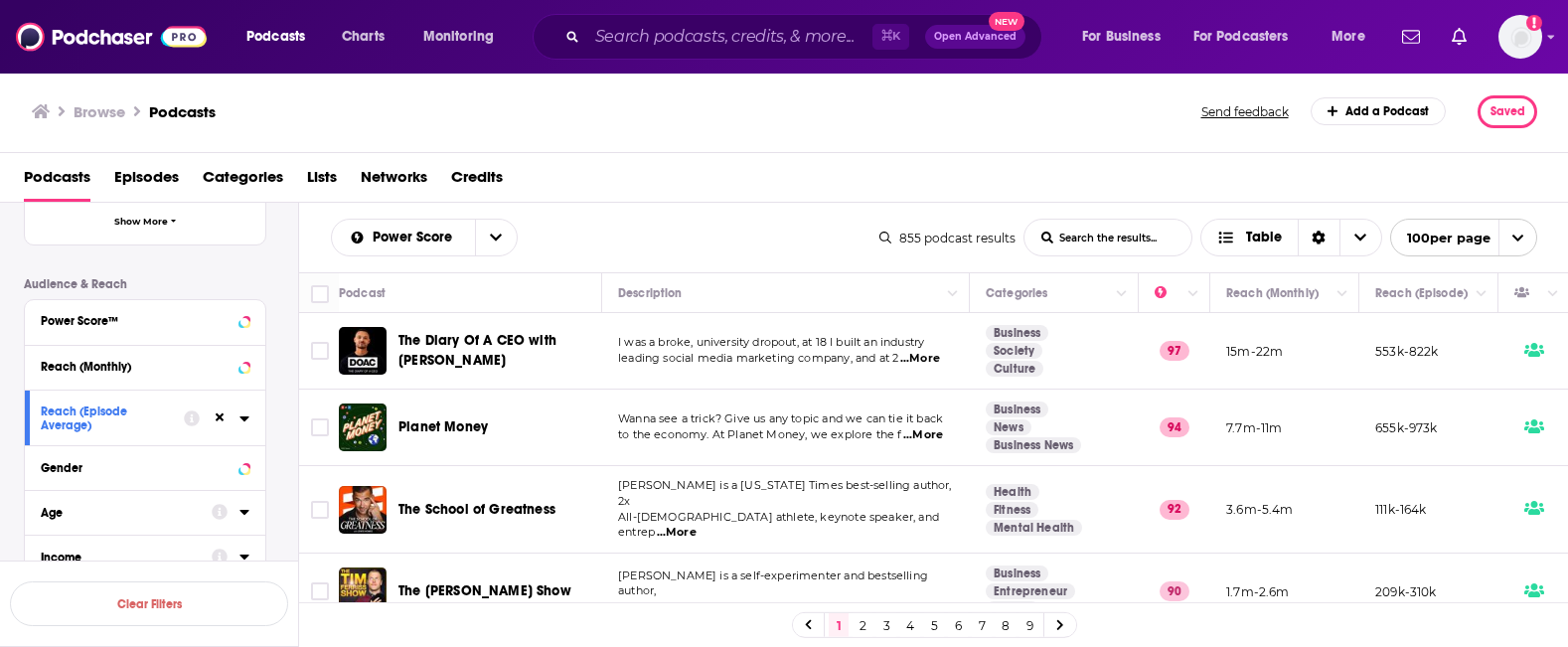 click 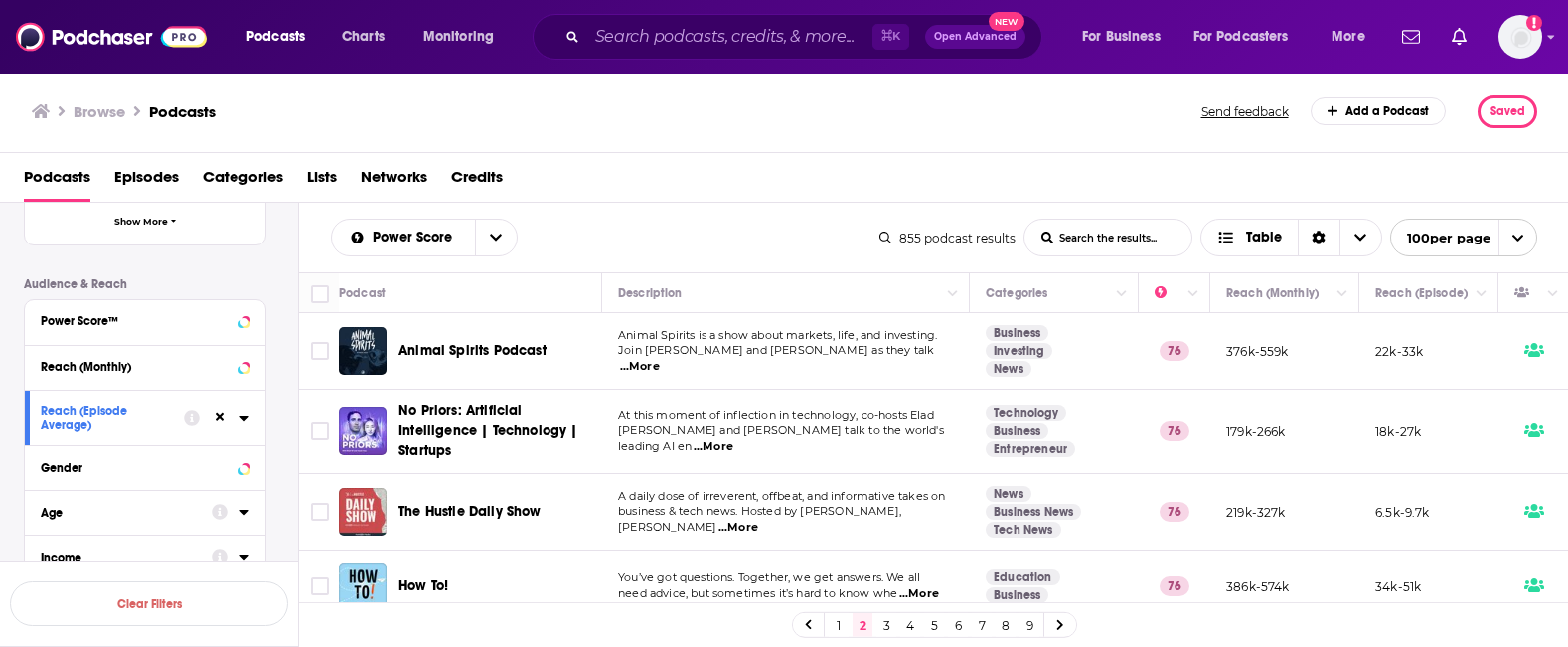 click on "3" at bounding box center [886, 625] 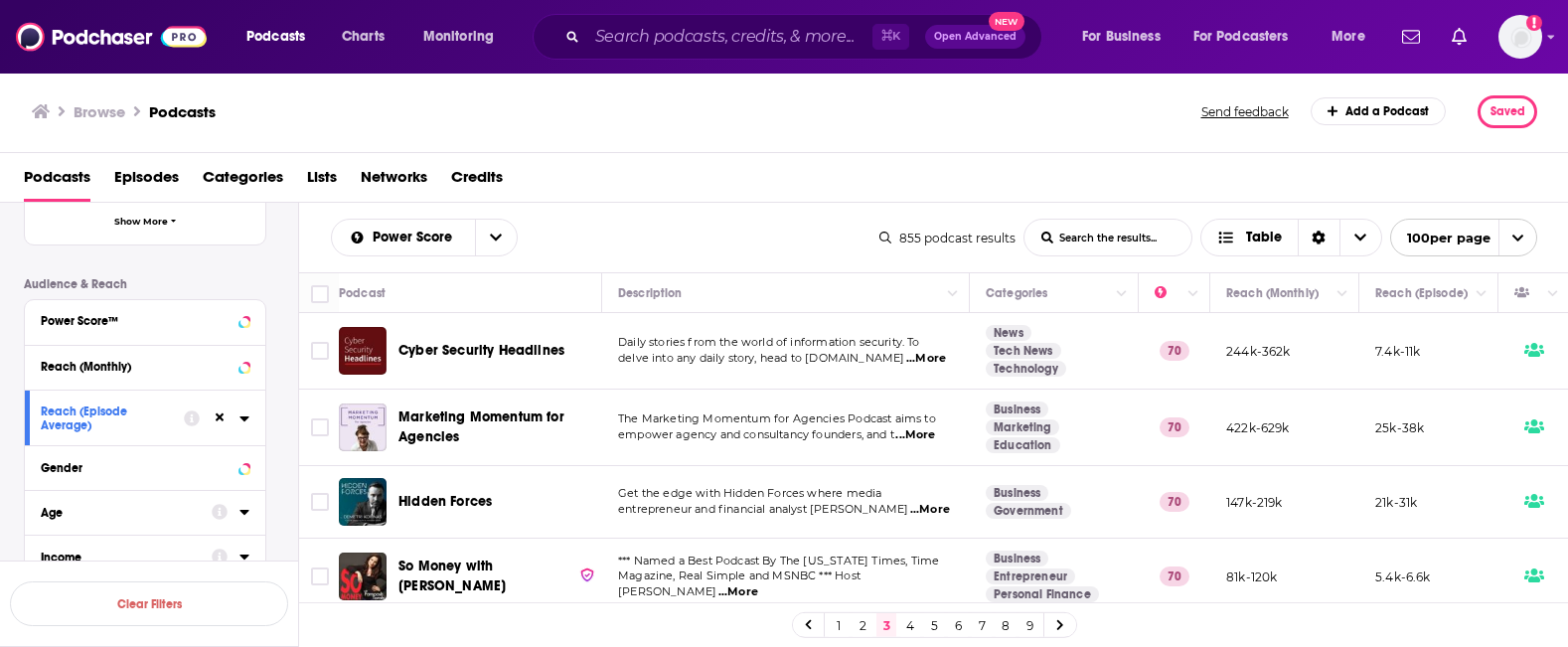 click on "4" at bounding box center (910, 625) 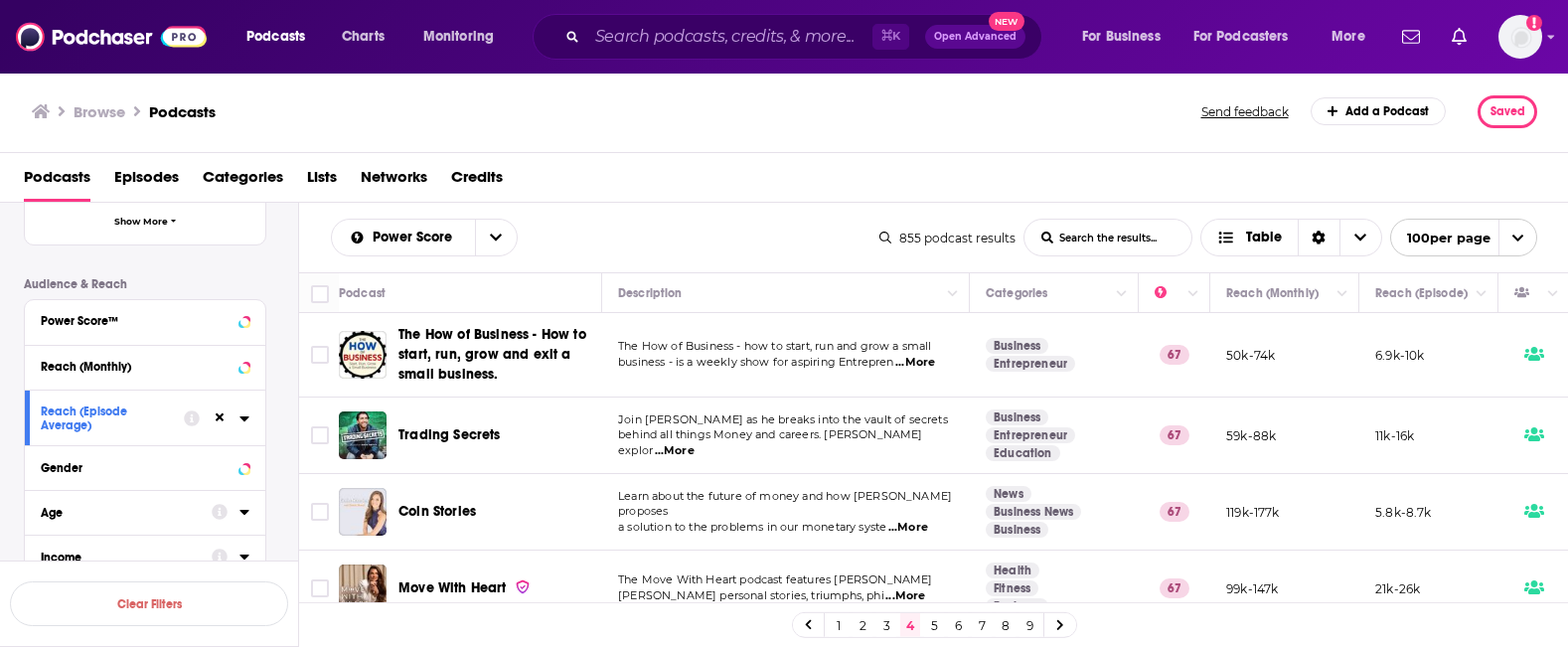click on "5" at bounding box center (934, 625) 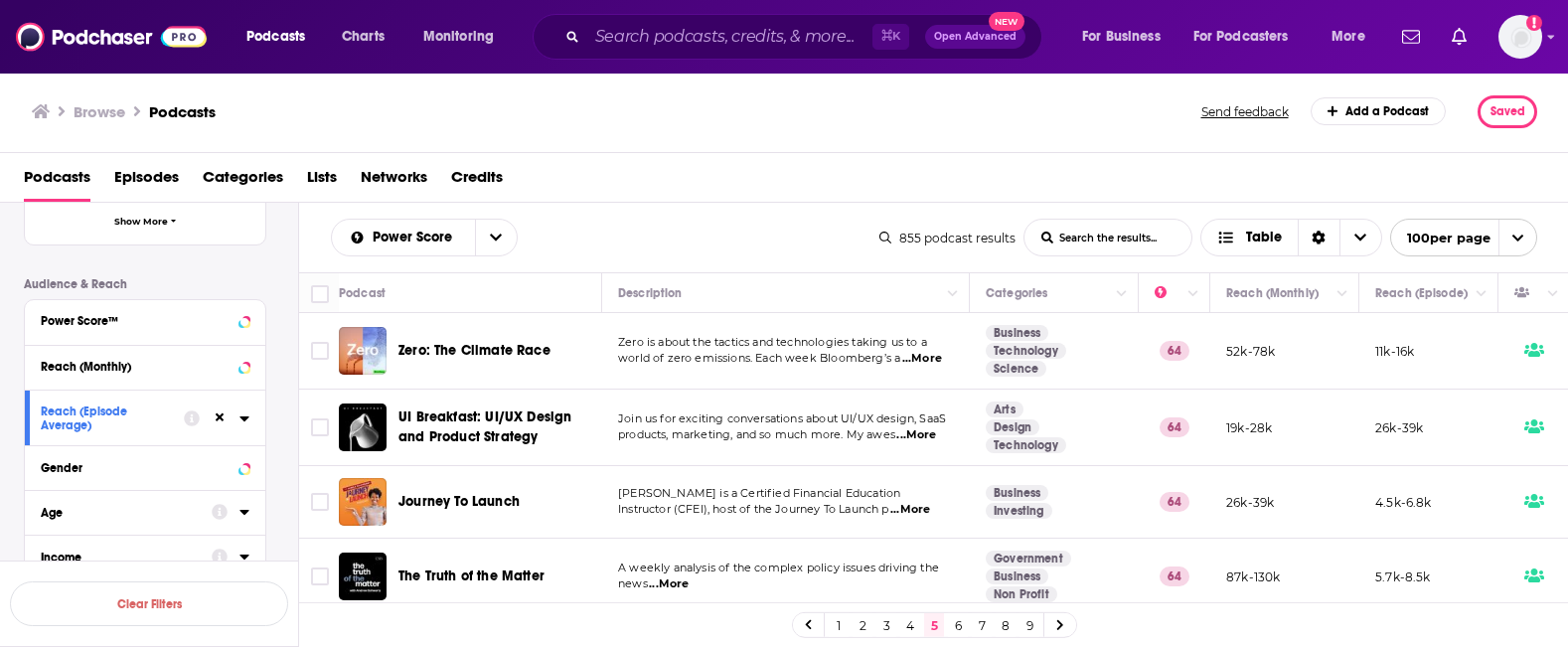 click on "6" at bounding box center [958, 625] 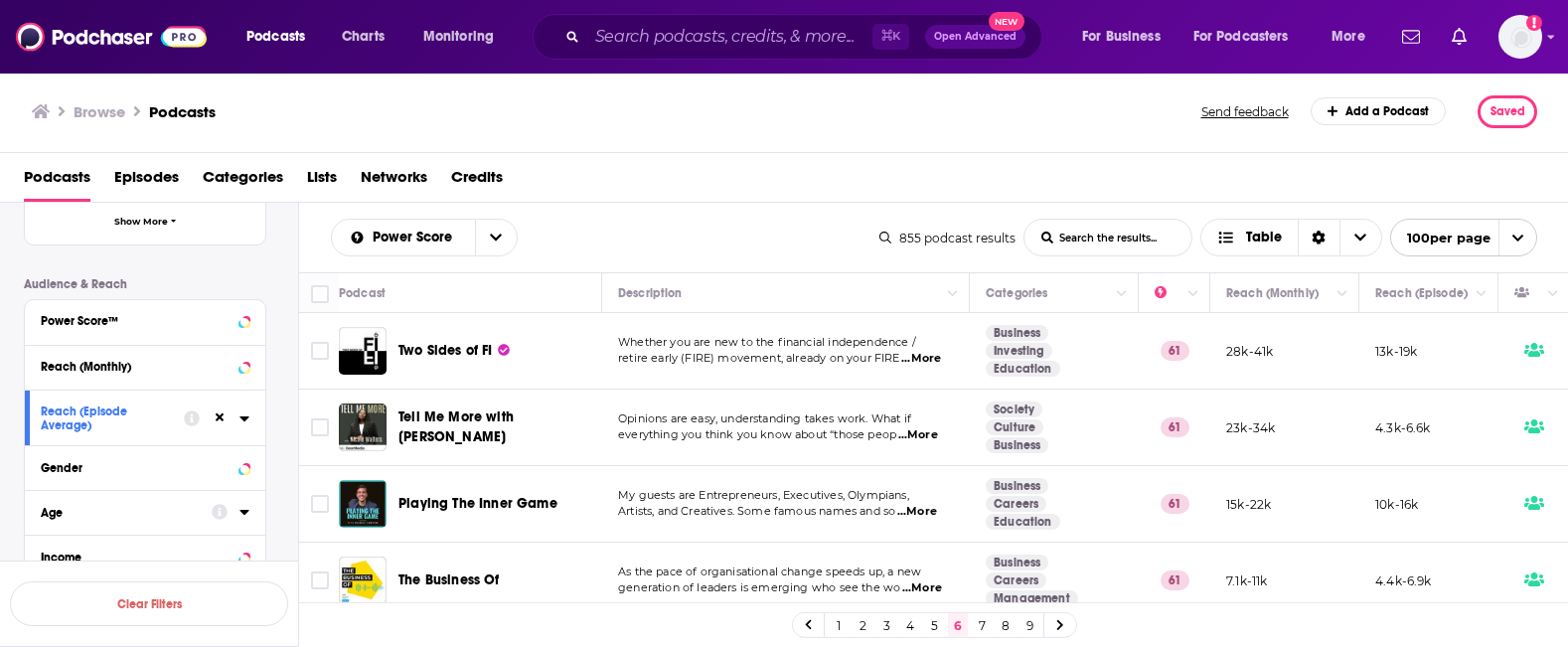 click on "7" at bounding box center (982, 625) 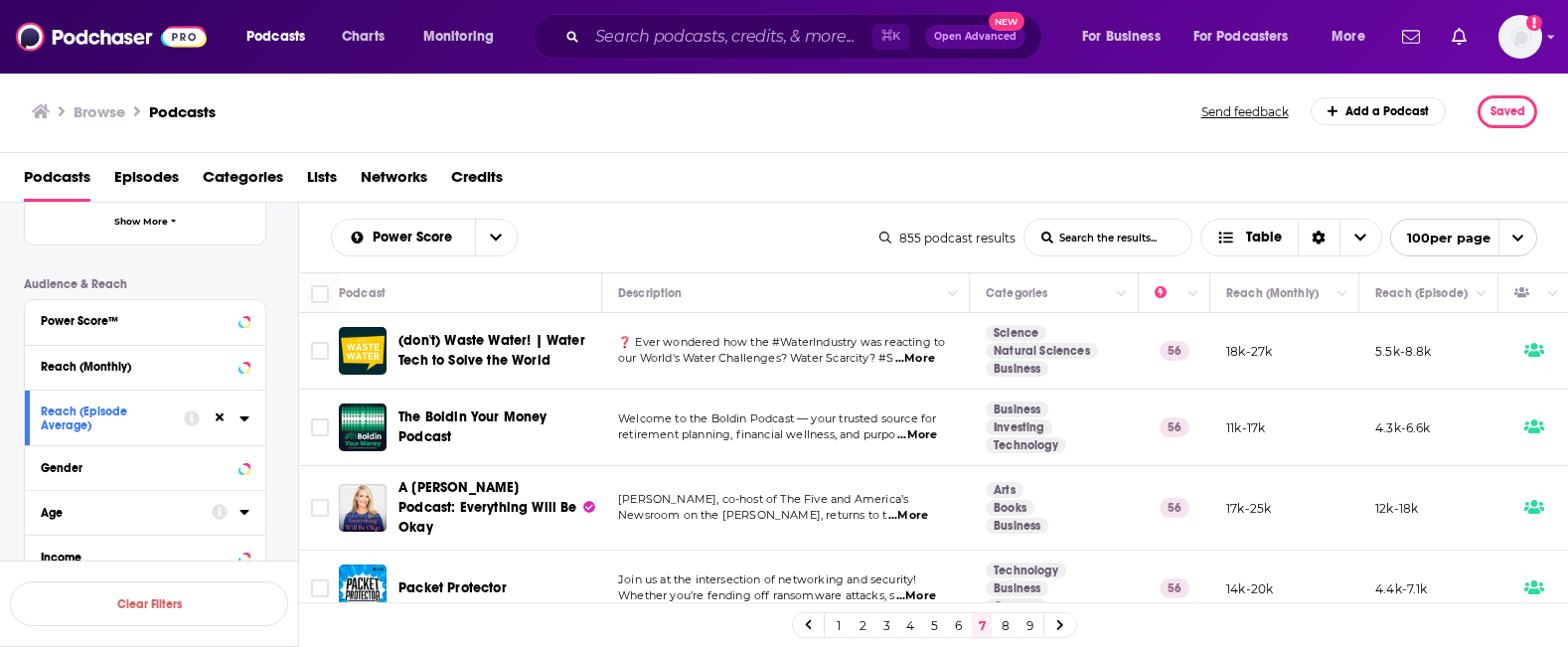 click on "8" at bounding box center [1006, 625] 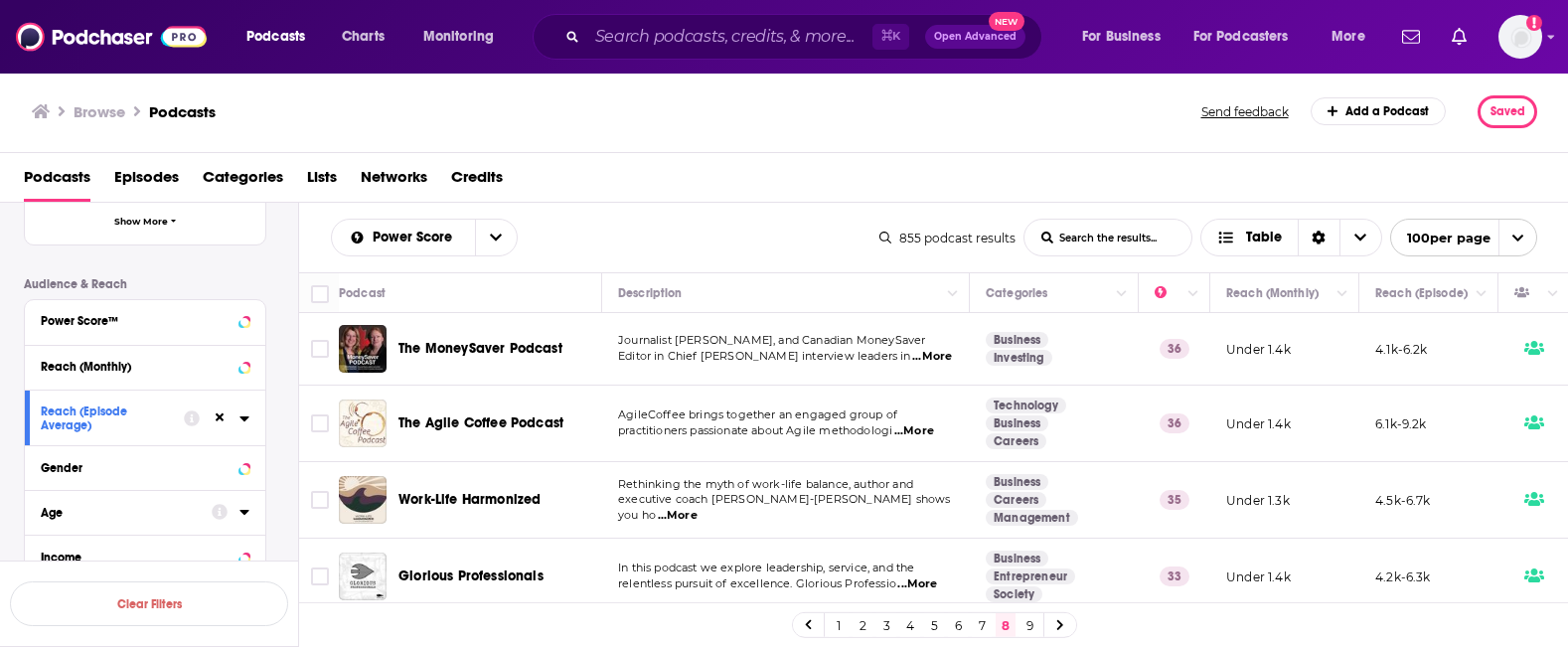 click on "9" at bounding box center (1029, 625) 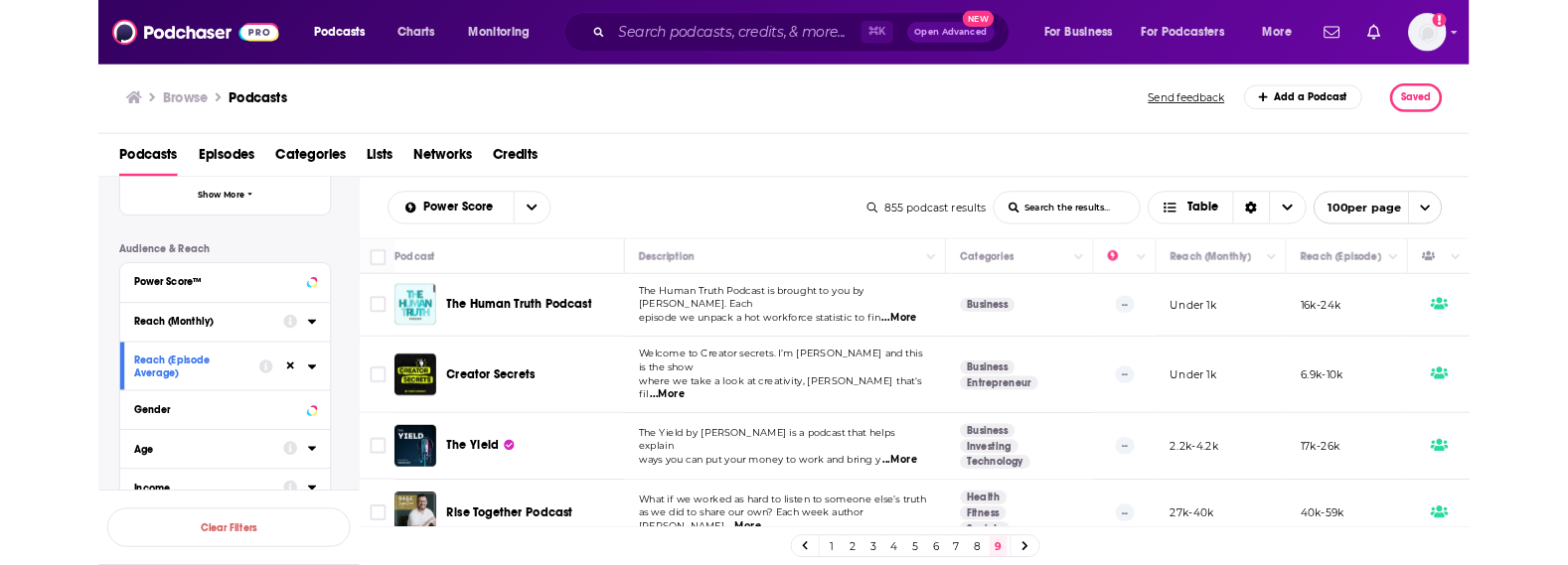 scroll, scrollTop: 447, scrollLeft: 0, axis: vertical 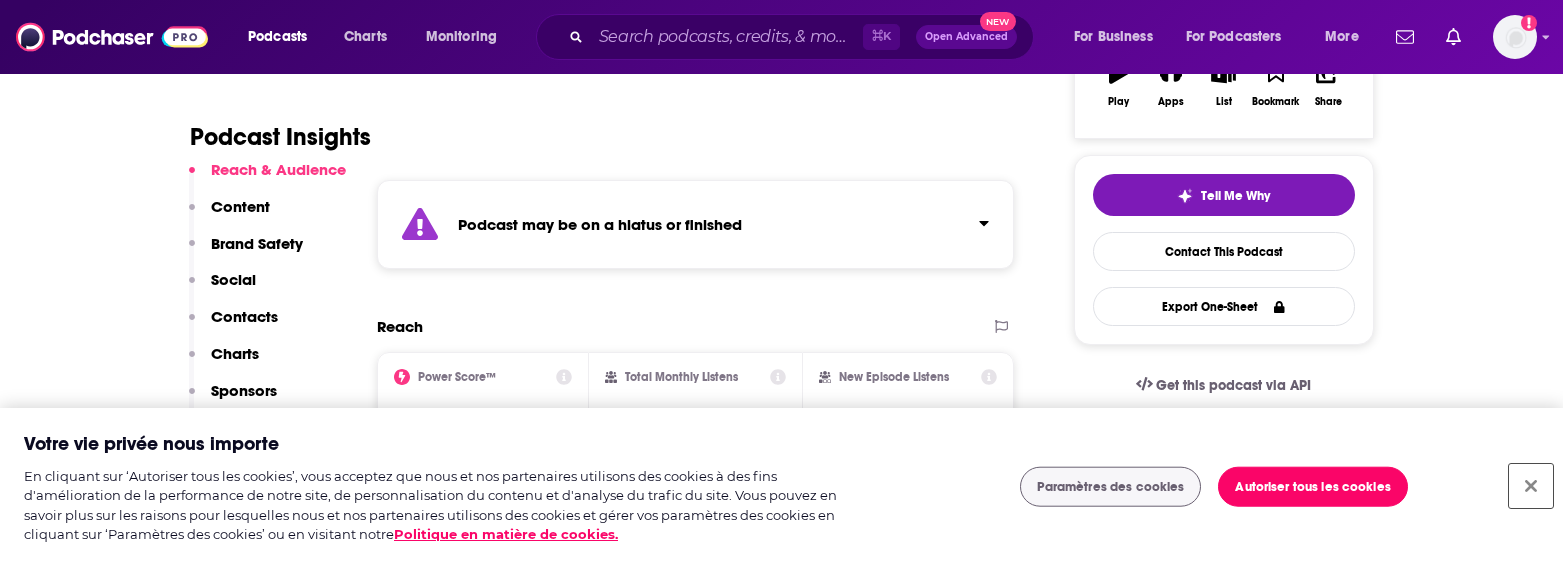 click at bounding box center [1531, 486] 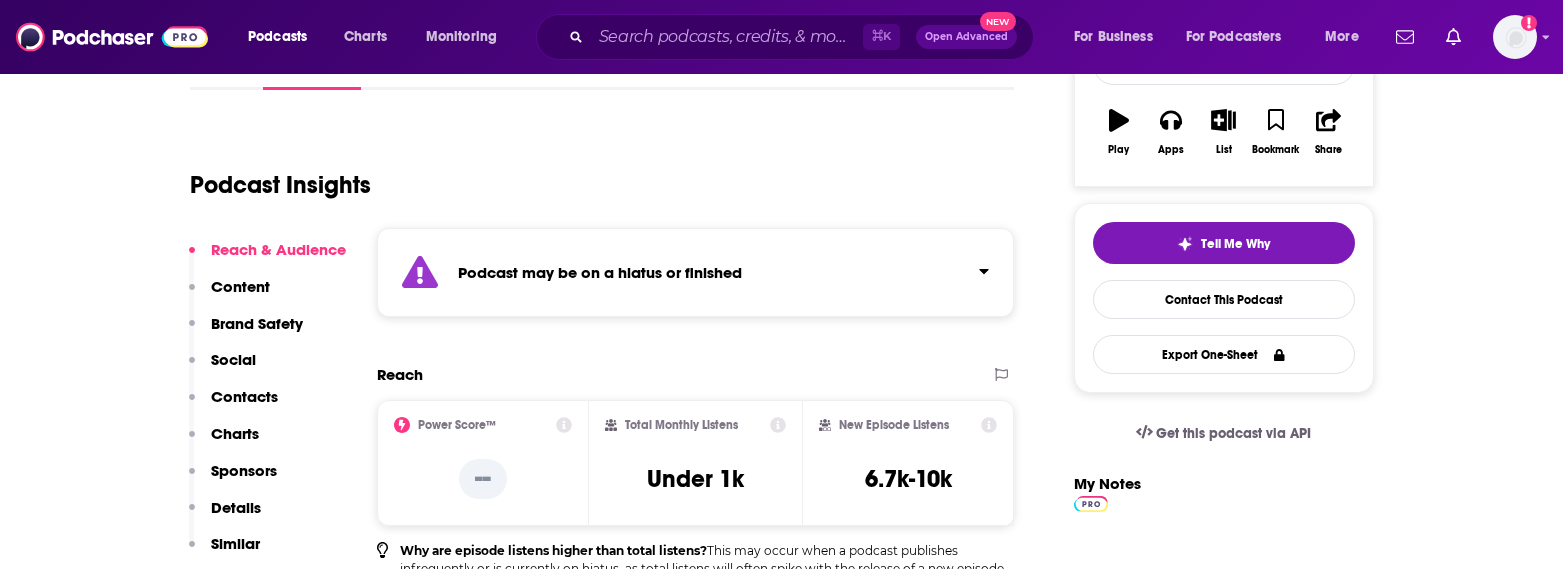 scroll, scrollTop: 358, scrollLeft: 0, axis: vertical 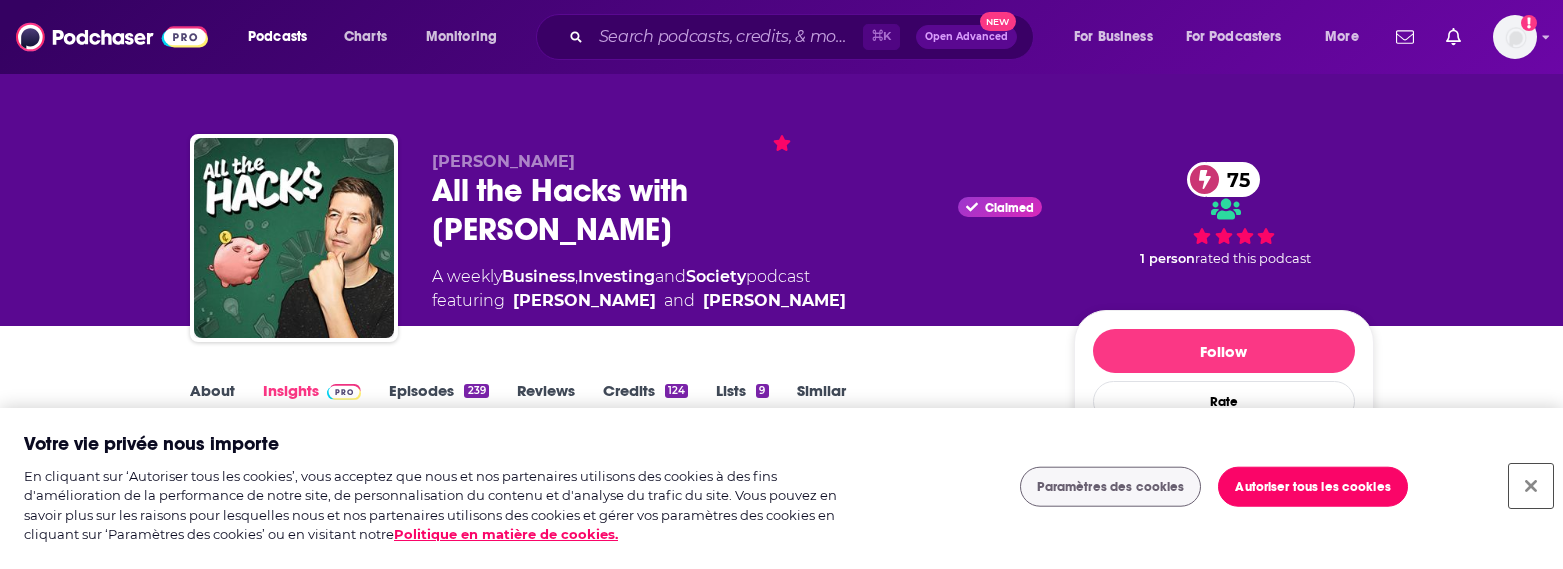click at bounding box center [1531, 486] 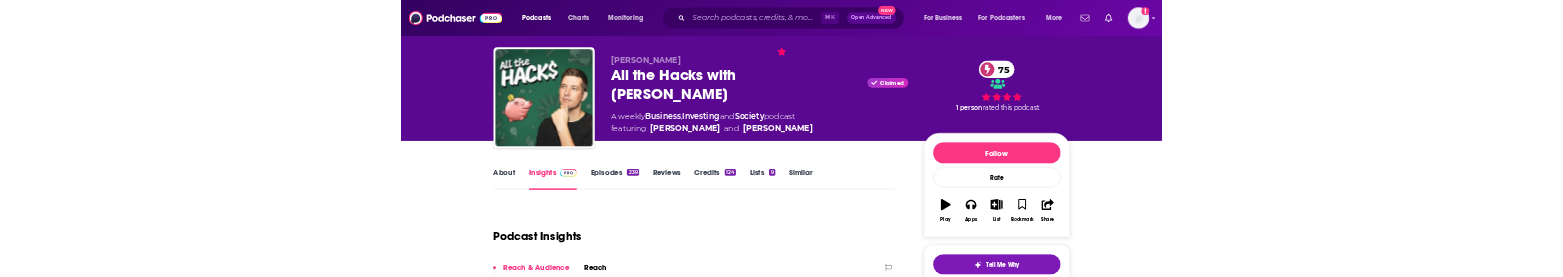 scroll, scrollTop: 22, scrollLeft: 0, axis: vertical 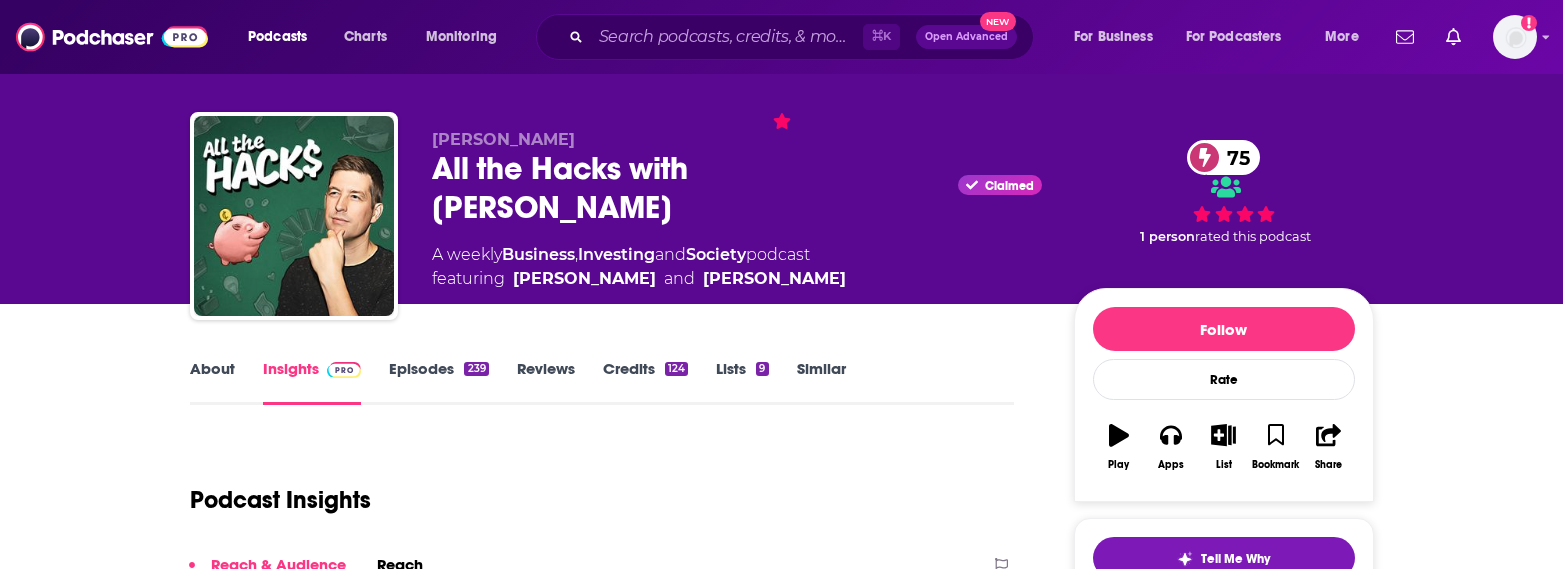 click on "All the Hacks with Chris Hutchins Claimed 75" at bounding box center [737, 188] 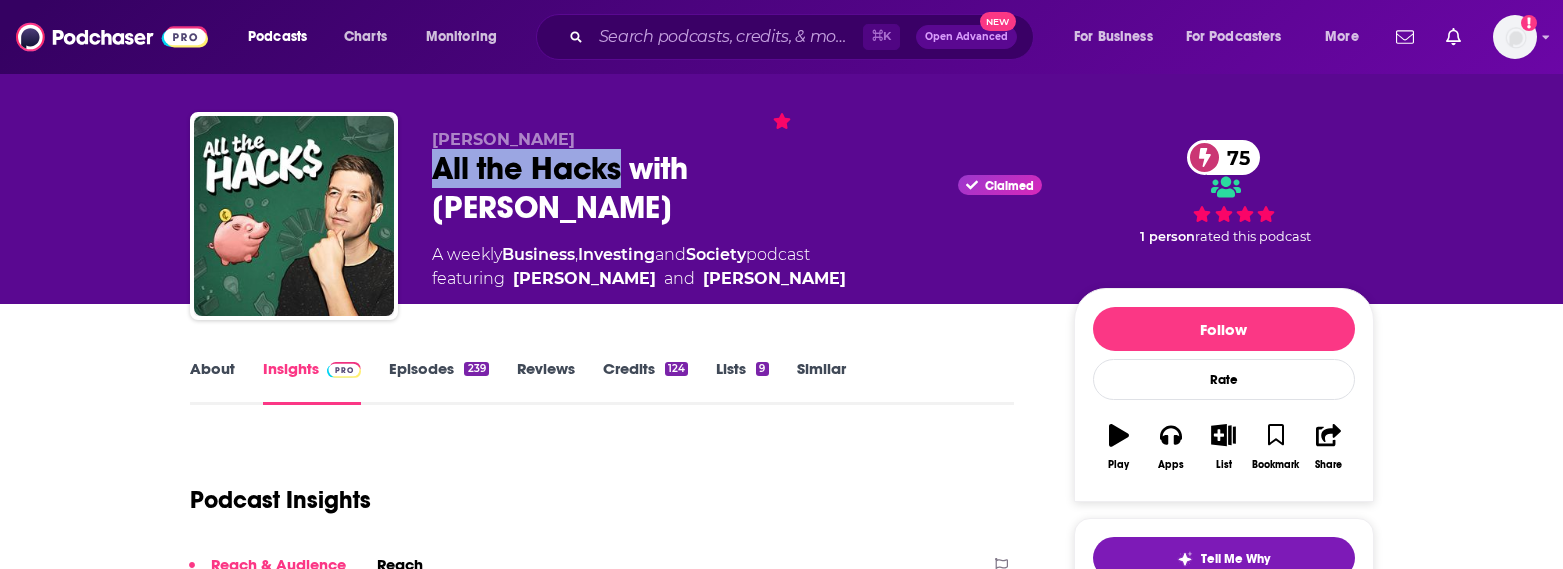 drag, startPoint x: 445, startPoint y: 169, endPoint x: 543, endPoint y: 166, distance: 98.045906 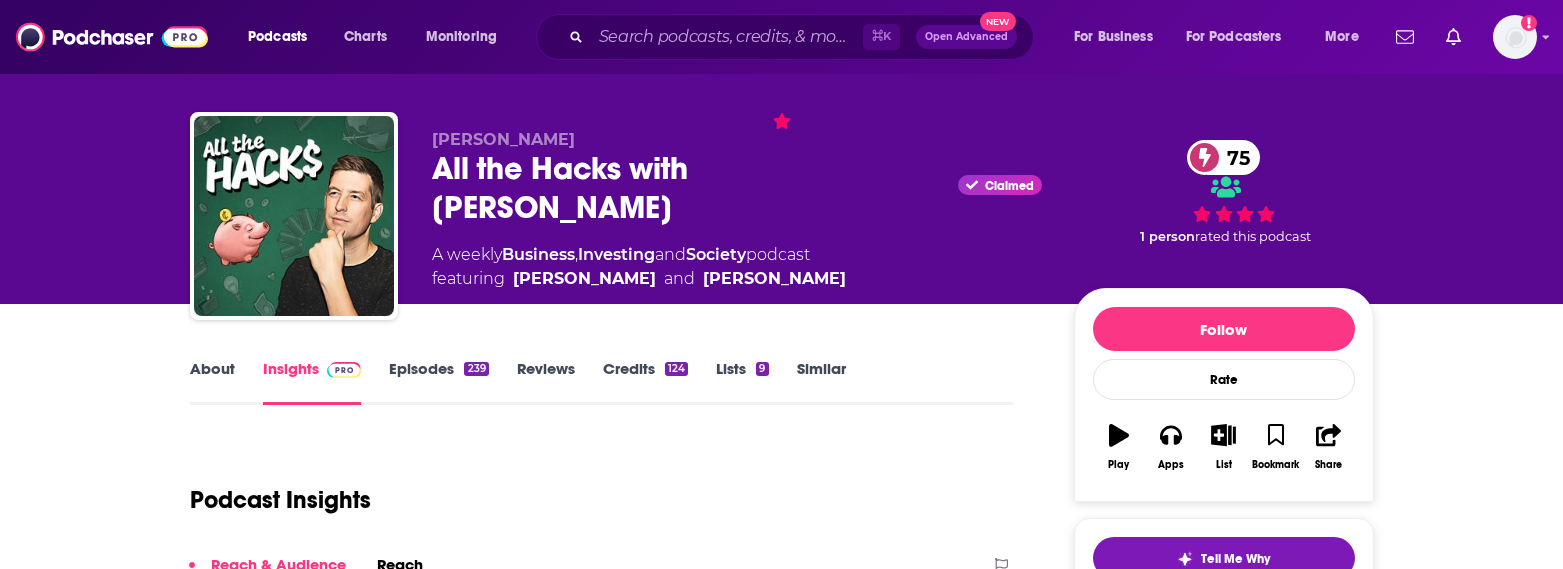 click on "A   weekly  Business ,  Investing  and  Society  podcast  featuring  Chris Hutchins  and  Amy Fox" at bounding box center [639, 267] 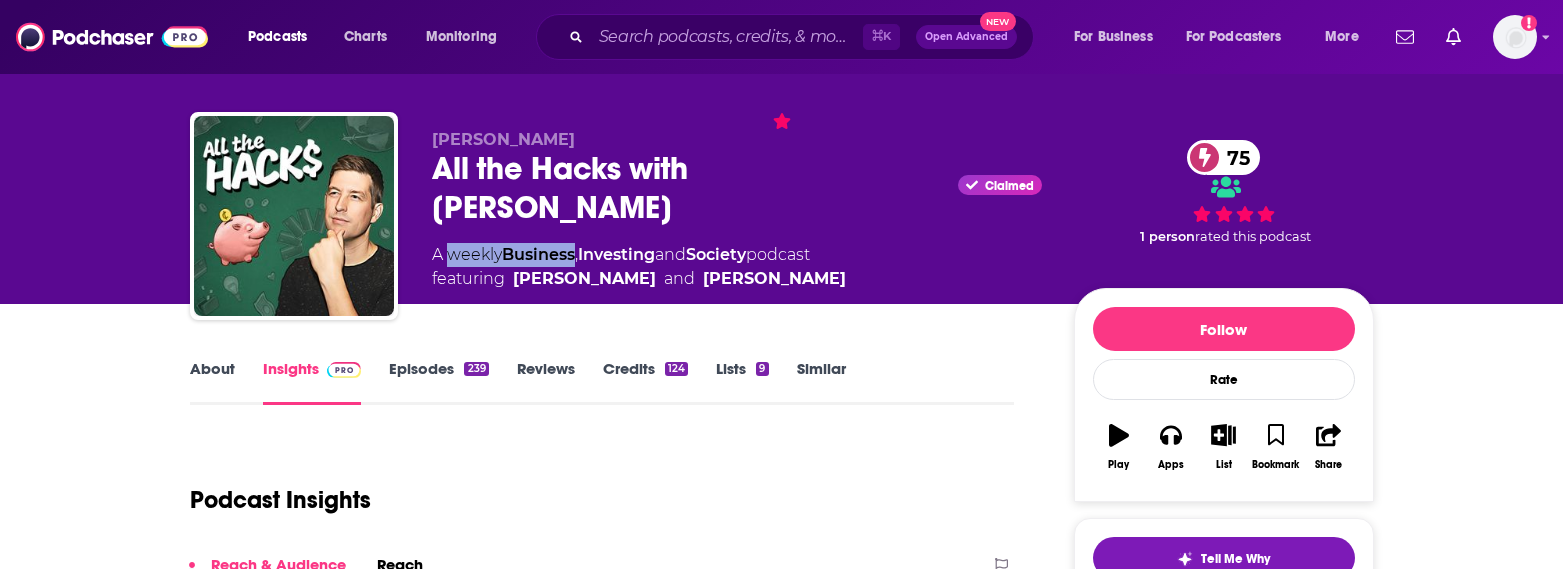 drag, startPoint x: 470, startPoint y: 215, endPoint x: 555, endPoint y: 213, distance: 85.02353 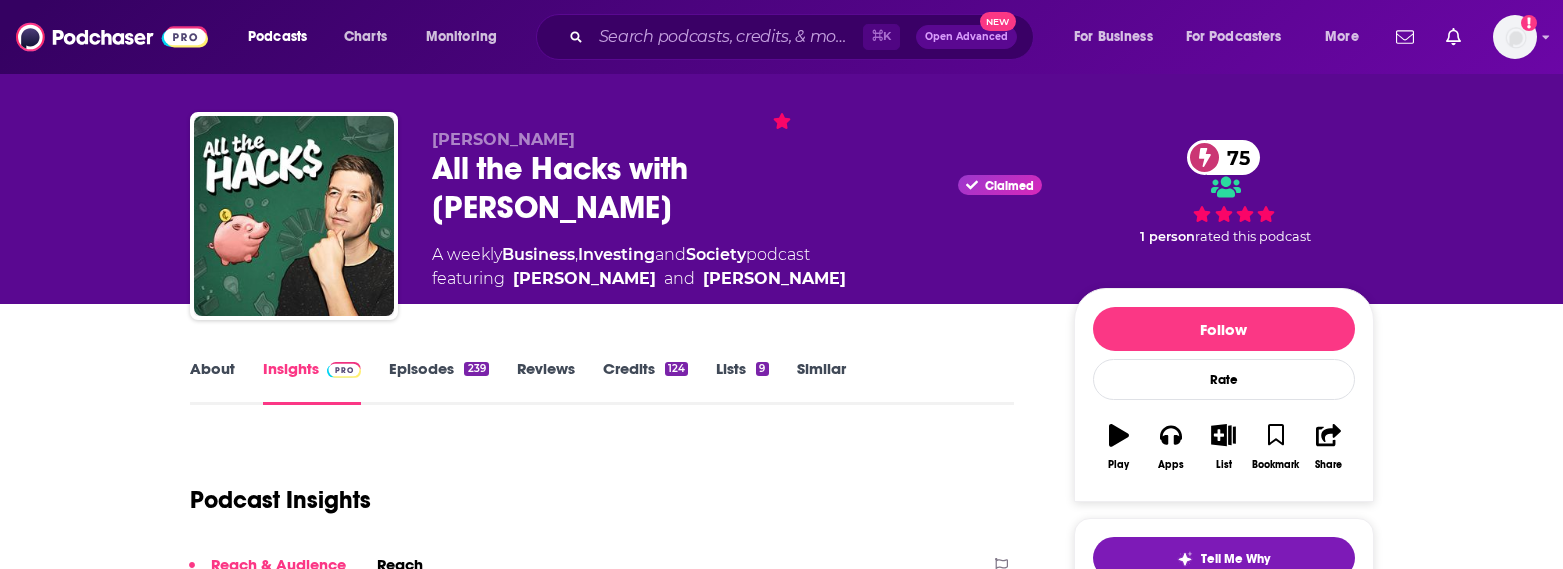 click on "All the Hacks with Chris Hutchins Claimed 75" at bounding box center (737, 188) 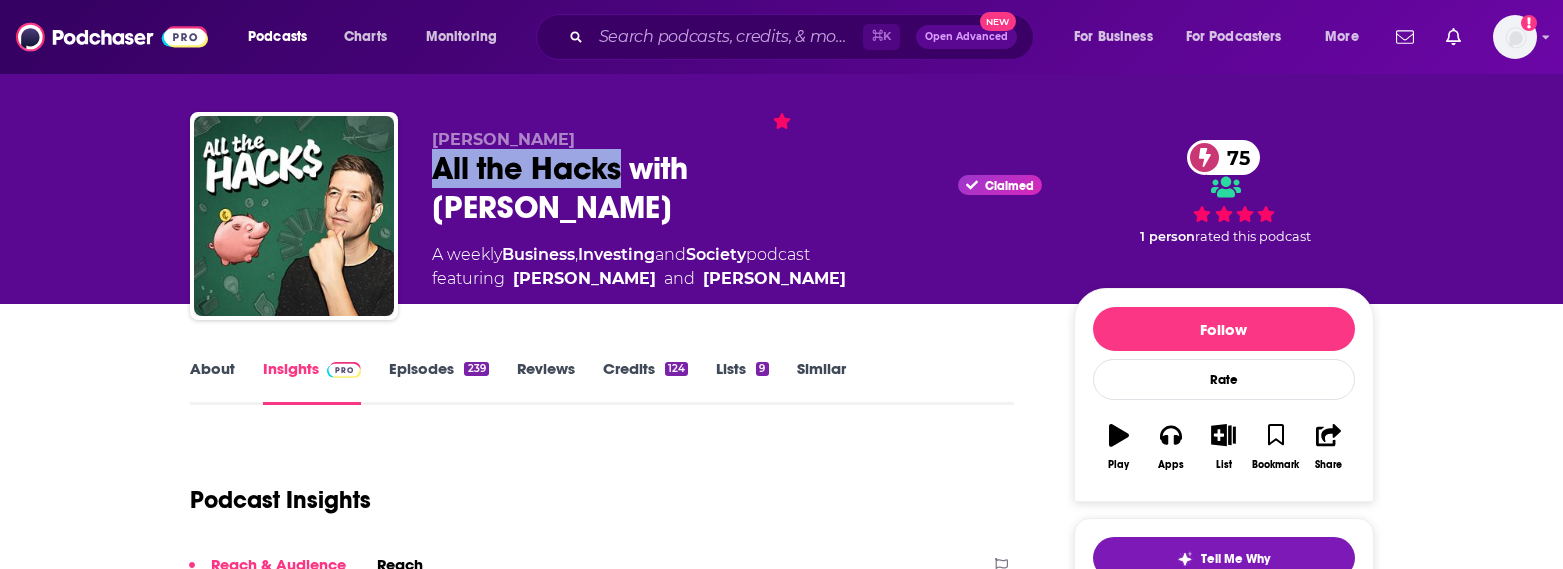 drag, startPoint x: 449, startPoint y: 169, endPoint x: 553, endPoint y: 171, distance: 104.019226 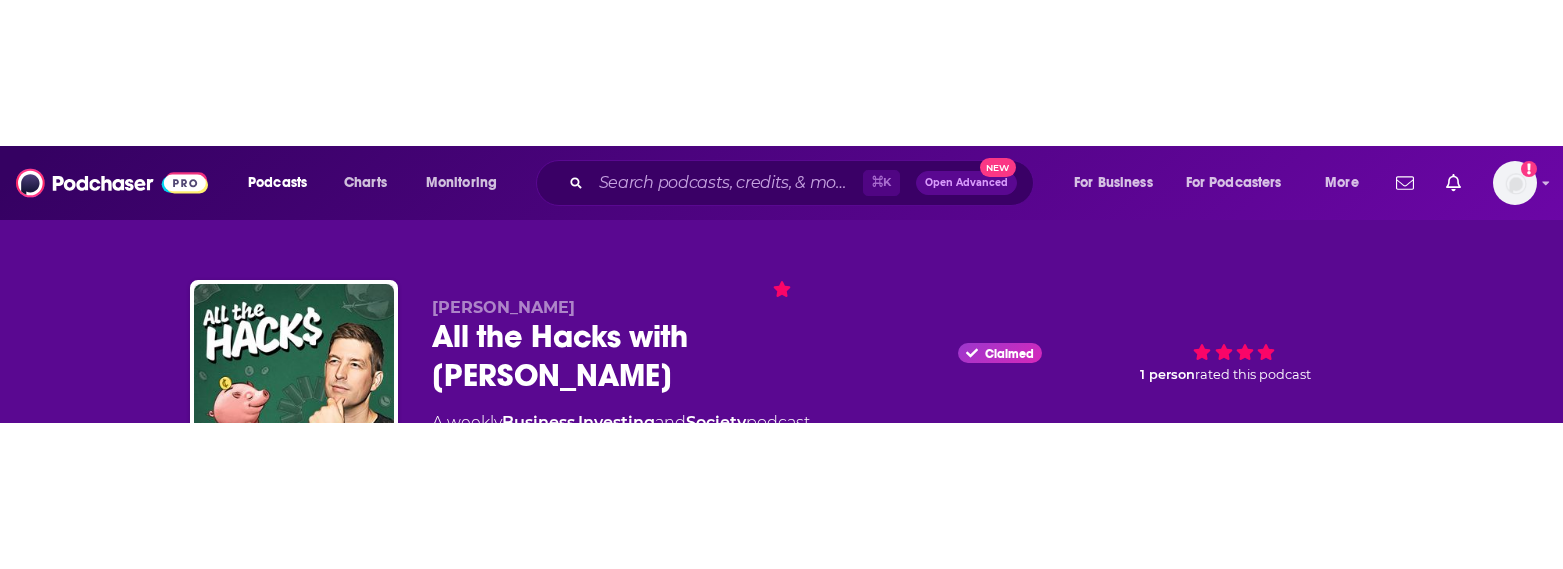 scroll, scrollTop: 0, scrollLeft: 0, axis: both 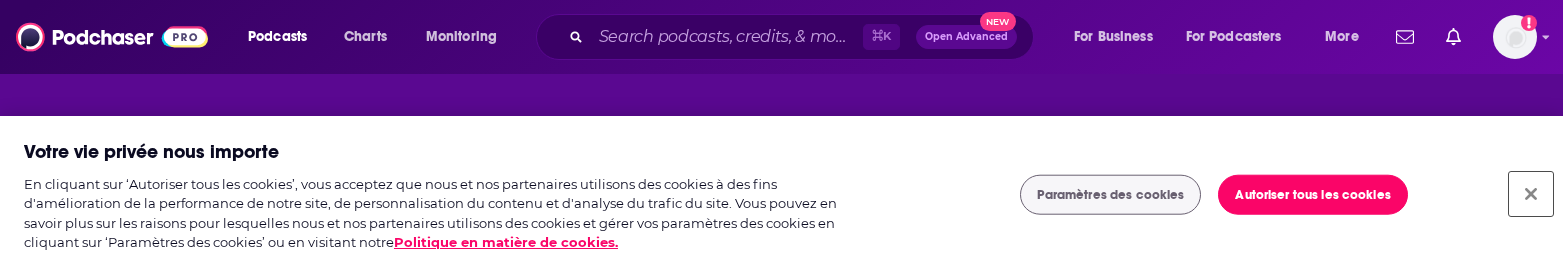 click at bounding box center (1531, 194) 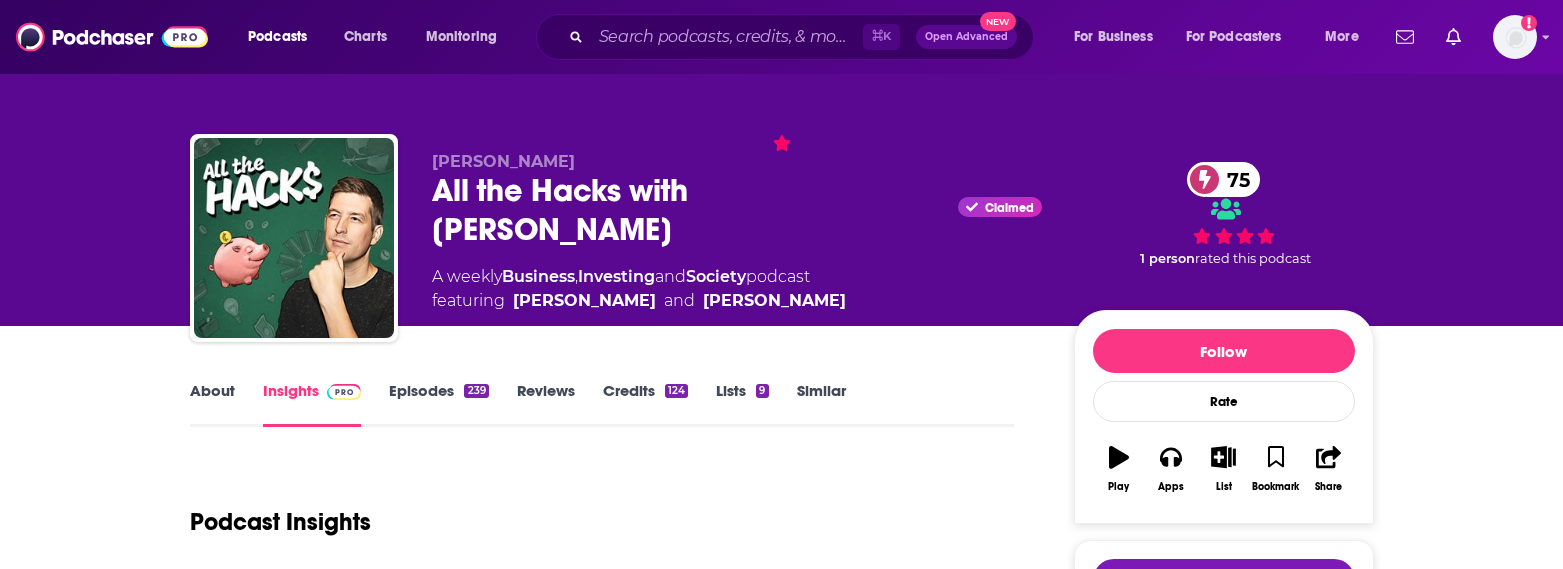 click on "Episodes 239" at bounding box center [438, 404] 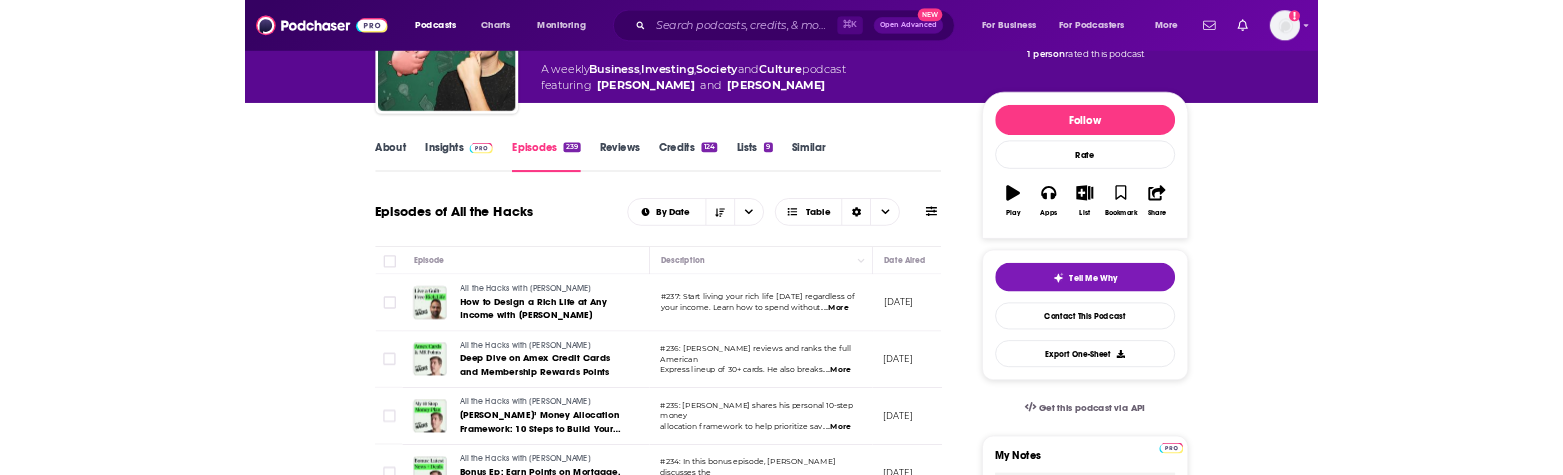 scroll, scrollTop: 100, scrollLeft: 0, axis: vertical 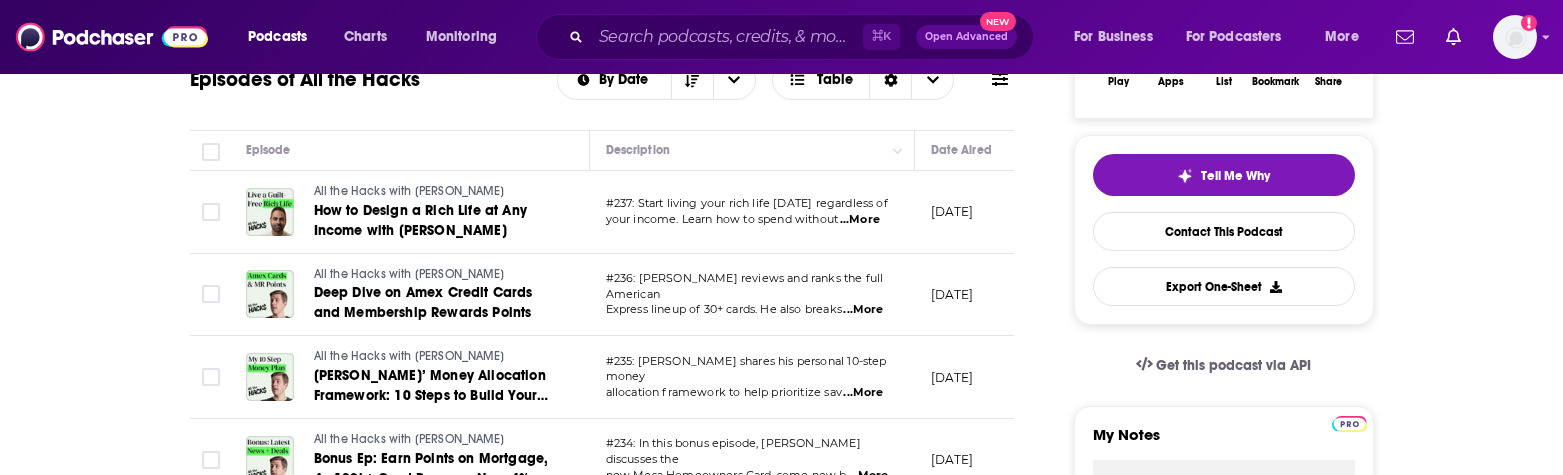 click on "#237: Start living your rich life [DATE] regardless of" at bounding box center (747, 203) 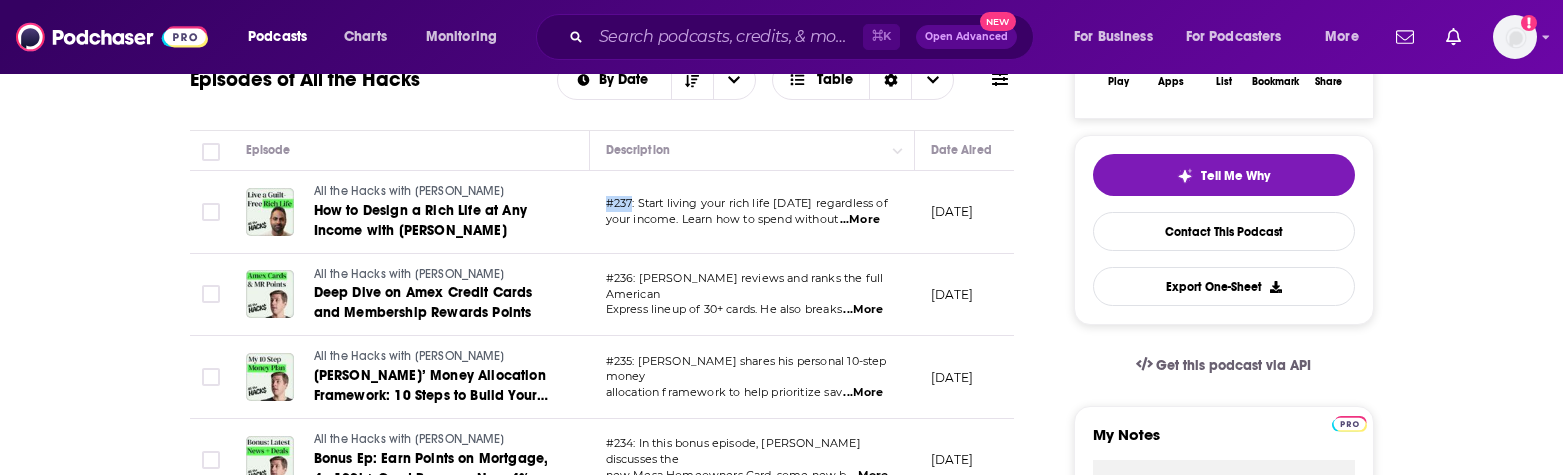 drag, startPoint x: 624, startPoint y: 204, endPoint x: 602, endPoint y: 206, distance: 22.090721 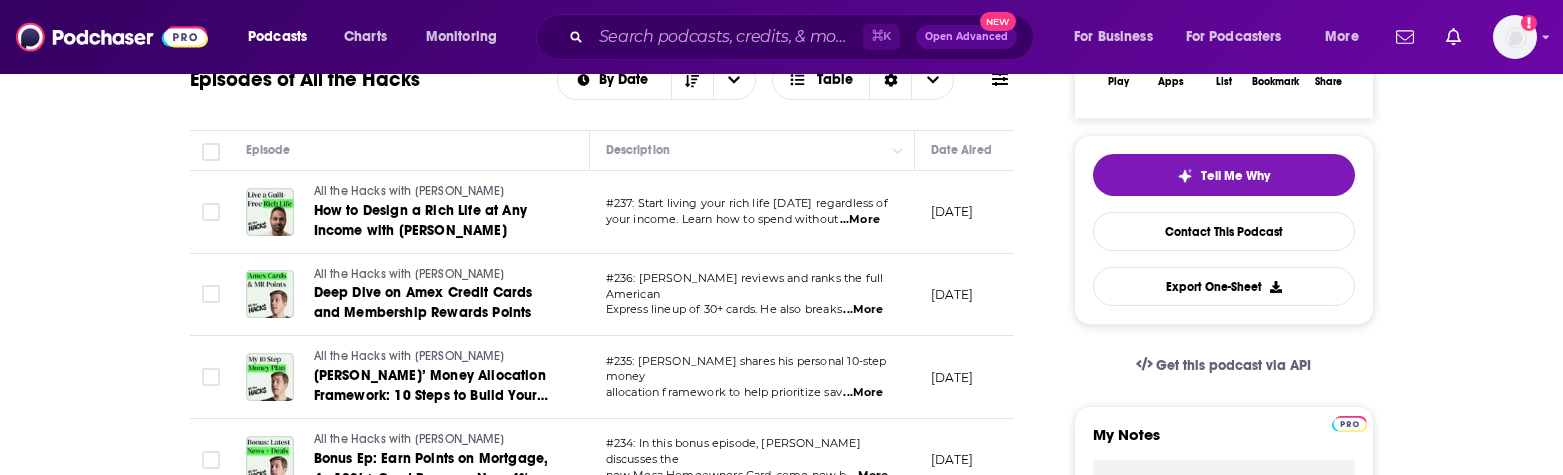 click on "#237: Start living your rich life [DATE] regardless of" at bounding box center [747, 203] 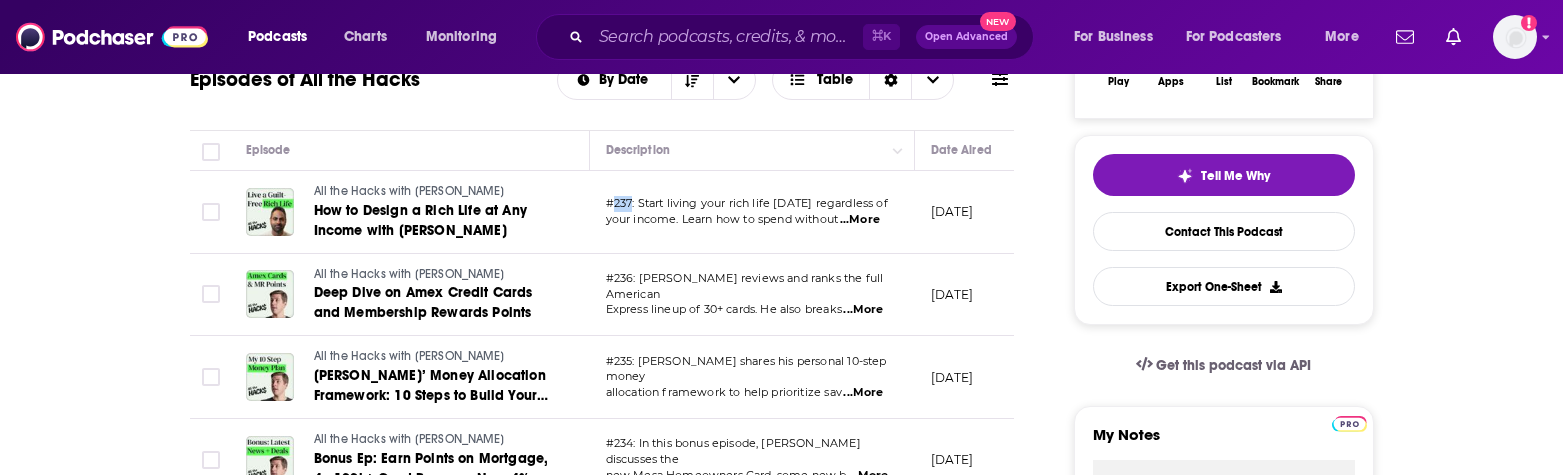 click on "#237: Start living your rich life [DATE] regardless of" at bounding box center (747, 203) 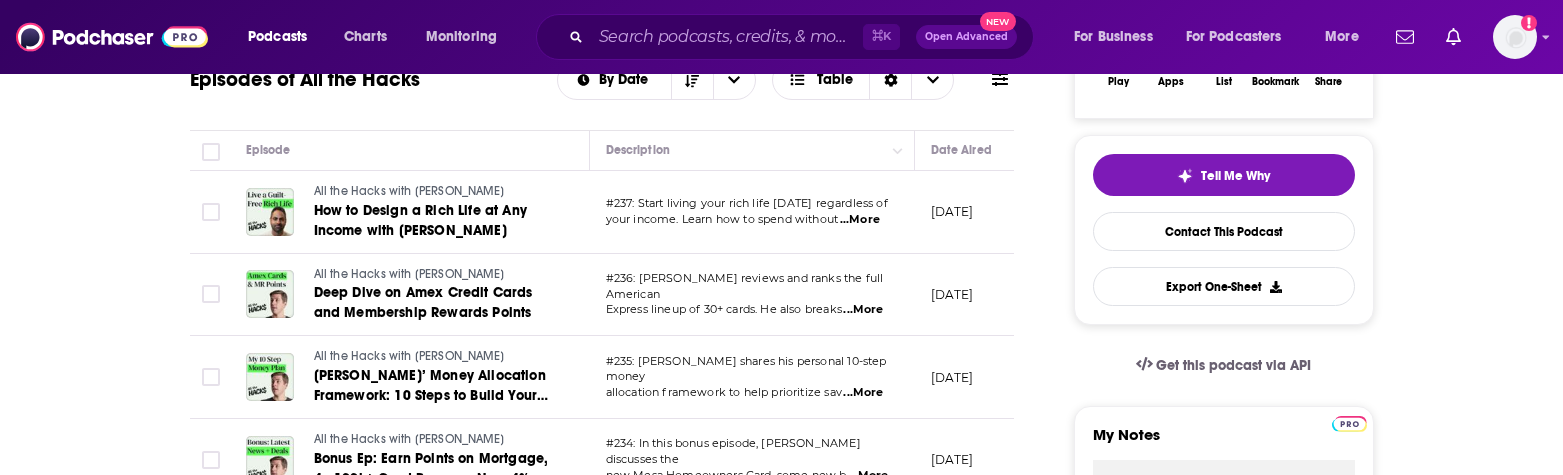 click on "#237: Start living your rich life [DATE] regardless of" at bounding box center (747, 203) 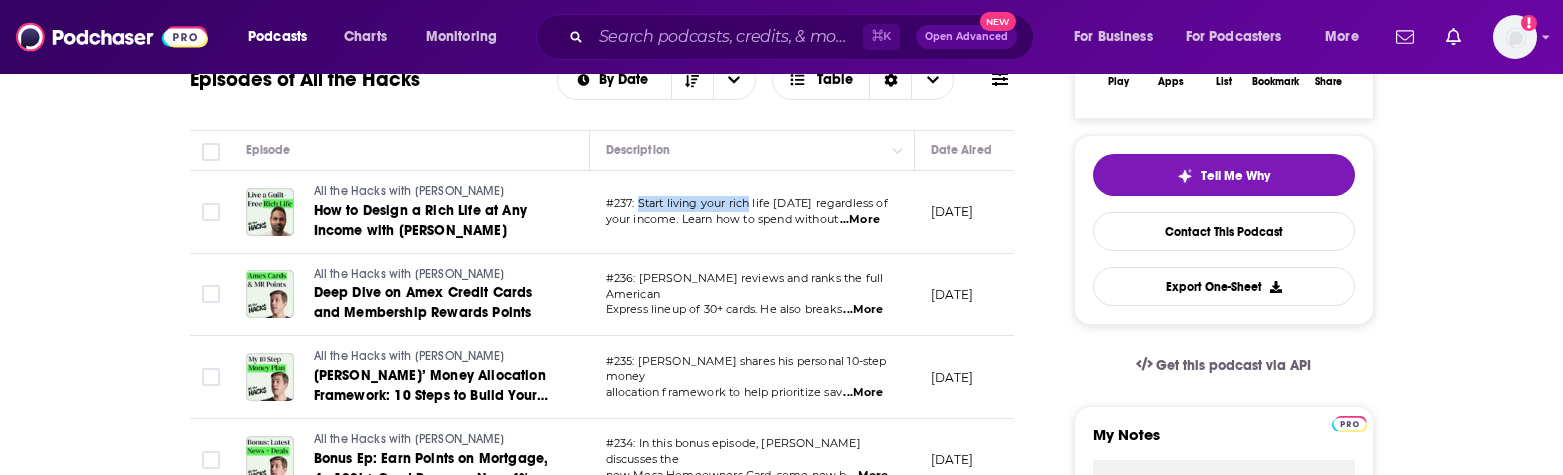 drag, startPoint x: 655, startPoint y: 205, endPoint x: 732, endPoint y: 208, distance: 77.05842 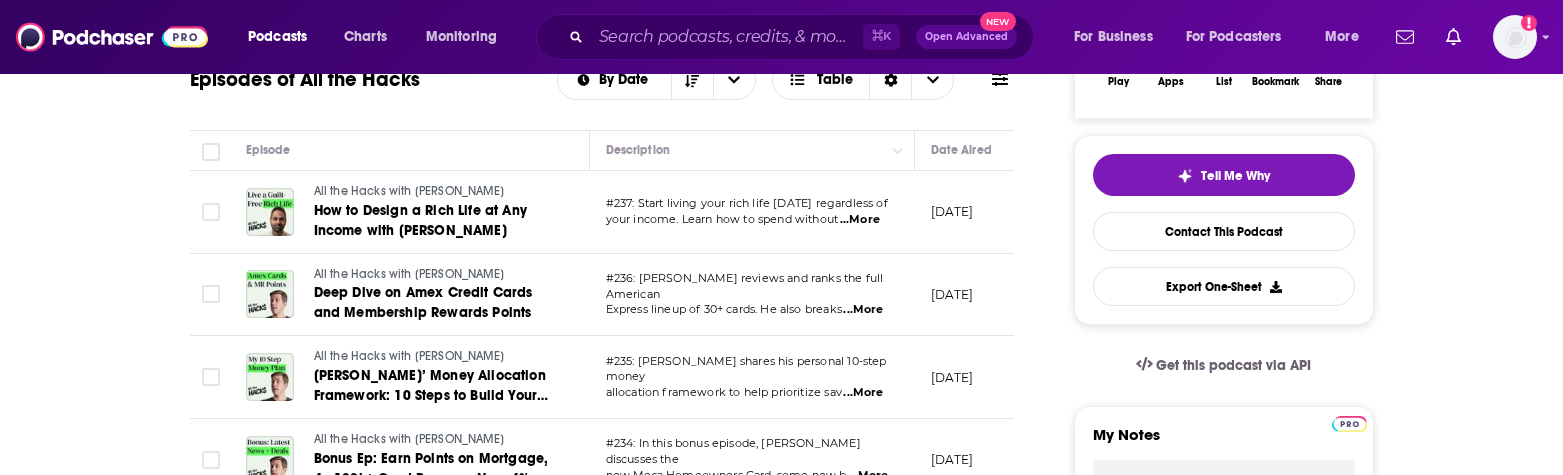 click on "#237: Start living your rich life [DATE] regardless of" at bounding box center (747, 203) 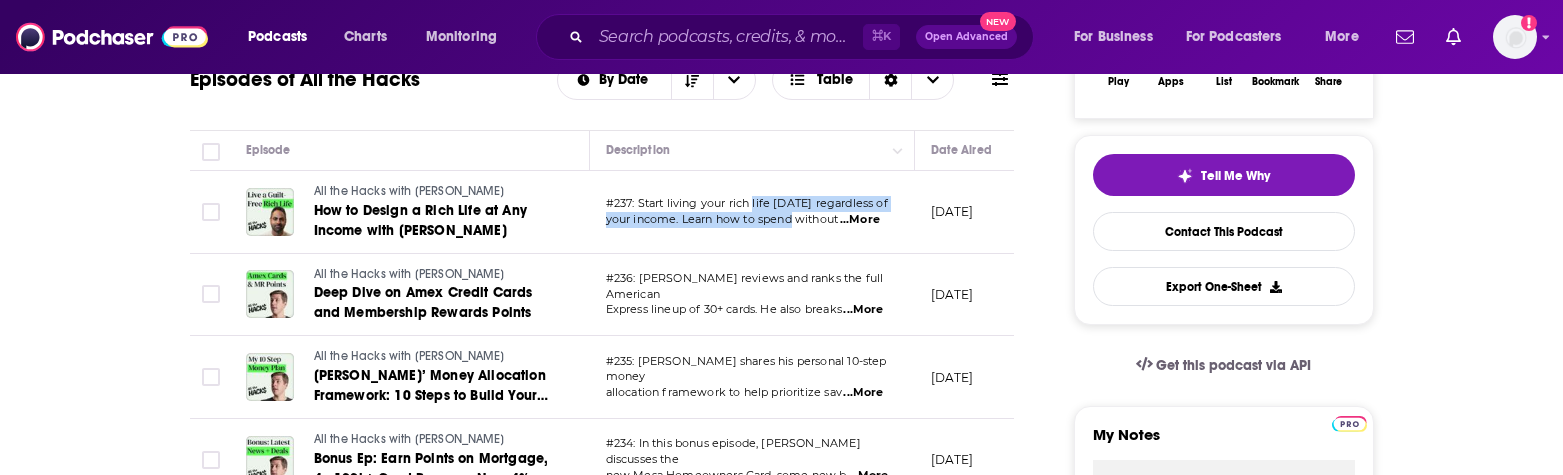drag, startPoint x: 767, startPoint y: 204, endPoint x: 764, endPoint y: 220, distance: 16.27882 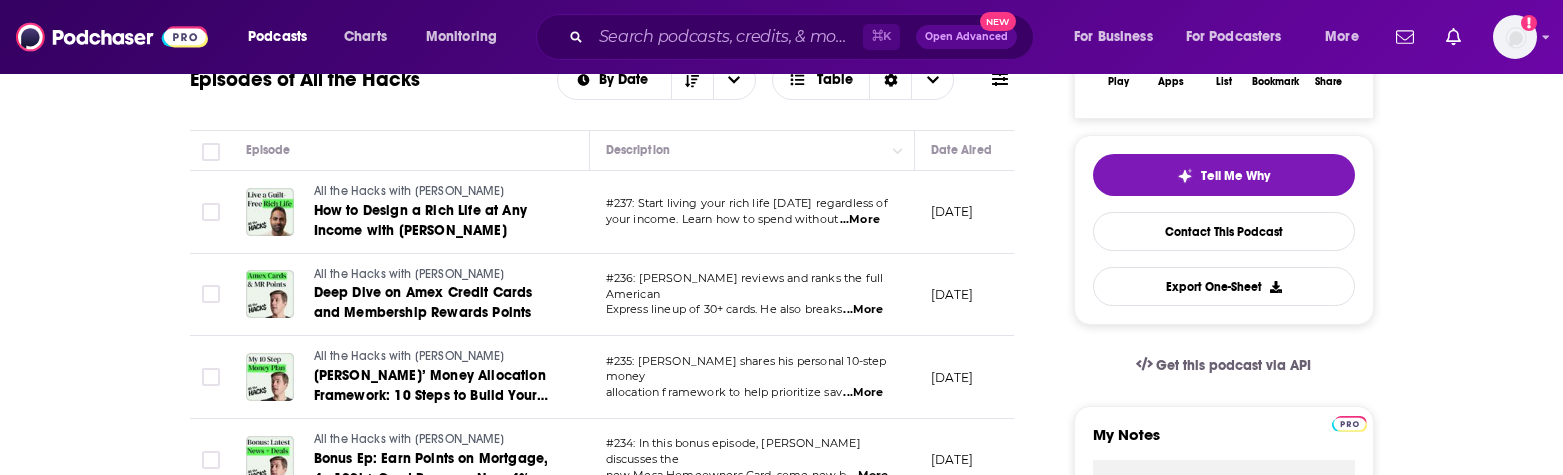 click on "#237: Start living your rich life today regardless of your income. Learn how to spend without   ...More" at bounding box center (752, 212) 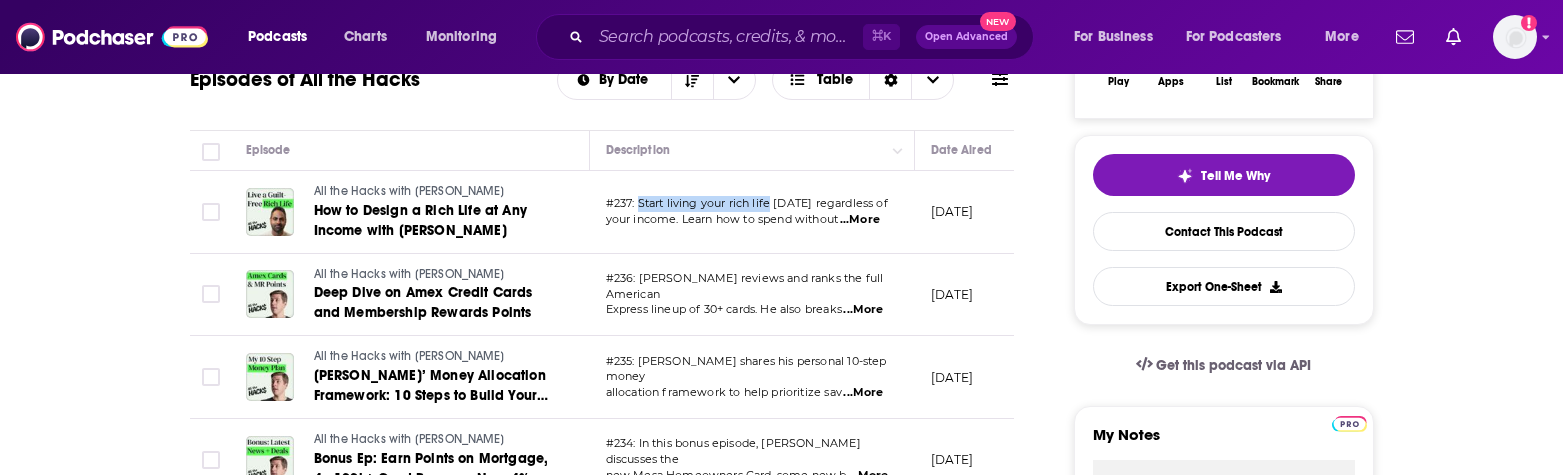 drag, startPoint x: 649, startPoint y: 206, endPoint x: 756, endPoint y: 206, distance: 107 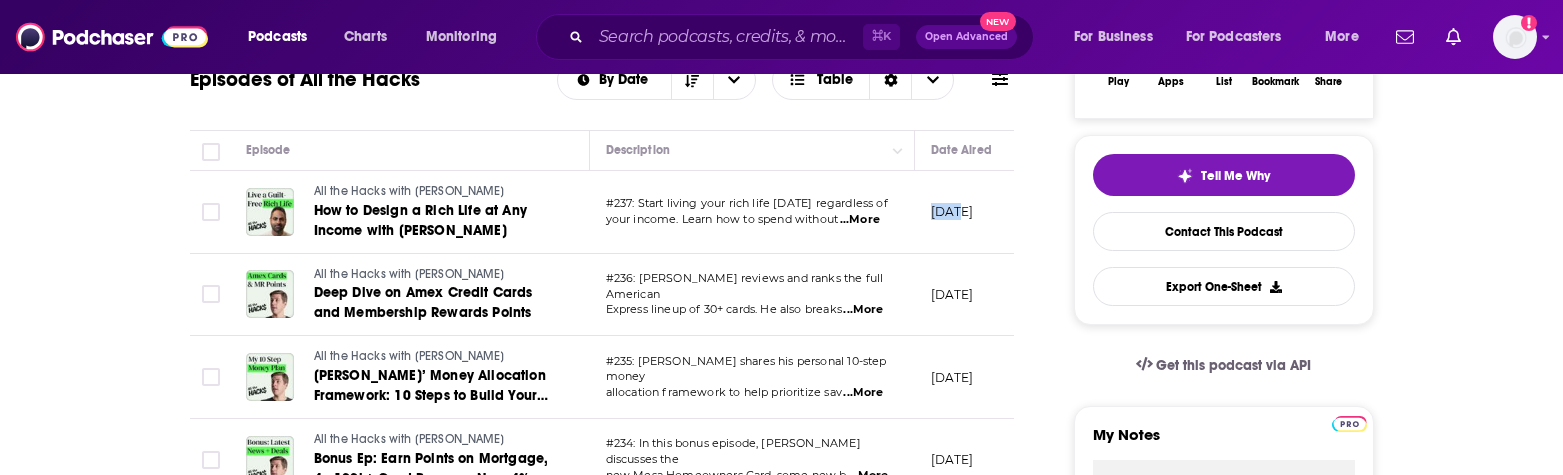 click on "About Insights Episodes 239 Reviews Credits 124 Lists 9 Similar Episodes of All the Hacks By Date Table Episode Description Date Aired Reach Episode Guests Length All the Hacks with Chris Hutchins How to Design a Rich Life at Any Income with Ramit Sethi #237: Start living your rich life today regardless of your income. Learn how to spend without   ...More July 16, 2025 89k-133k Ramit Sethi 1:03:59 s All the Hacks with Chris Hutchins Deep Dive on Amex Credit Cards and Membership Rewards Points #236: Chris reviews and ranks the full American Express lineup of 30+ cards. He also breaks  ...More July 9, 2025 48k-72k -- 1:48:38 s All the Hacks with Chris Hutchins Chris’ Money Allocation Framework: 10 Steps to Build Your Wealth #235: Chris shares his personal 10-step money allocation framework to help prioritize sav  ...More July 2, 2025 50k-74k -- 56:33 s All the Hacks with Chris Hutchins Bonus Ep: Earn Points on Mortgage, 4x 100k+ Card Bonuses, New 4% Card, Devaluations and More  ...More June 28, 2025 48k-71k s" at bounding box center (616, 4276) 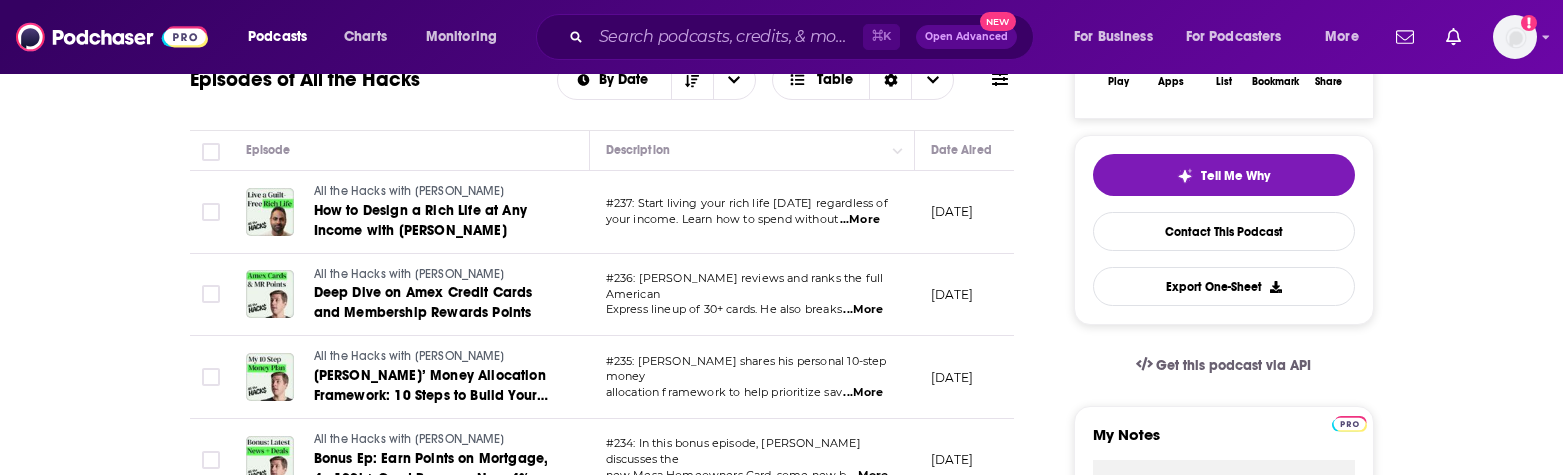 drag, startPoint x: 1021, startPoint y: 216, endPoint x: 926, endPoint y: 213, distance: 95.047356 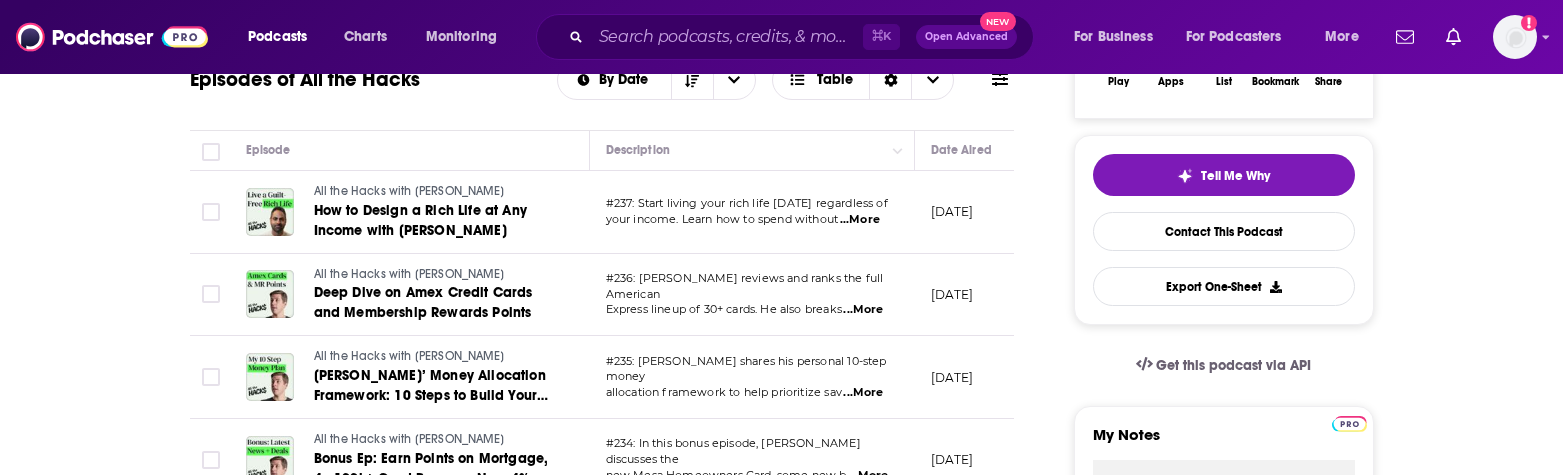 click on "About Insights Episodes 239 Reviews Credits 124 Lists 9 Similar Episodes of All the Hacks By Date Table Episode Description Date Aired Reach Episode Guests Length All the Hacks with Chris Hutchins How to Design a Rich Life at Any Income with Ramit Sethi #237: Start living your rich life today regardless of your income. Learn how to spend without   ...More July 16, 2025 89k-133k Ramit Sethi 1:03:59 s All the Hacks with Chris Hutchins Deep Dive on Amex Credit Cards and Membership Rewards Points #236: Chris reviews and ranks the full American Express lineup of 30+ cards. He also breaks  ...More July 9, 2025 48k-72k -- 1:48:38 s All the Hacks with Chris Hutchins Chris’ Money Allocation Framework: 10 Steps to Build Your Wealth #235: Chris shares his personal 10-step money allocation framework to help prioritize sav  ...More July 2, 2025 50k-74k -- 56:33 s All the Hacks with Chris Hutchins Bonus Ep: Earn Points on Mortgage, 4x 100k+ Card Bonuses, New 4% Card, Devaluations and More  ...More June 28, 2025 48k-71k s" at bounding box center [782, 4250] 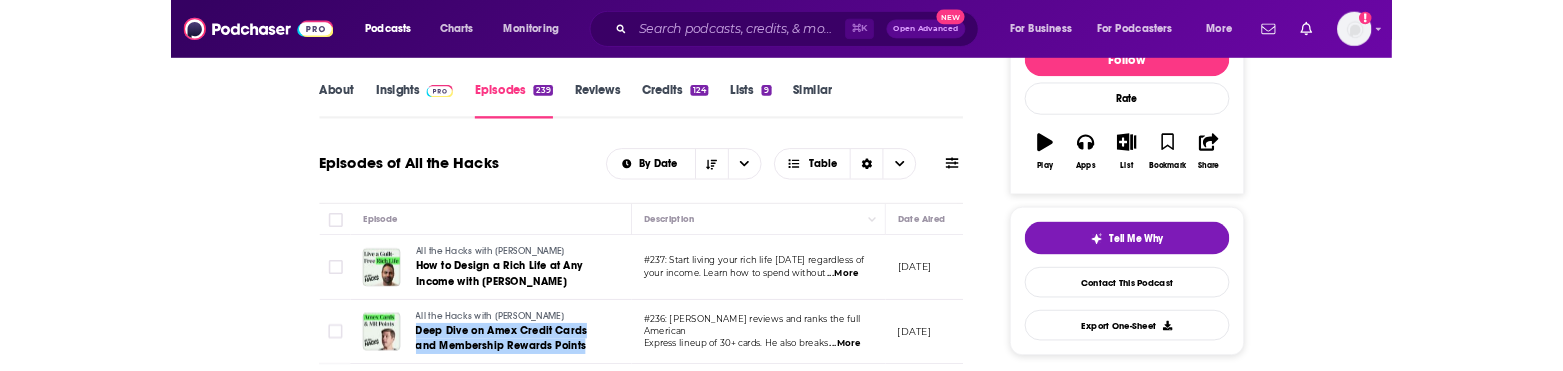 scroll, scrollTop: 287, scrollLeft: 0, axis: vertical 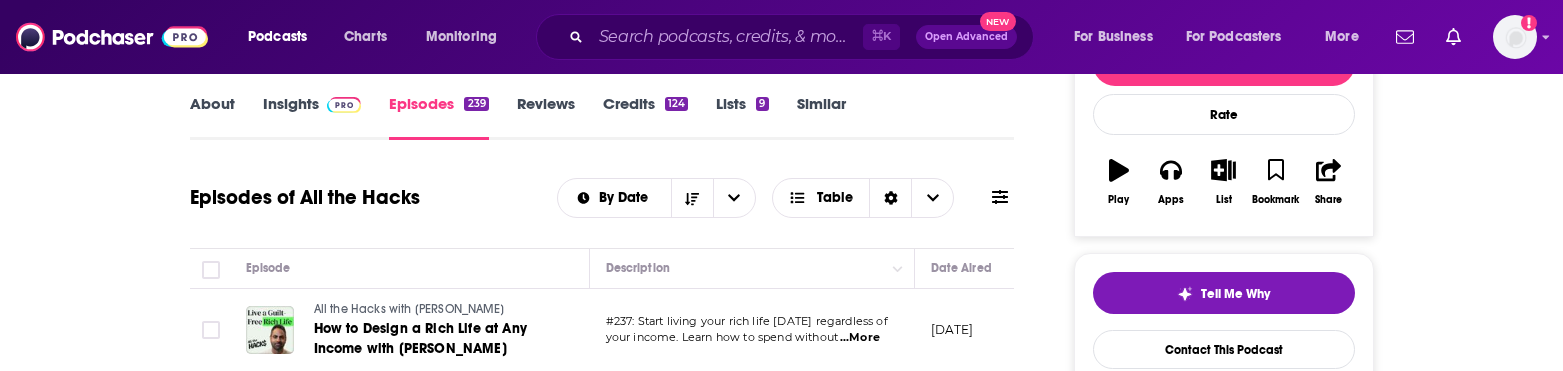 click on "#237: Start living your rich life [DATE] regardless of" at bounding box center [747, 321] 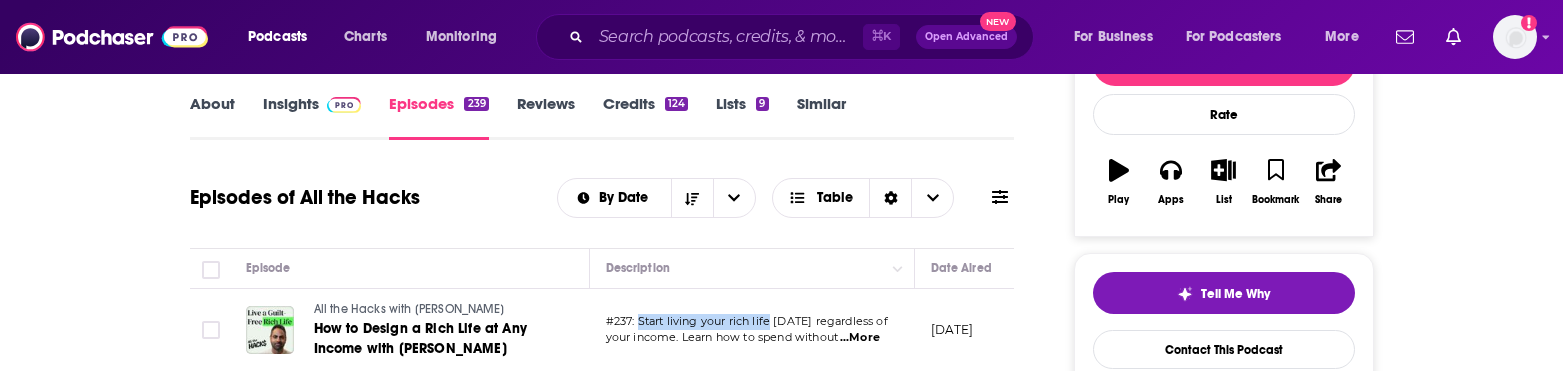 drag, startPoint x: 651, startPoint y: 322, endPoint x: 764, endPoint y: 330, distance: 113.28283 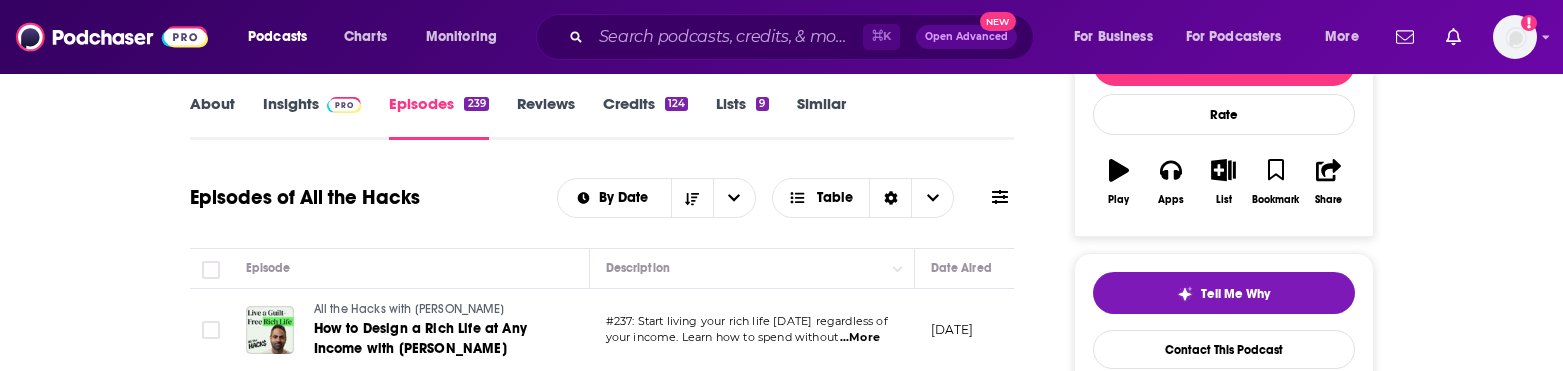 click on "#237: Start living your rich life [DATE] regardless of" at bounding box center (747, 321) 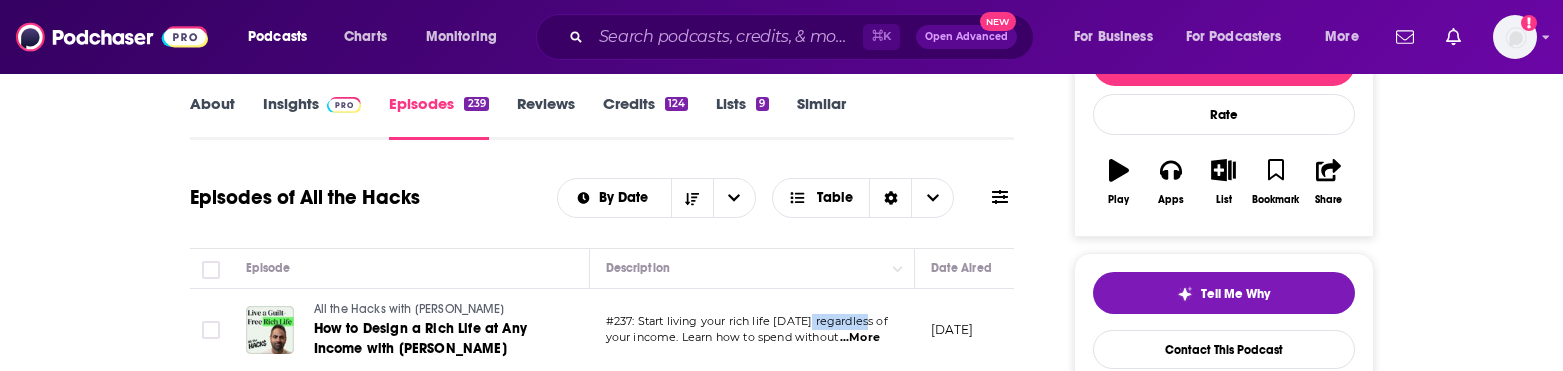 click on "#237: Start living your rich life [DATE] regardless of" at bounding box center [747, 321] 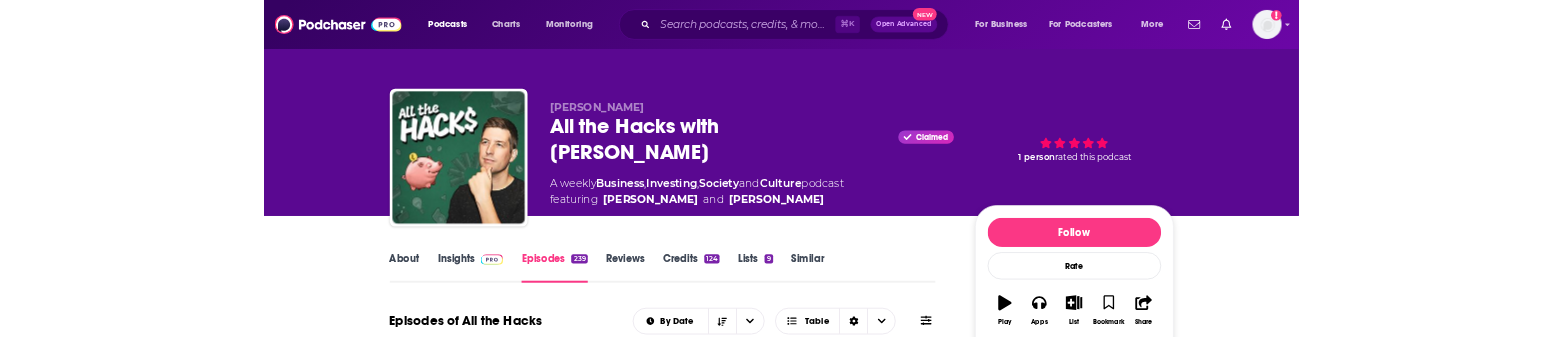 scroll, scrollTop: 0, scrollLeft: 0, axis: both 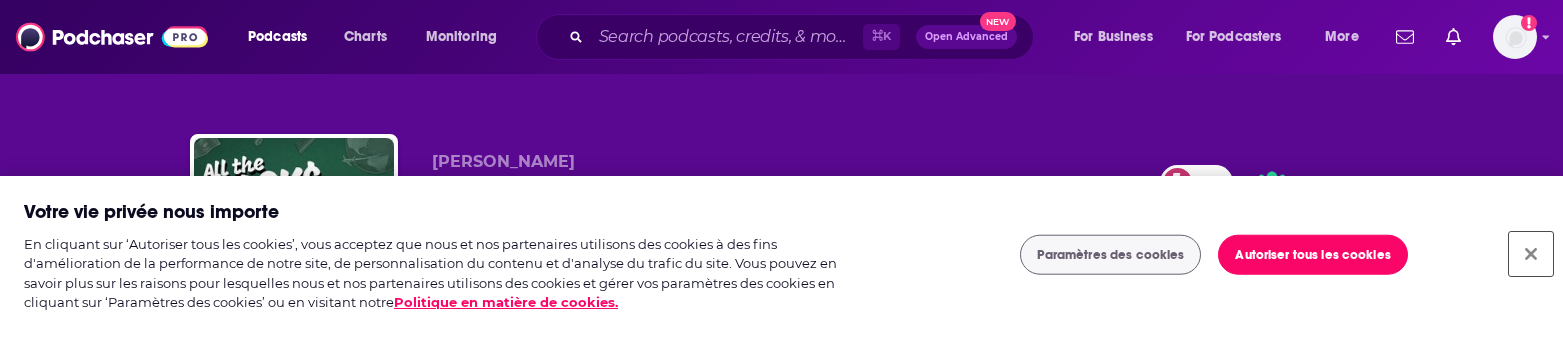 click at bounding box center (1531, 254) 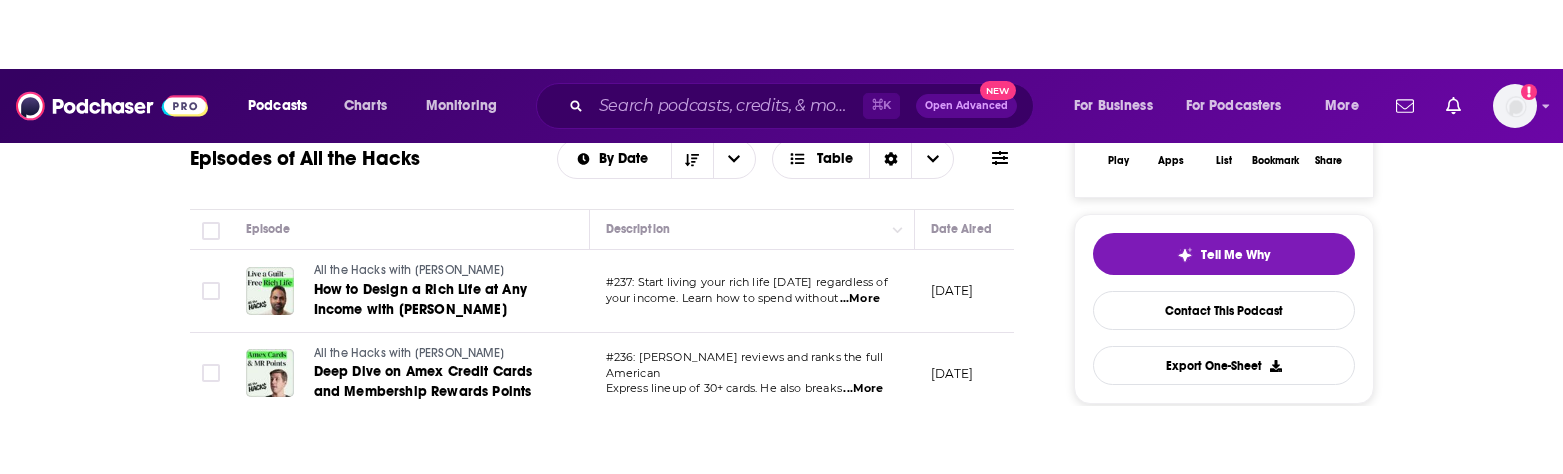 scroll, scrollTop: 391, scrollLeft: 0, axis: vertical 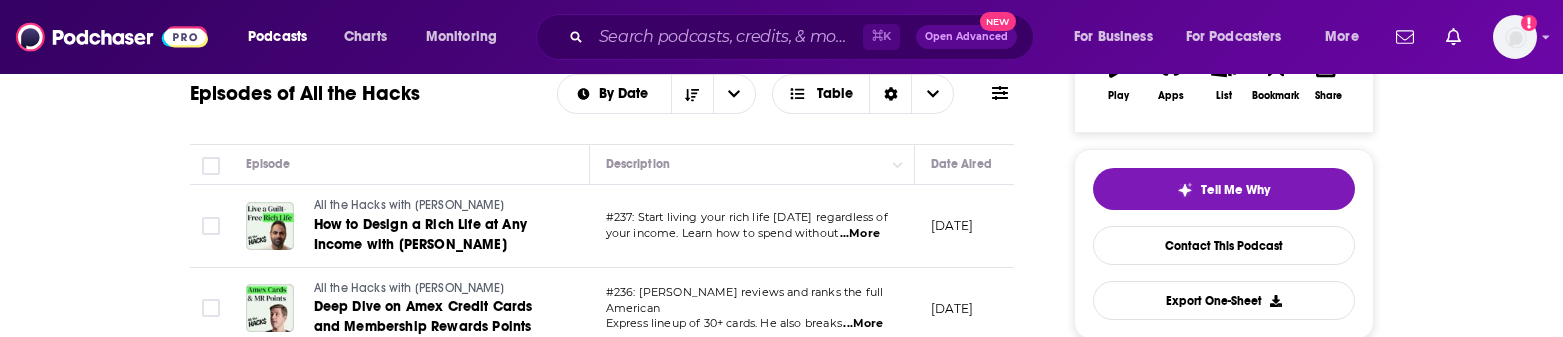 click on "#237: Start living your rich life [DATE] regardless of" at bounding box center (747, 217) 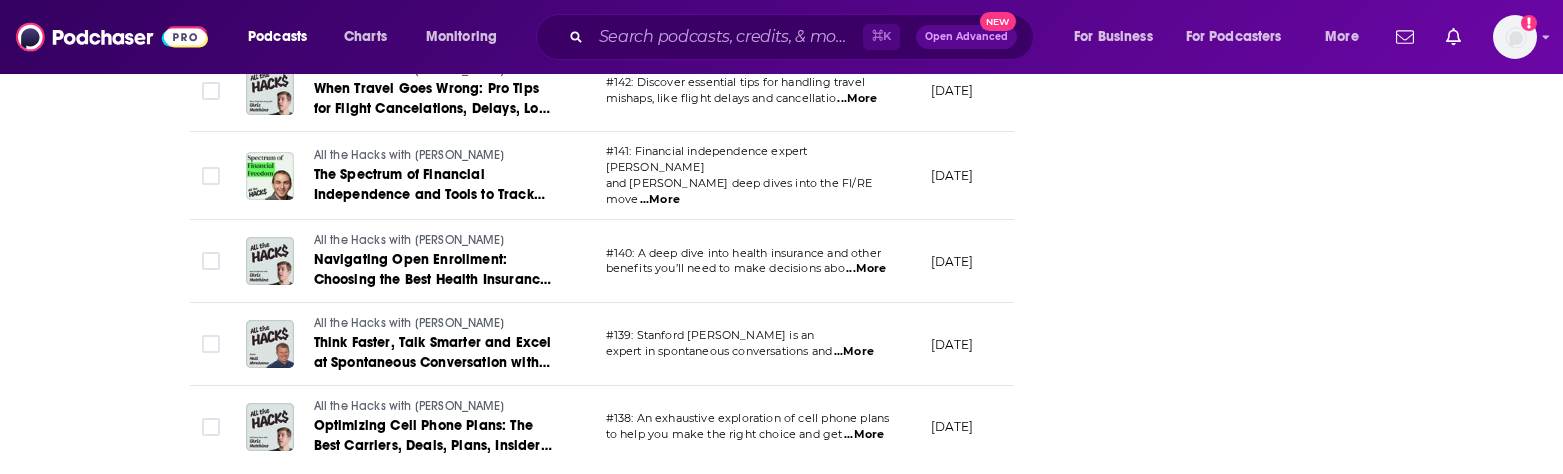 scroll, scrollTop: 8486, scrollLeft: 0, axis: vertical 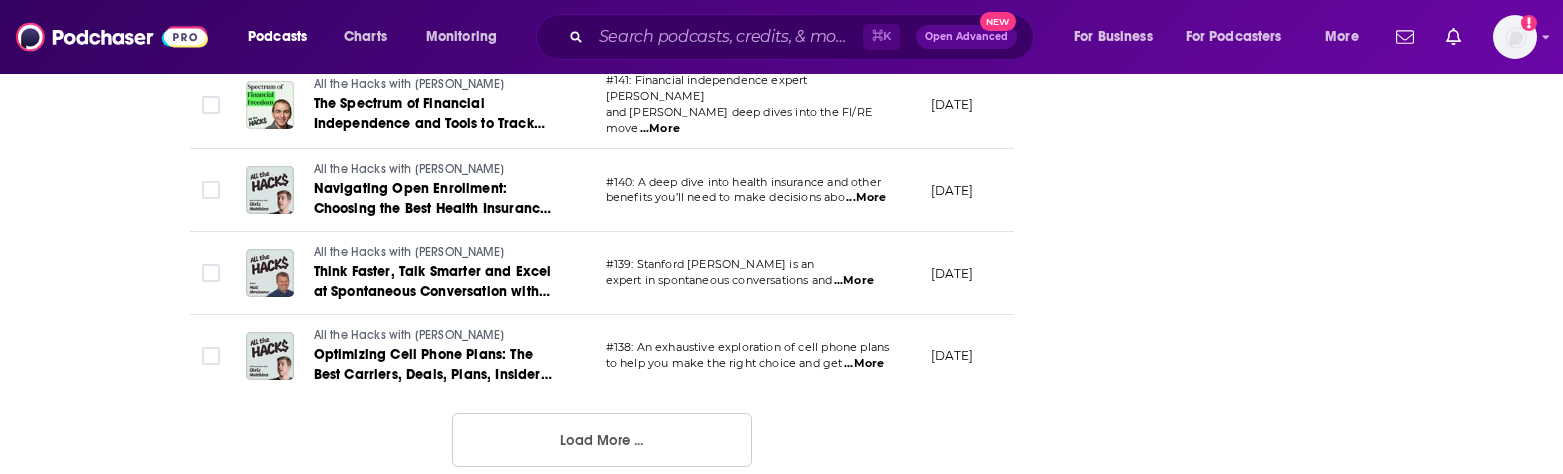click on "Load More ..." at bounding box center (602, 440) 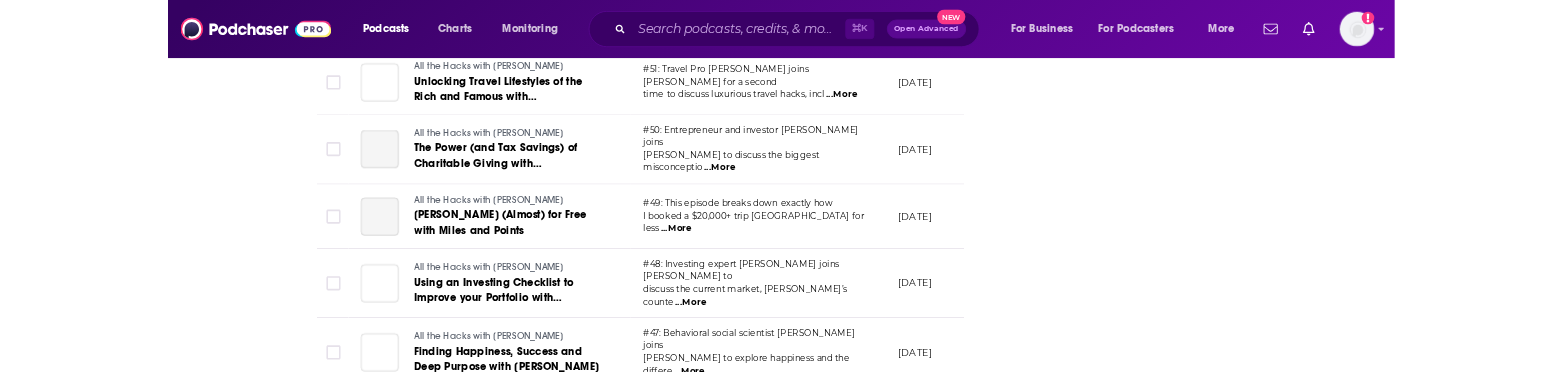 scroll, scrollTop: 16752, scrollLeft: 0, axis: vertical 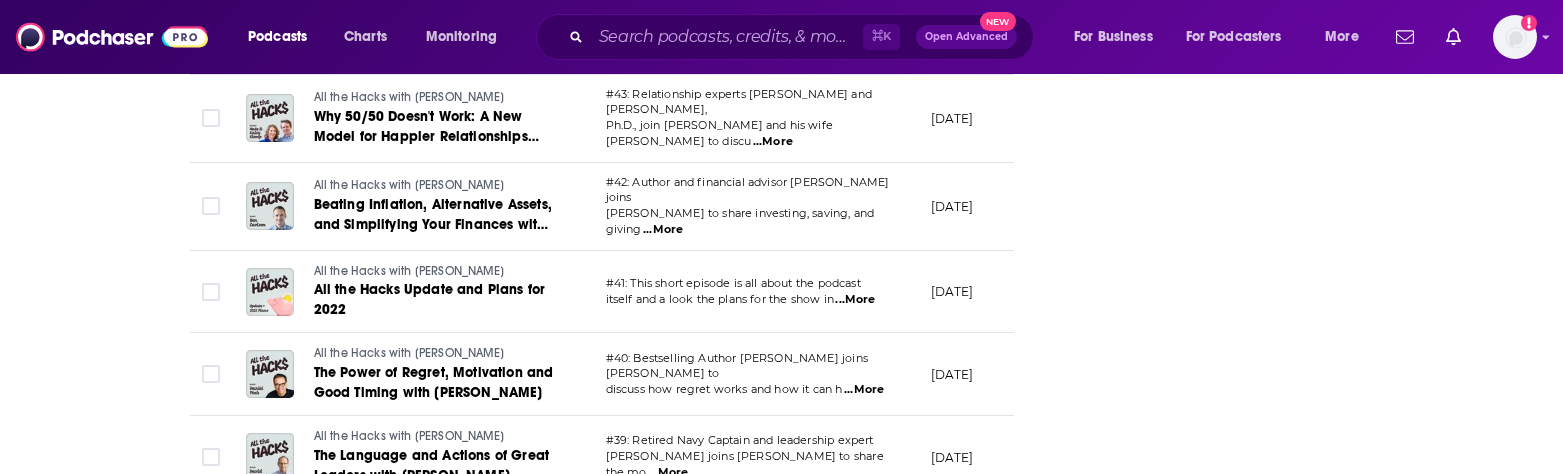 click on "Load More ..." at bounding box center [602, 629] 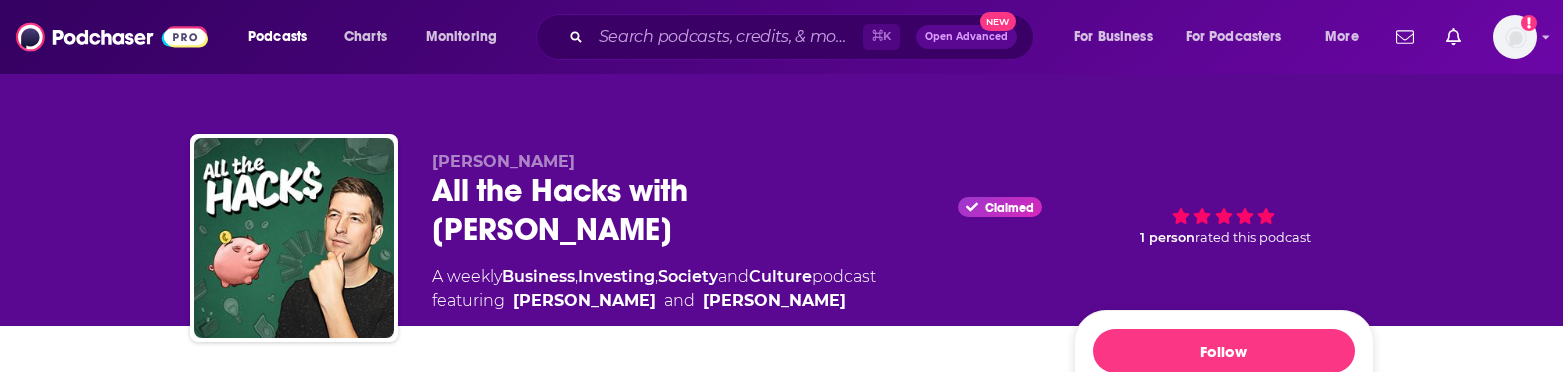 scroll, scrollTop: 0, scrollLeft: 0, axis: both 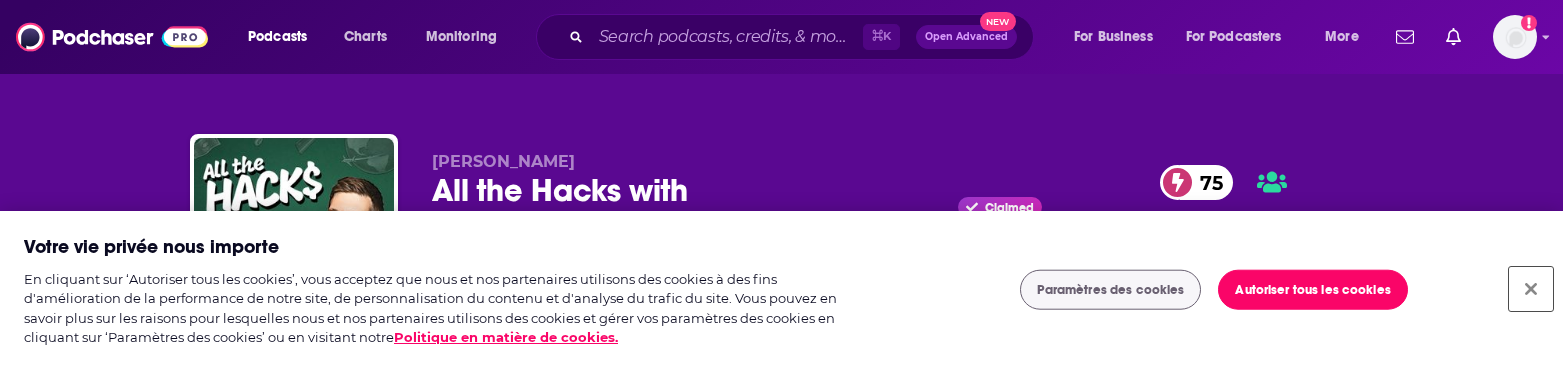click at bounding box center [1531, 289] 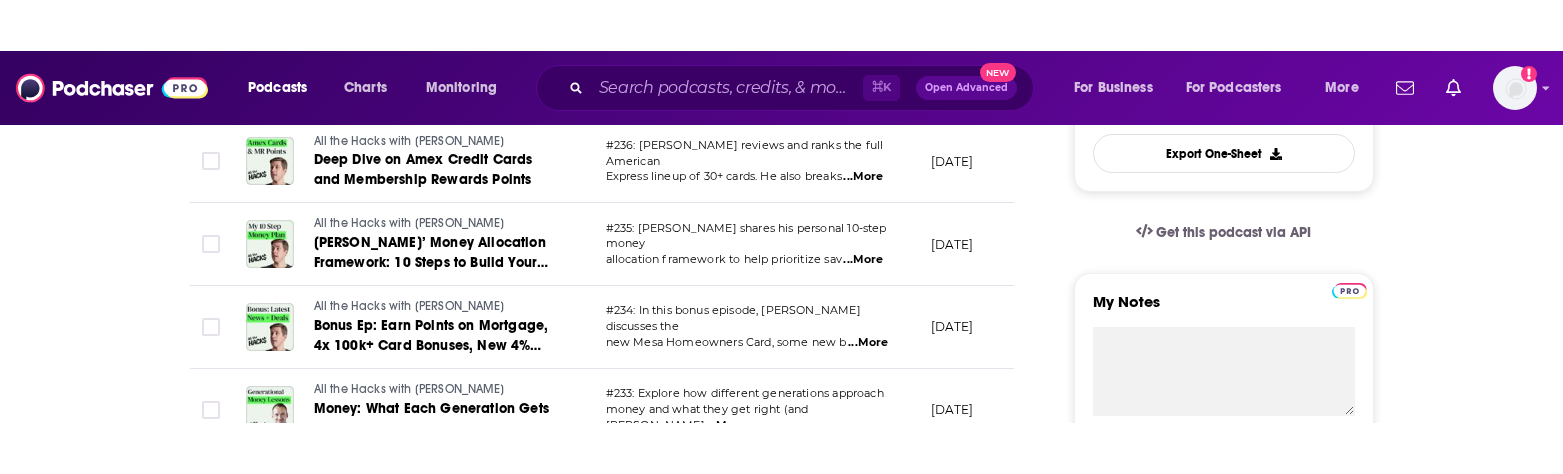 scroll, scrollTop: 601, scrollLeft: 0, axis: vertical 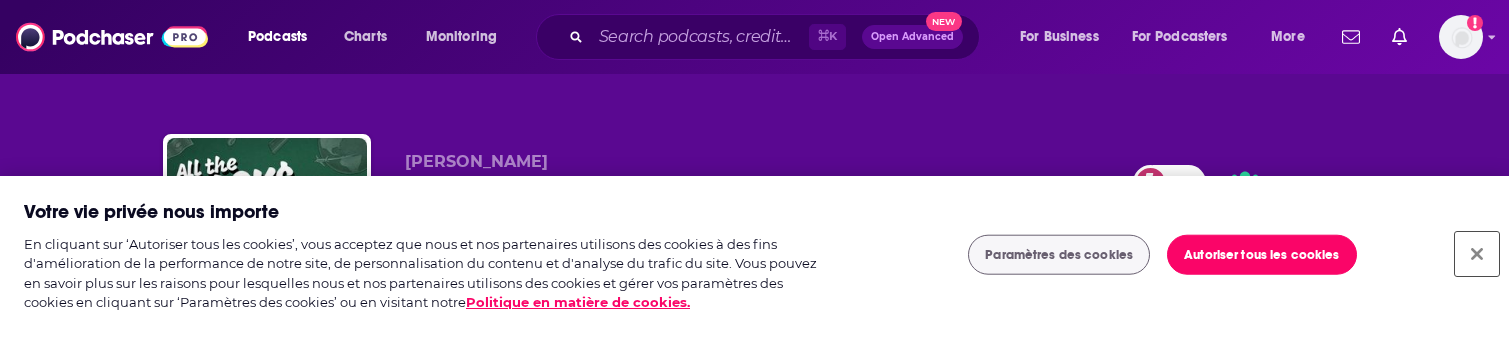 click at bounding box center (1477, 254) 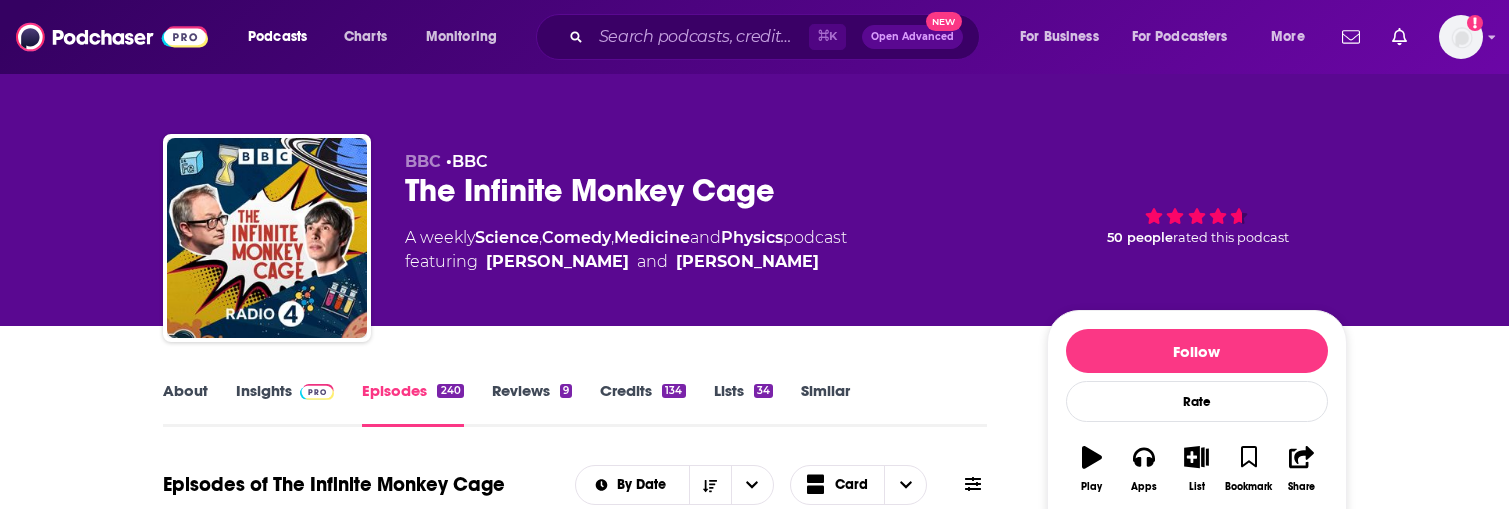 scroll, scrollTop: 0, scrollLeft: 0, axis: both 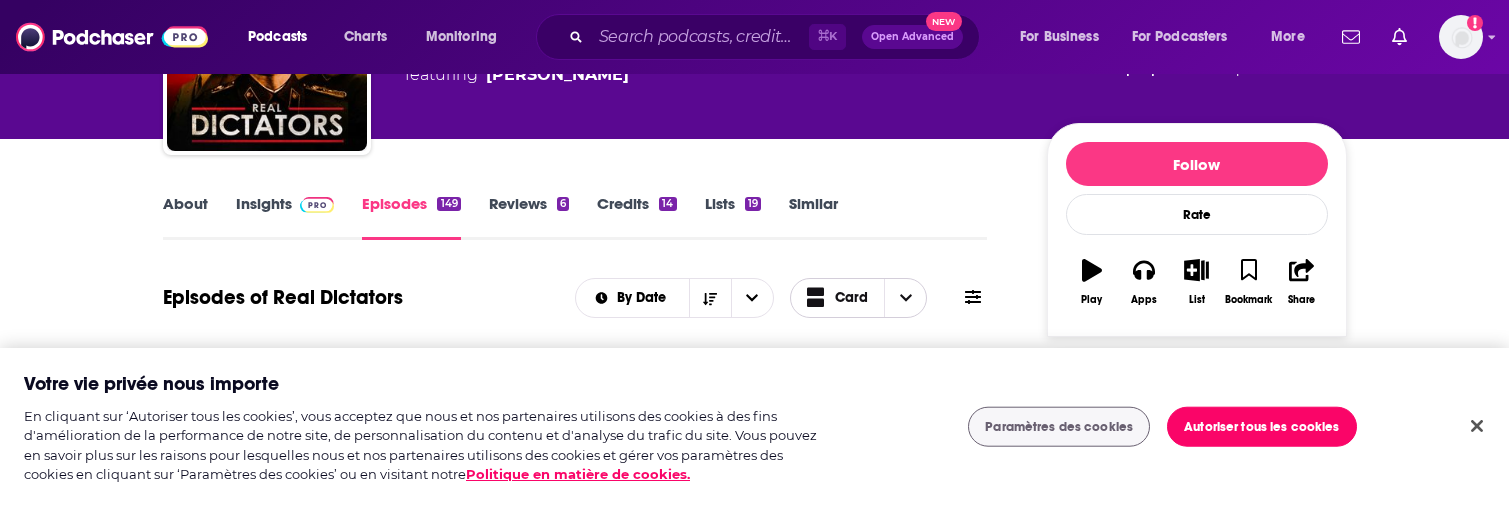 click 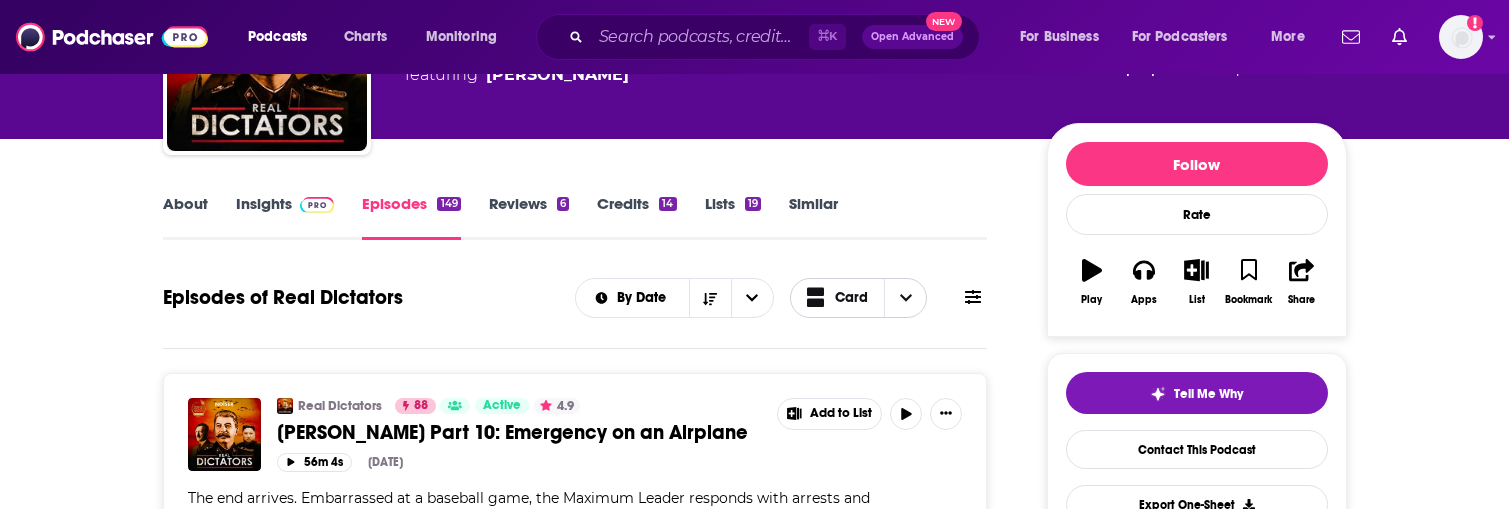 click 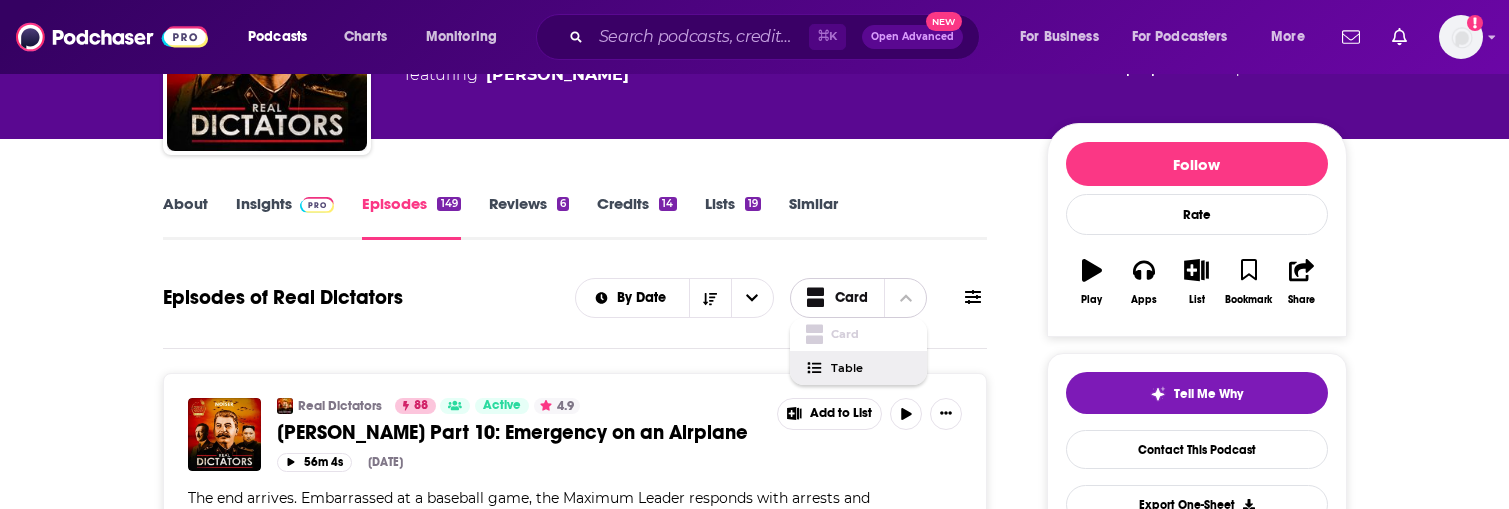 click on "Table" at bounding box center (871, 368) 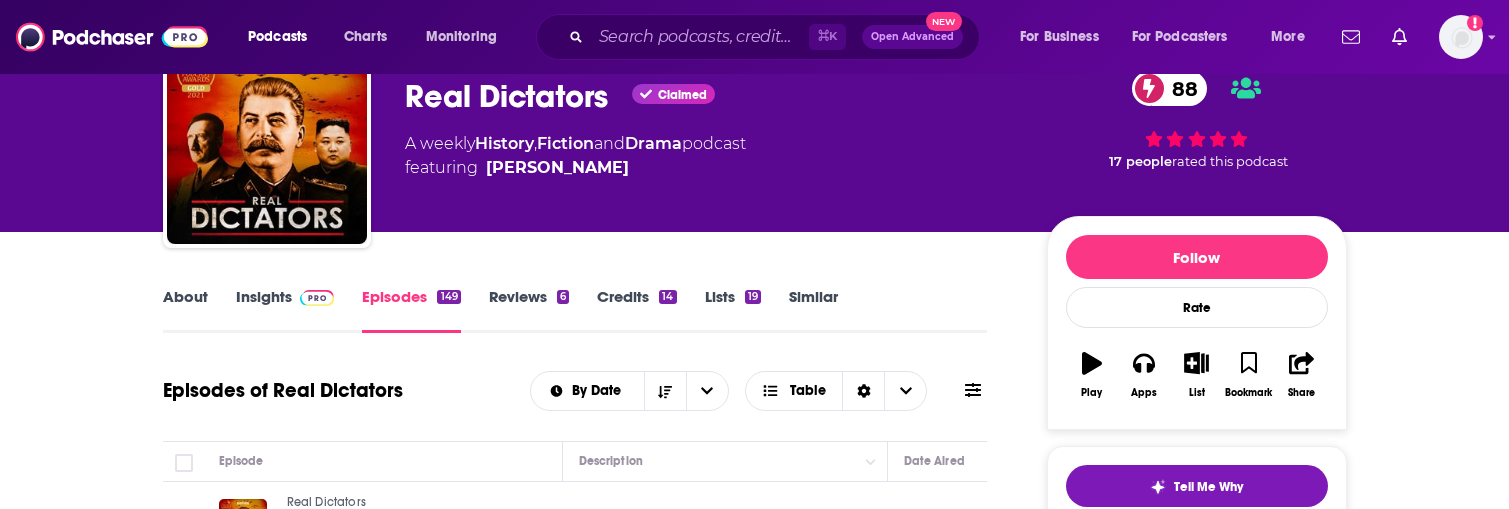 scroll, scrollTop: 127, scrollLeft: 0, axis: vertical 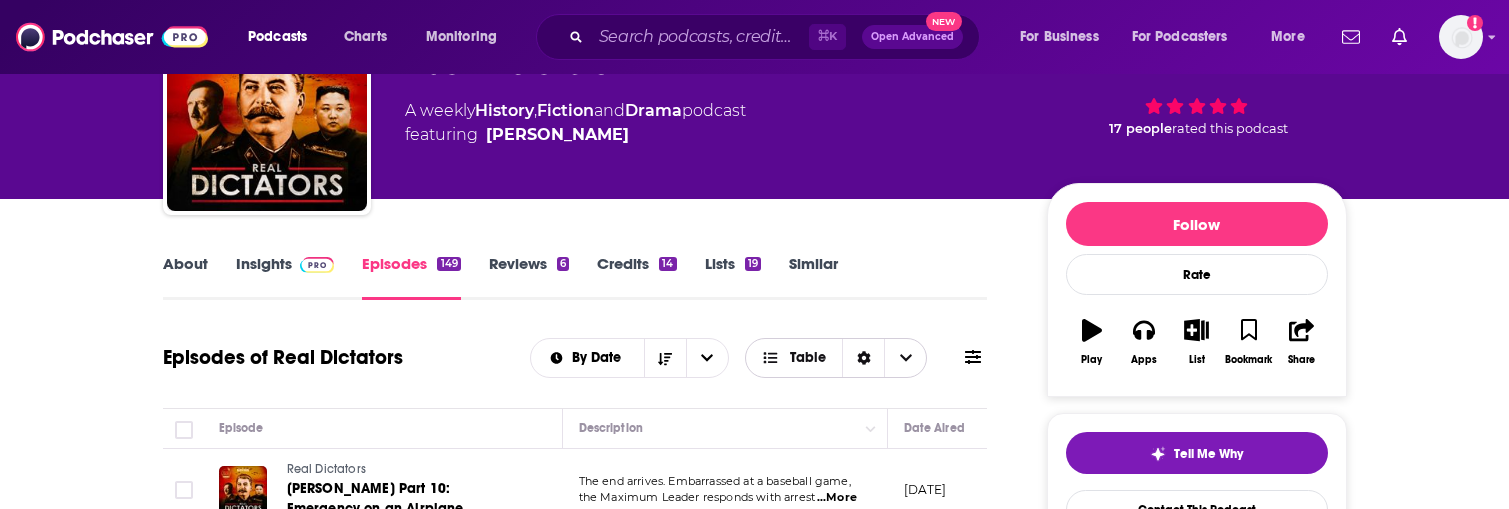 click 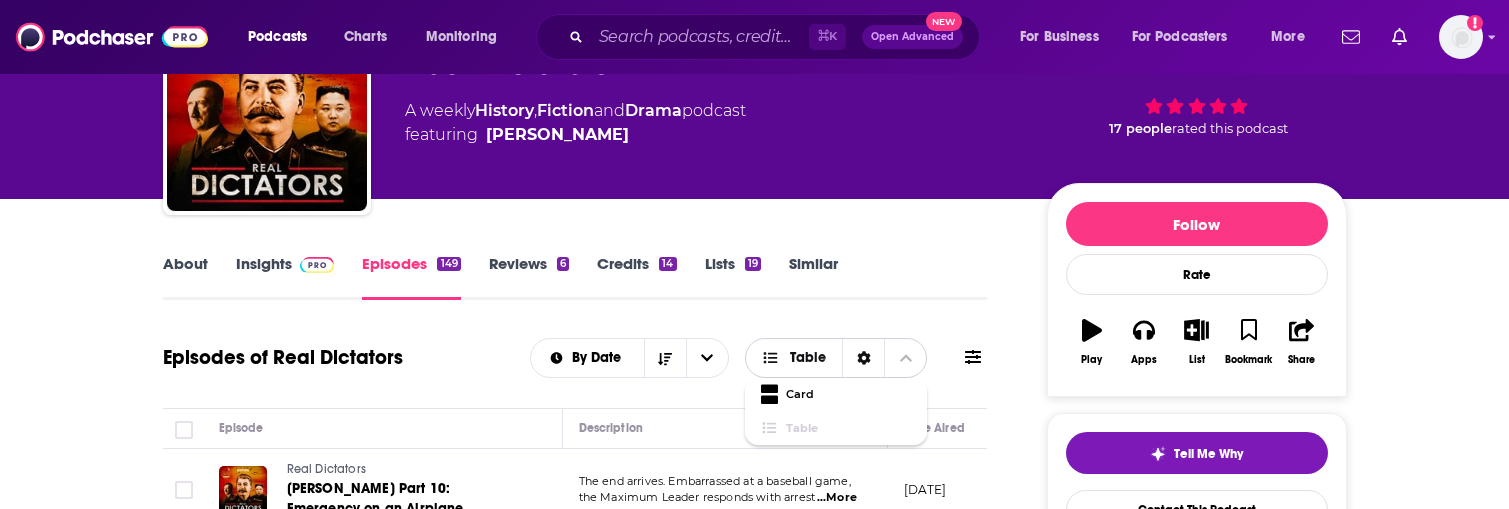 click 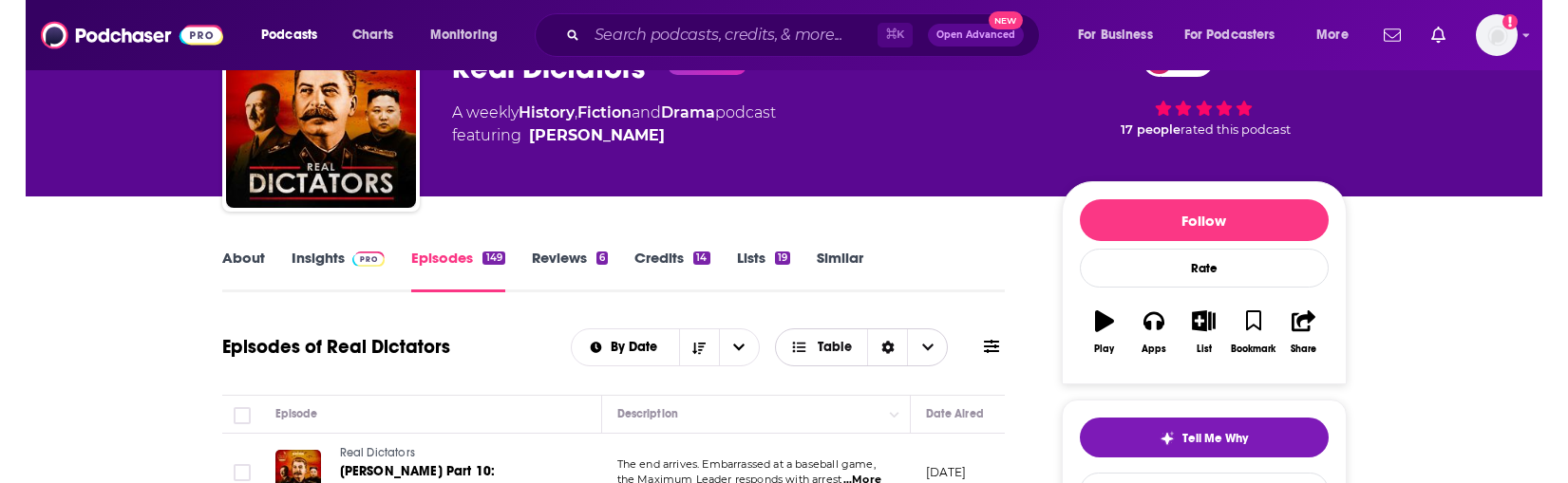 scroll, scrollTop: 108, scrollLeft: 0, axis: vertical 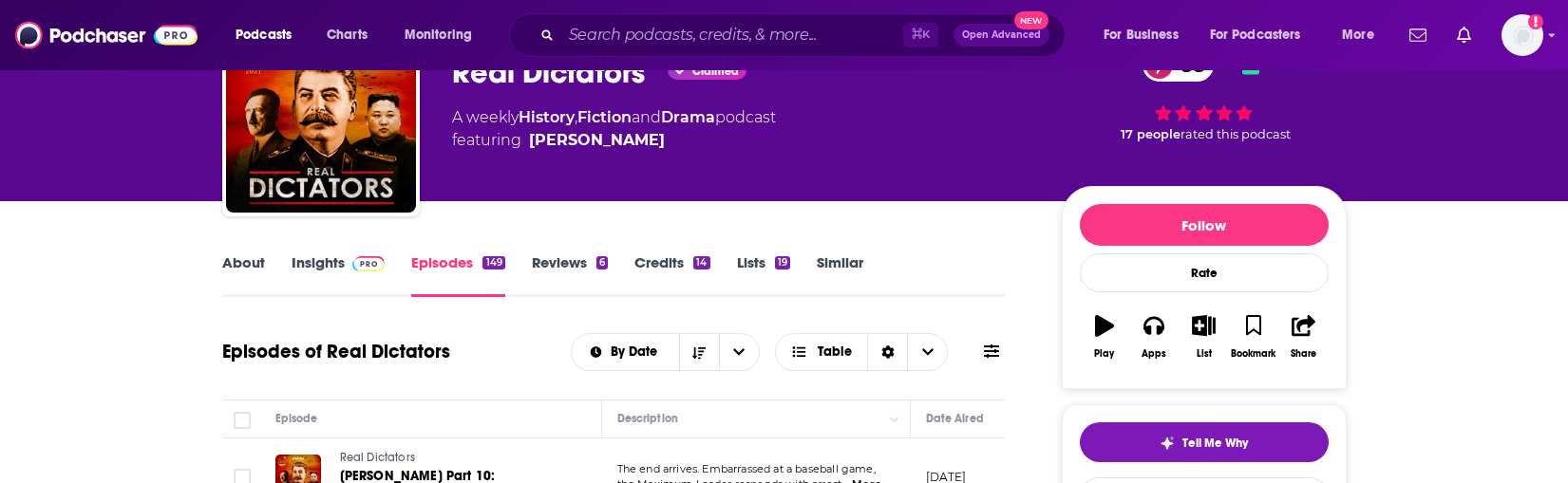 click 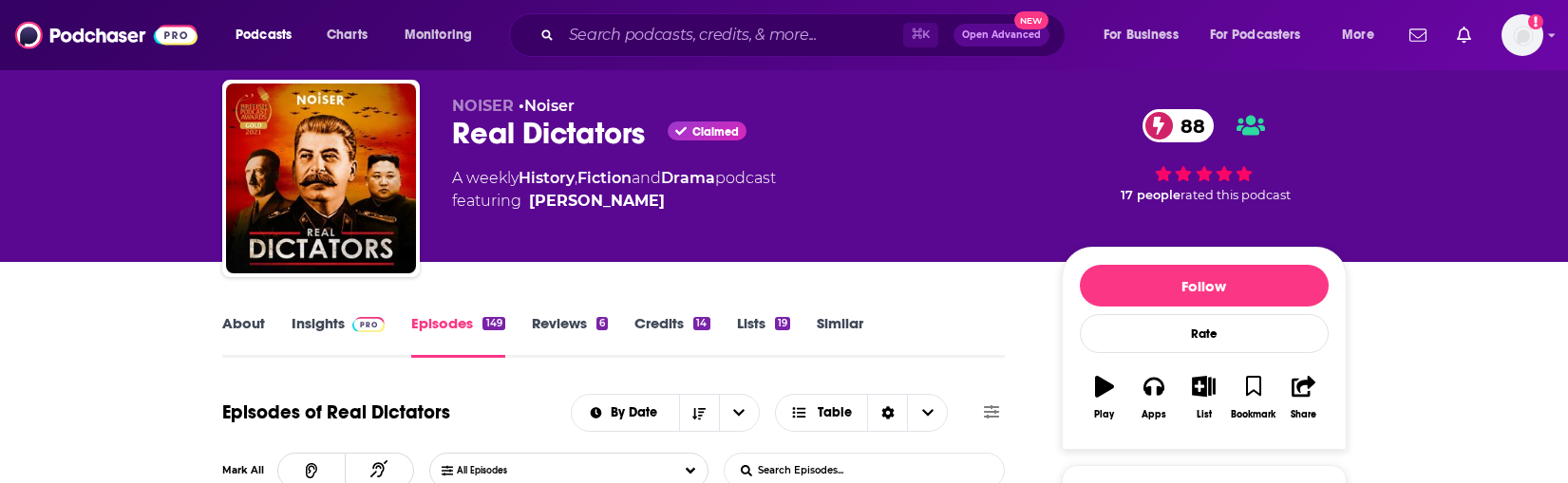 scroll, scrollTop: 0, scrollLeft: 0, axis: both 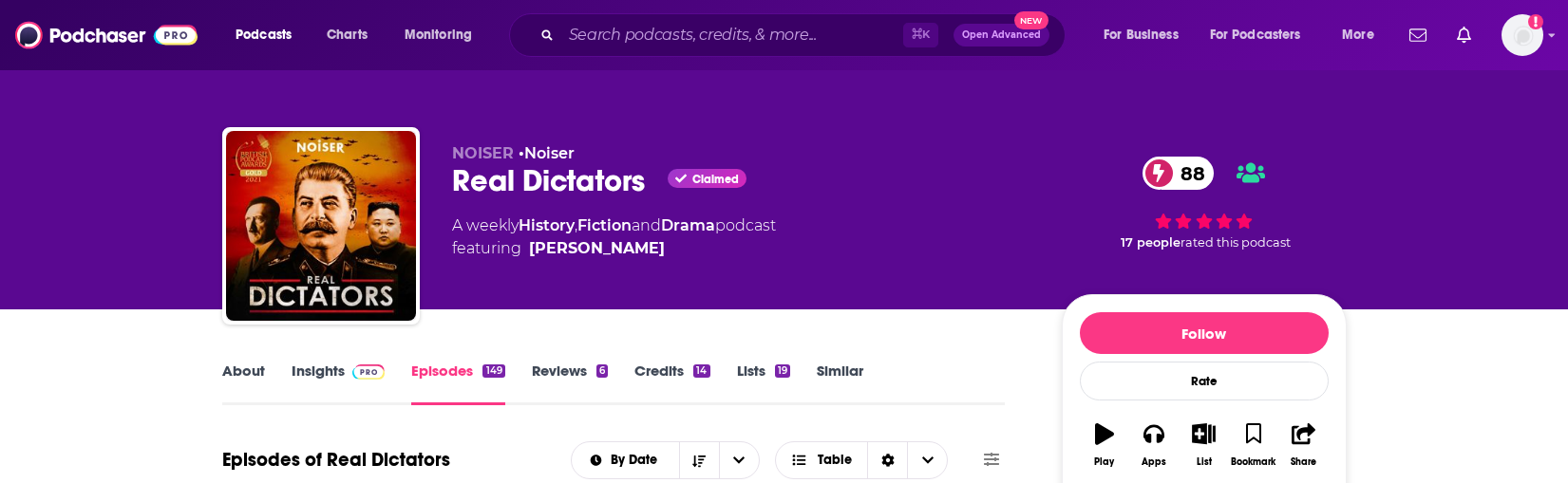 click on "Real Dictators Claimed 88" at bounding box center [742, 180] 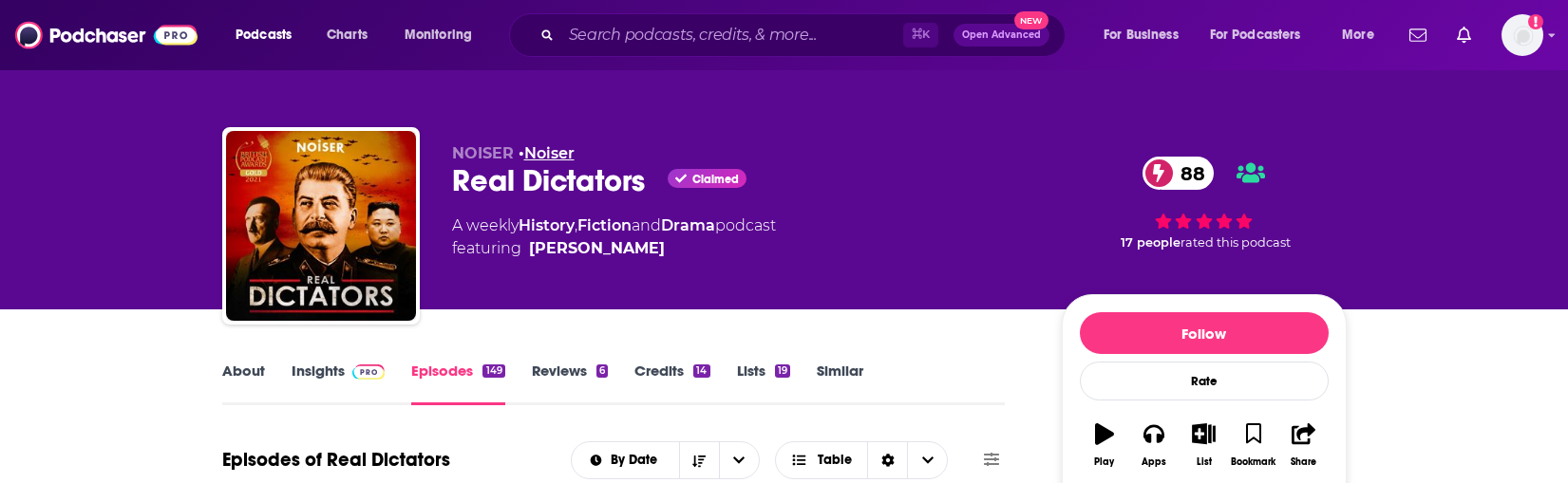 click on "Noiser" at bounding box center [549, 153] 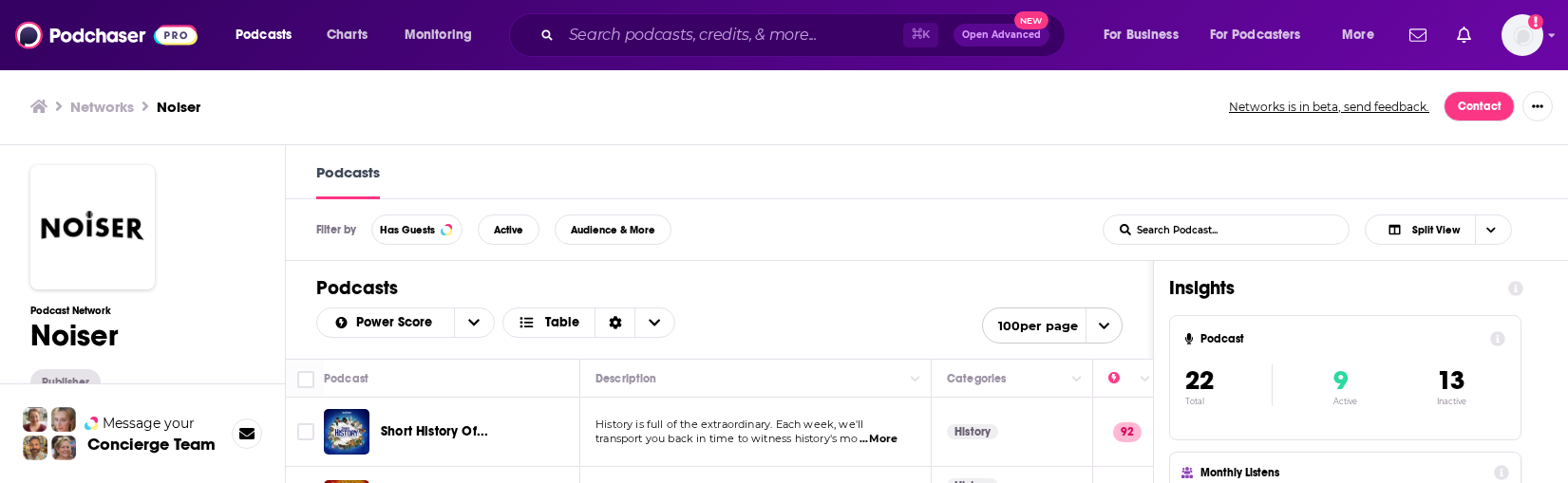scroll, scrollTop: 1, scrollLeft: 0, axis: vertical 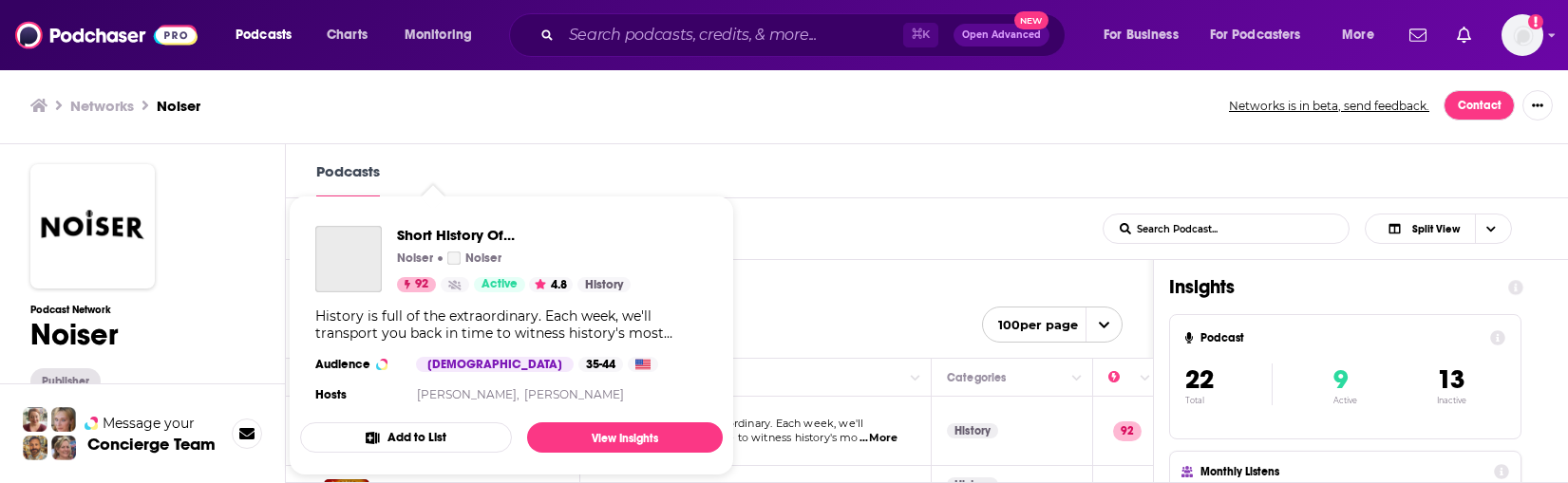 click on "Add to List" at bounding box center [406, 437] 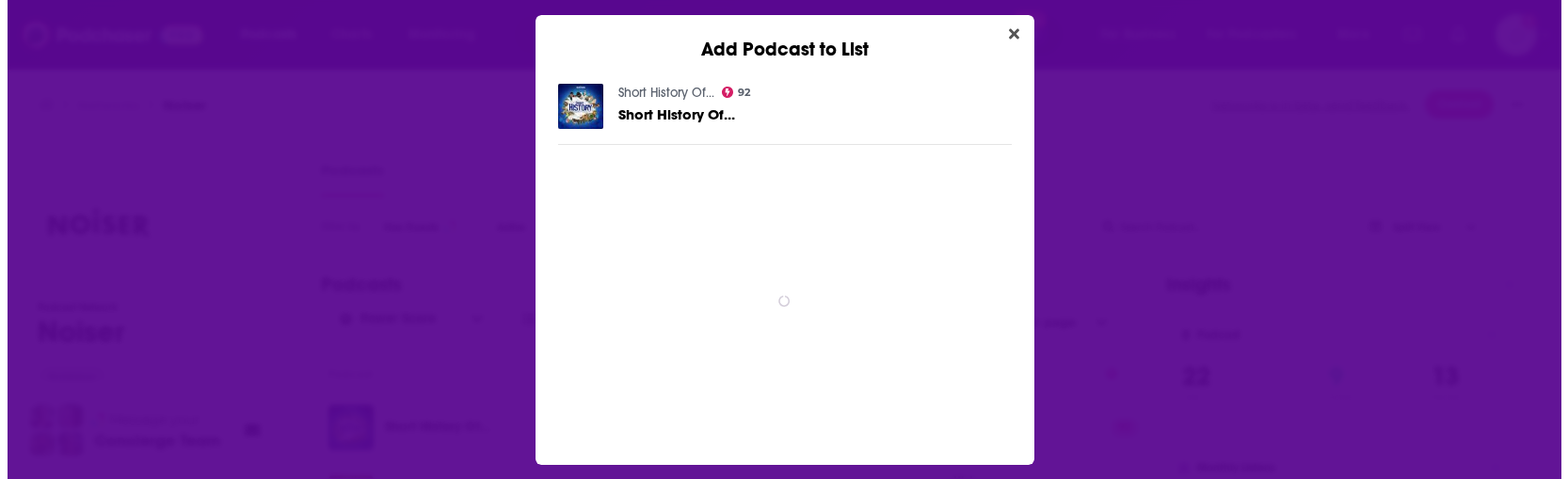 scroll, scrollTop: 0, scrollLeft: 0, axis: both 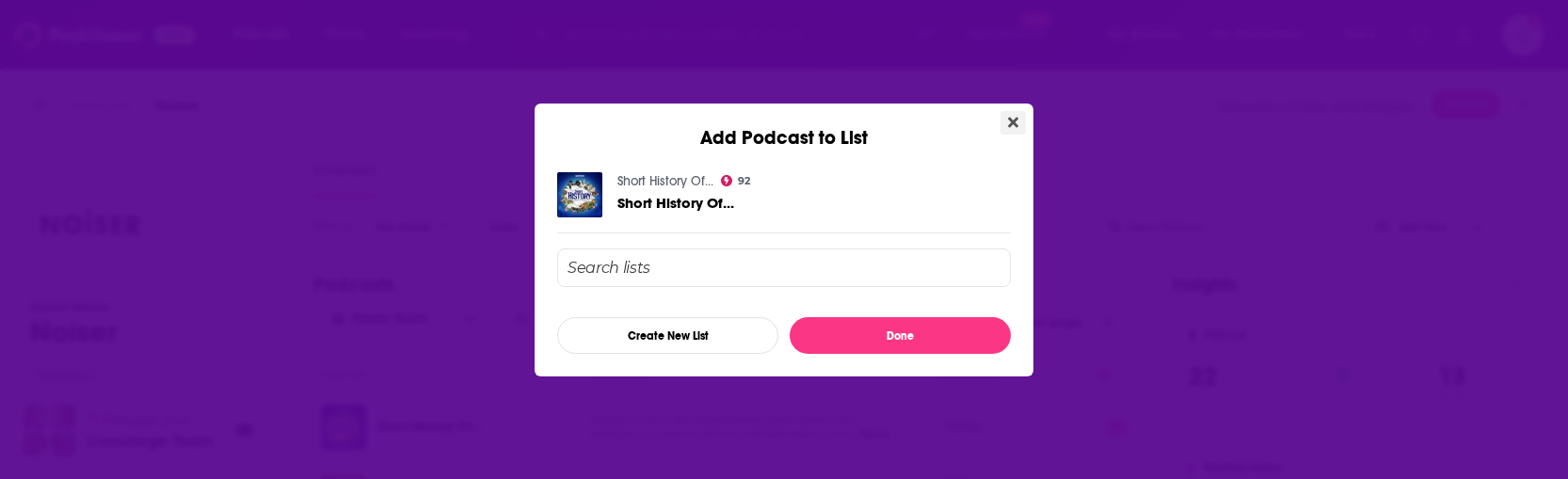 click 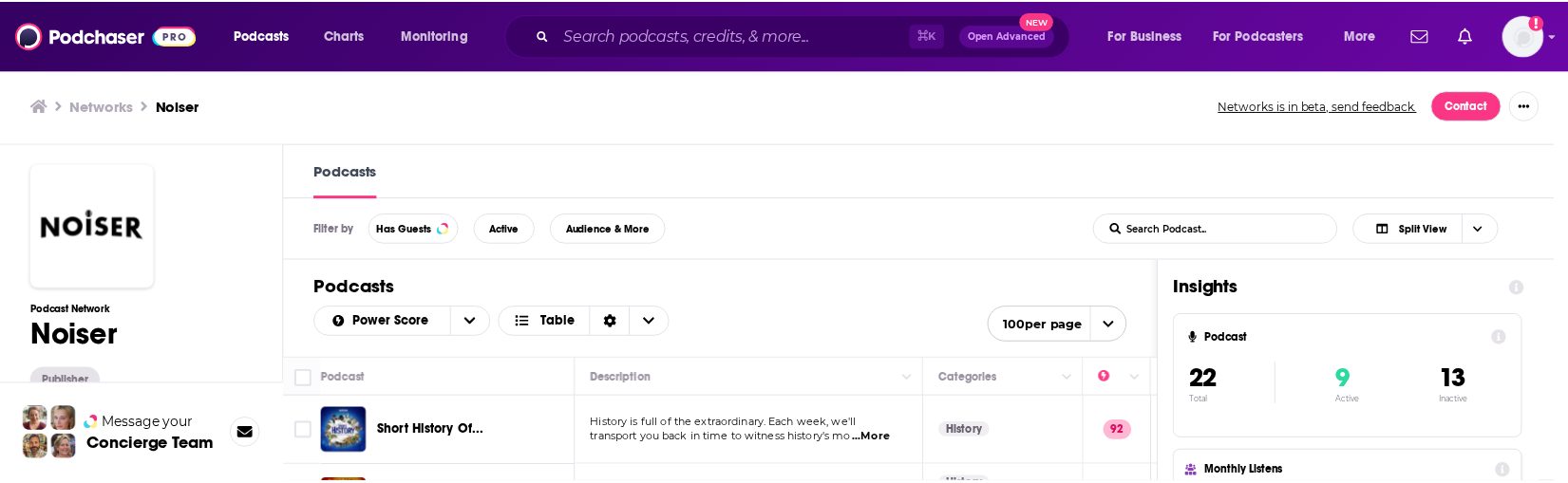 scroll, scrollTop: 1, scrollLeft: 0, axis: vertical 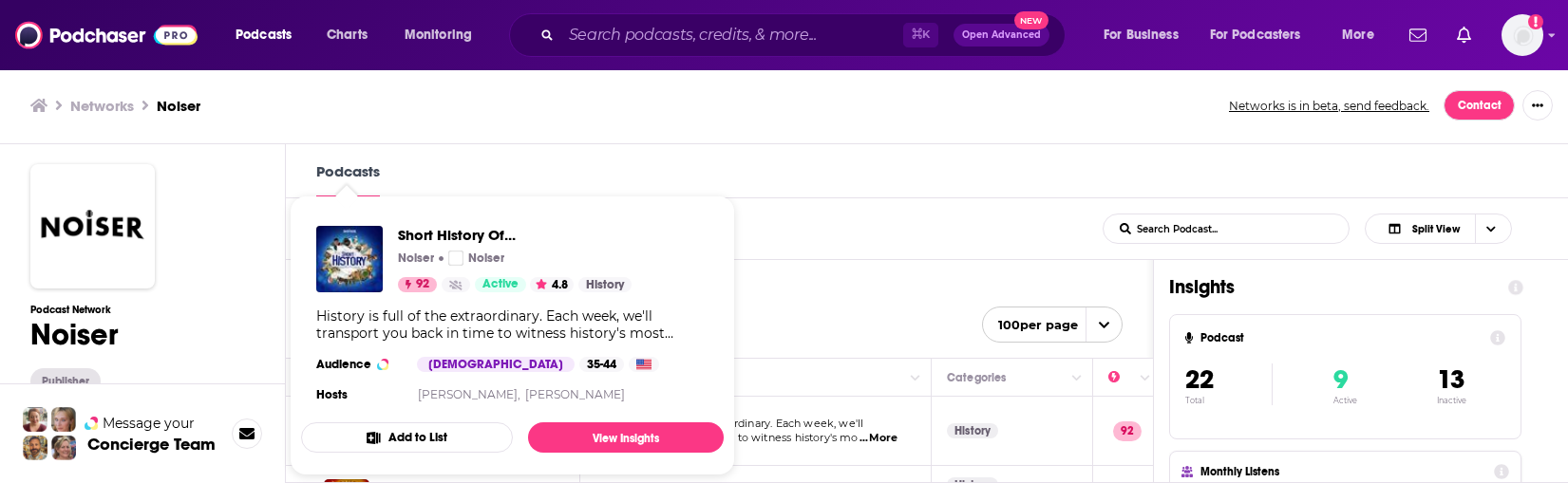 click on "Add to List" at bounding box center (406, 437) 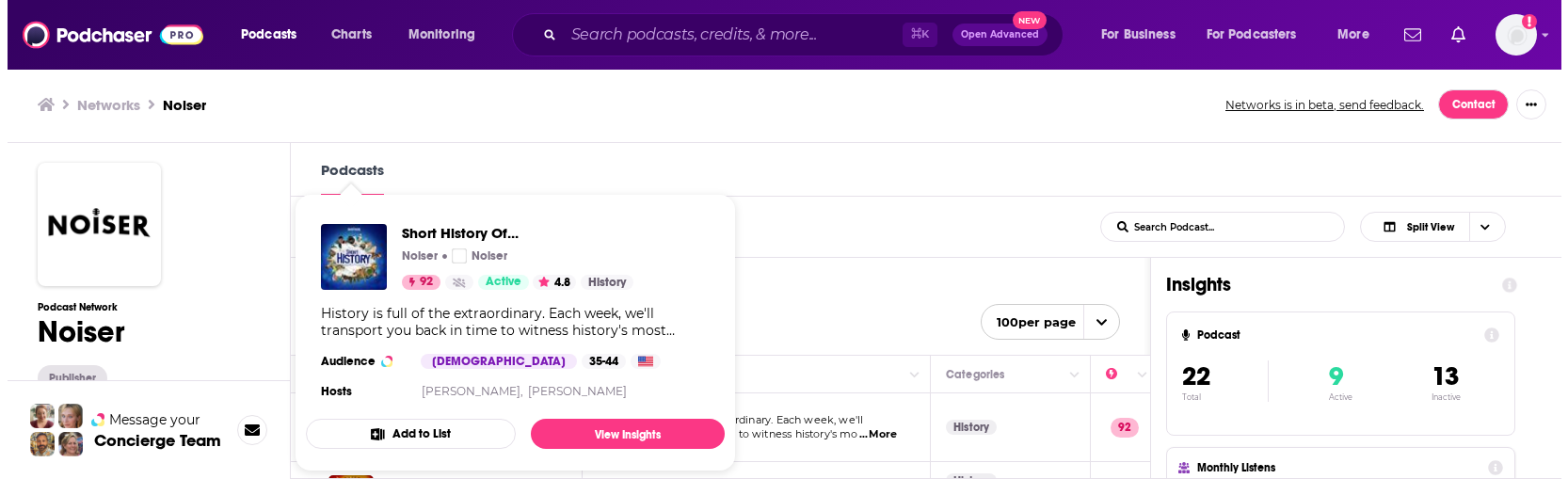 scroll, scrollTop: 0, scrollLeft: 0, axis: both 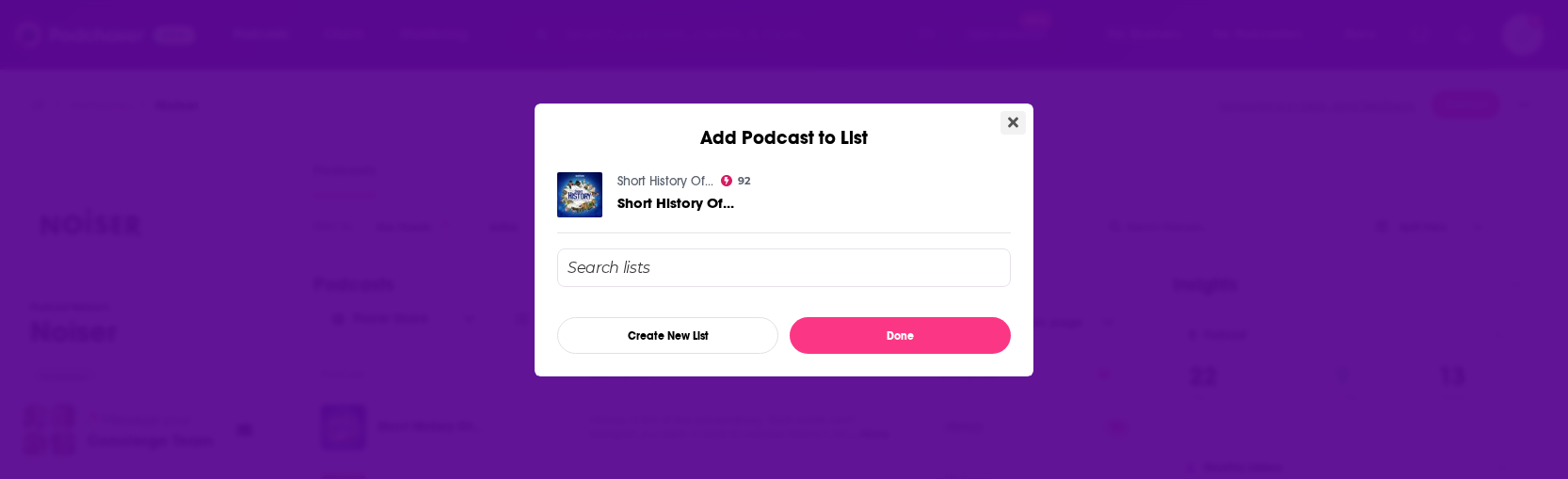 click 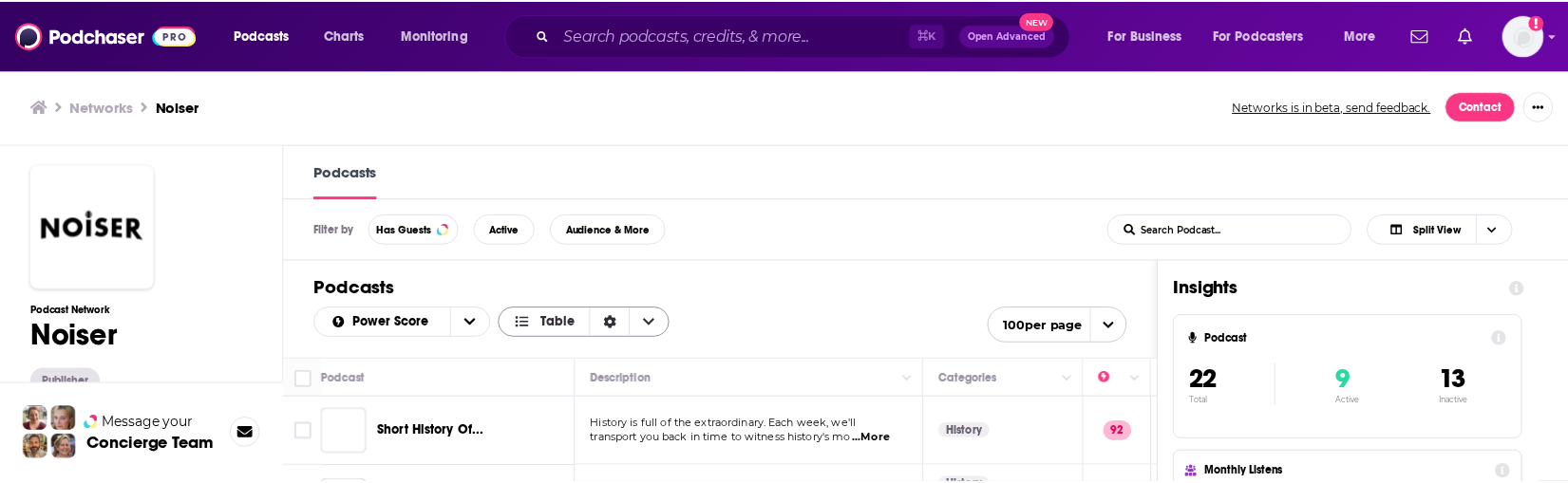 scroll, scrollTop: 1, scrollLeft: 0, axis: vertical 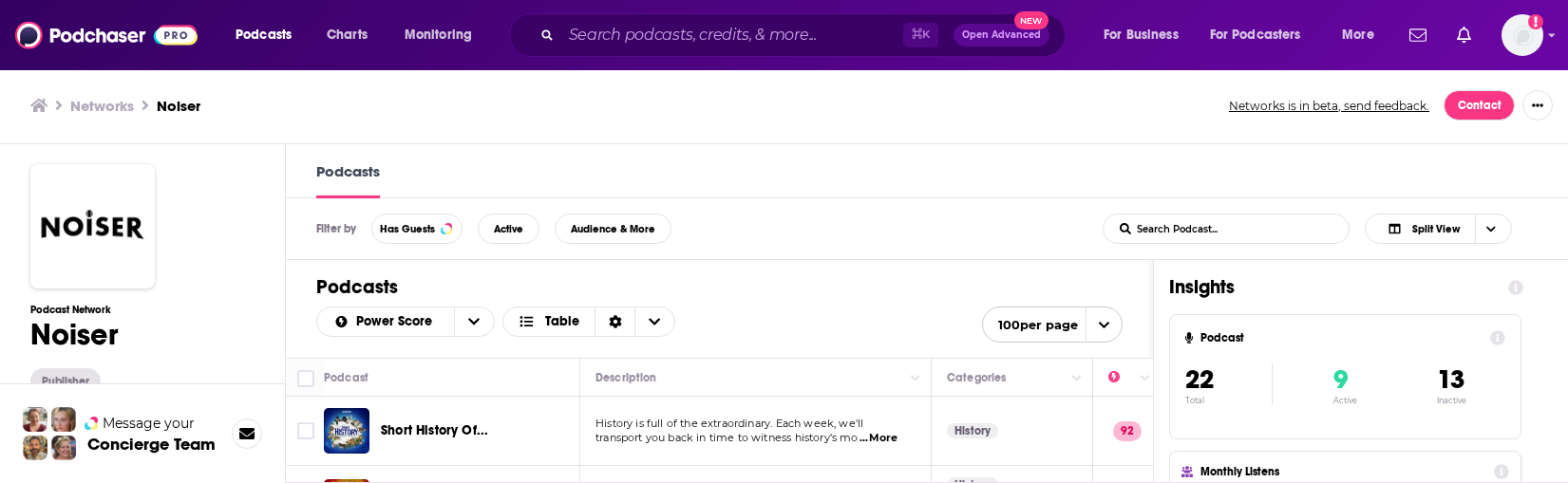 click on "History is full of the extraordinary.  Each week, we'll" at bounding box center (729, 423) 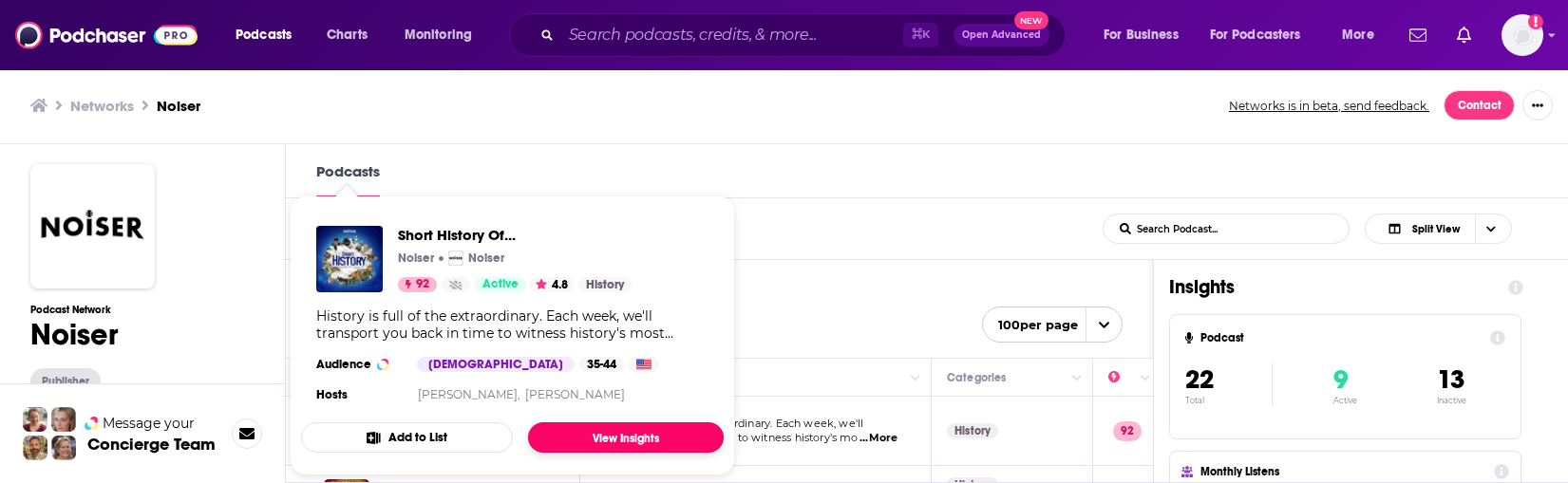click on "View Insights" at bounding box center (626, 437) 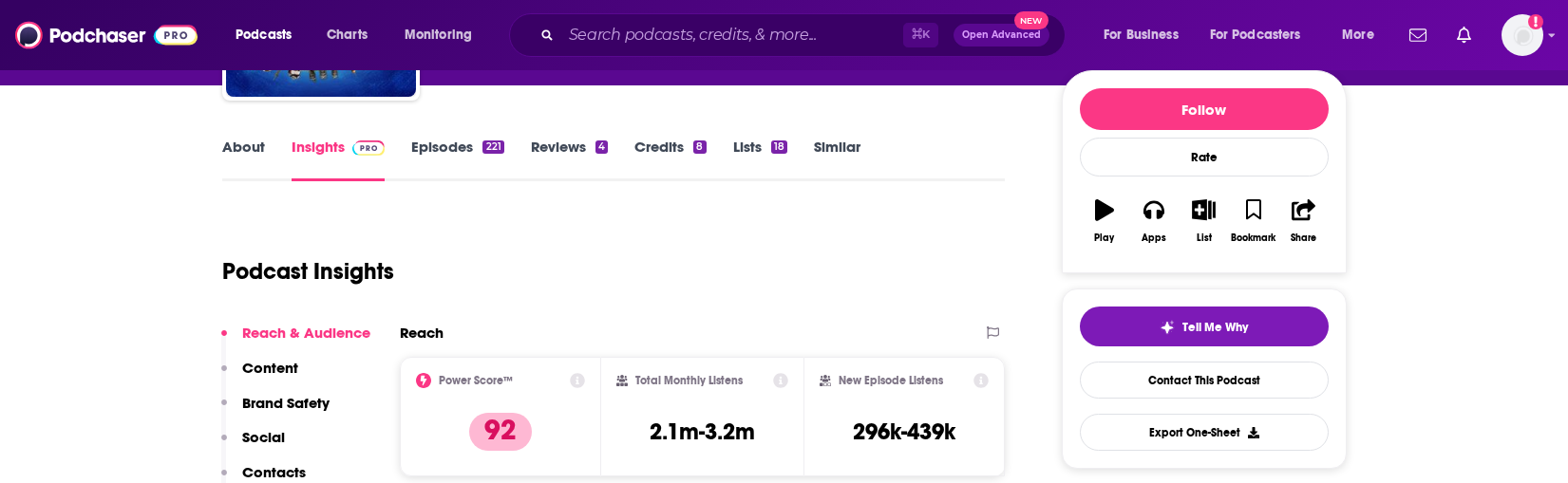 scroll, scrollTop: 209, scrollLeft: 0, axis: vertical 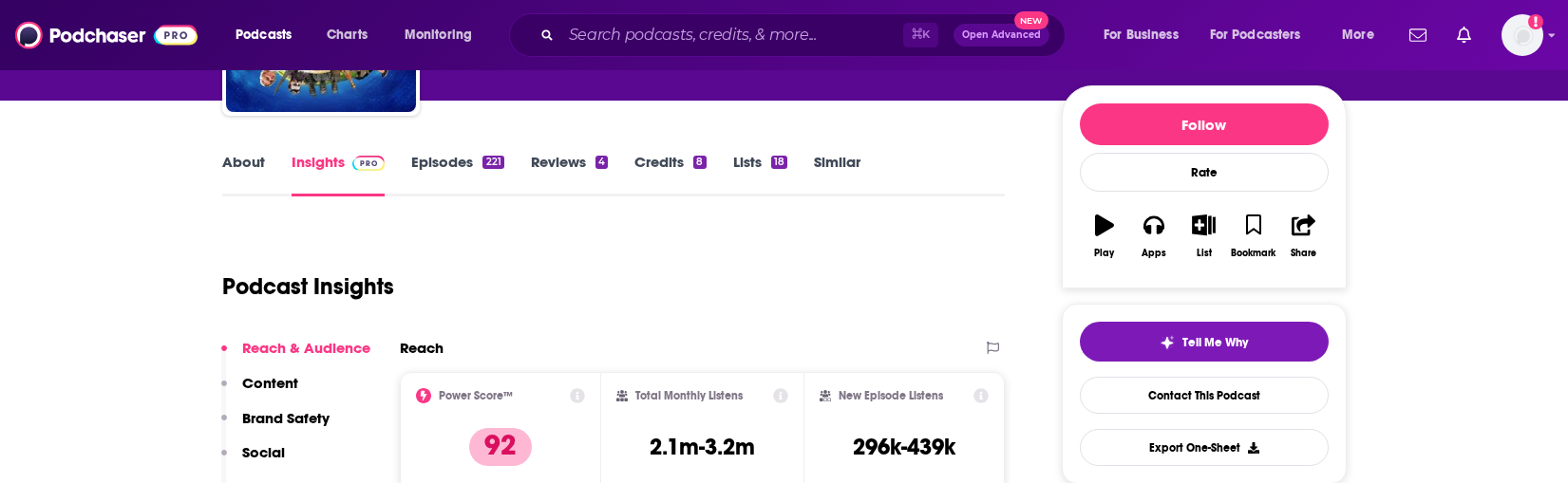 click on "Episodes 221" at bounding box center (457, 175) 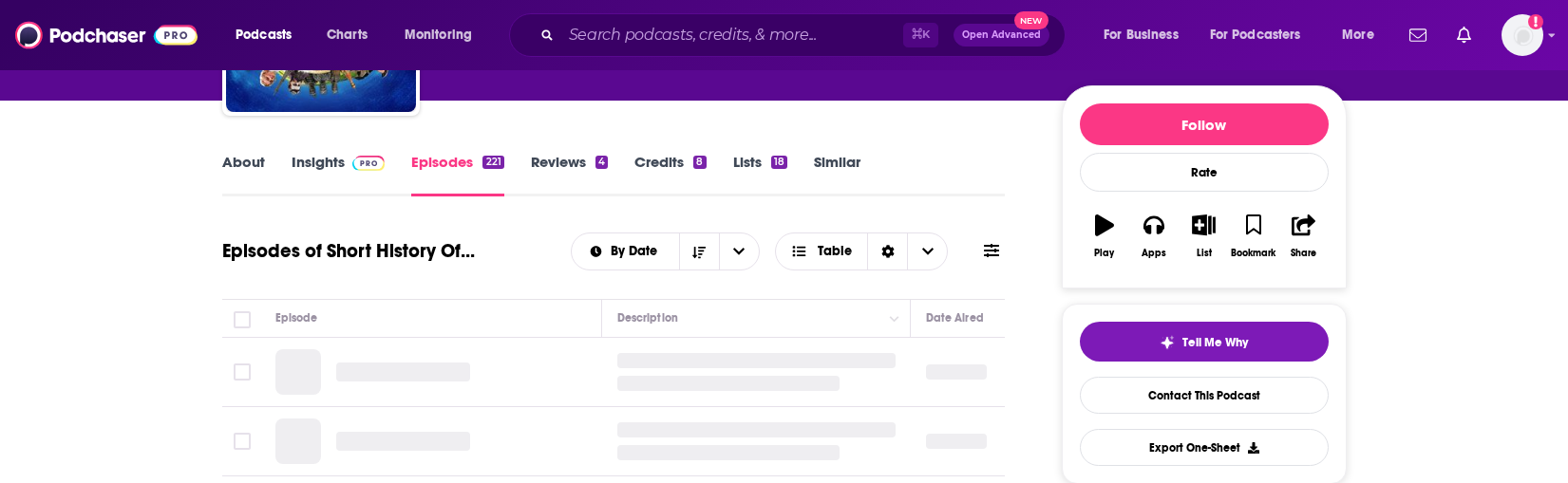 scroll, scrollTop: 0, scrollLeft: 0, axis: both 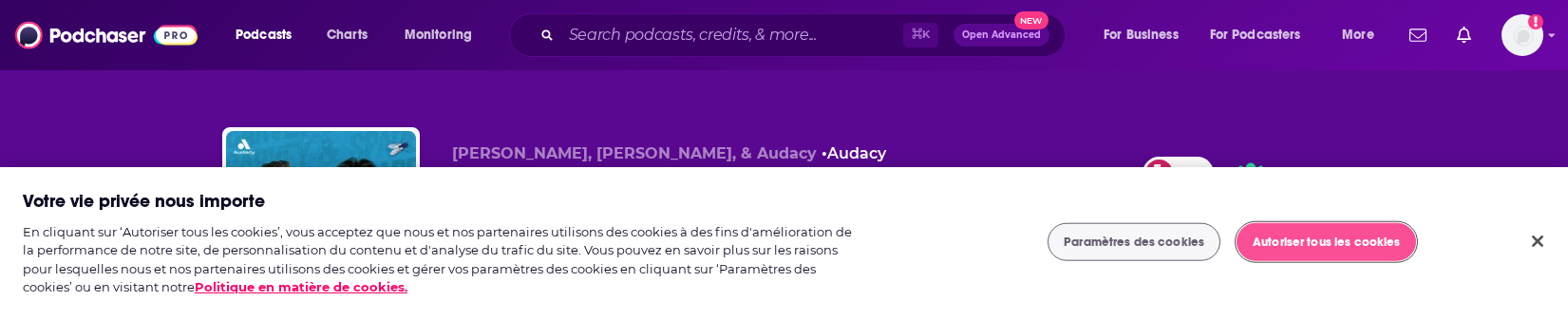 click on "Autoriser tous les cookies" at bounding box center [1326, 242] 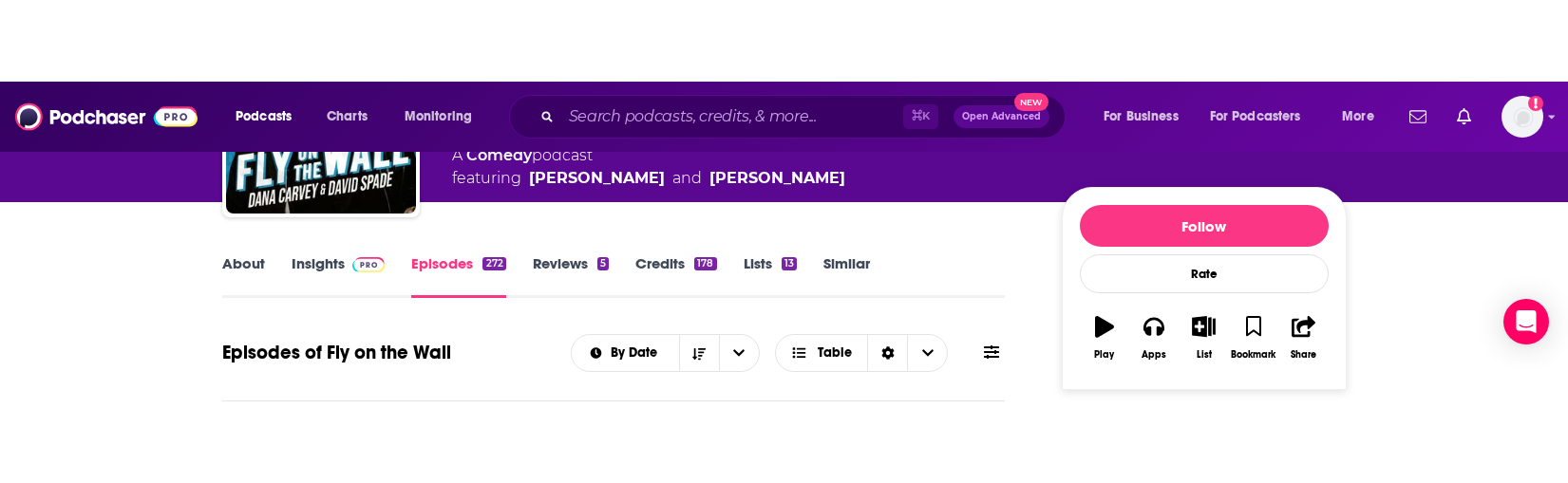 scroll, scrollTop: 190, scrollLeft: 0, axis: vertical 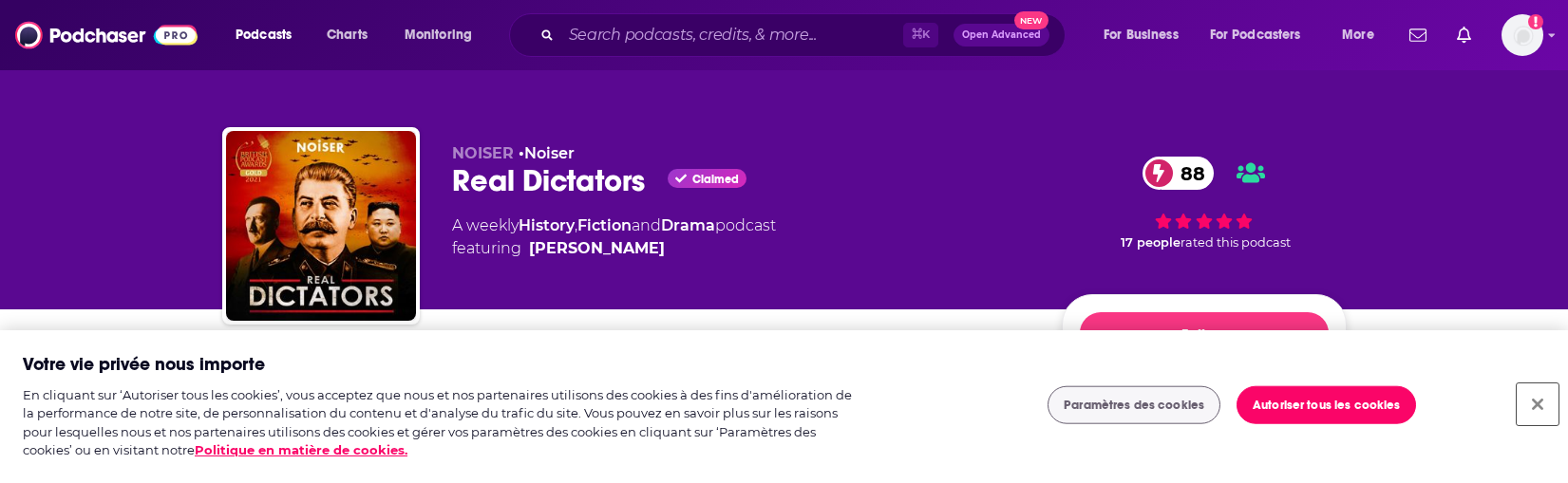 click at bounding box center (1538, 404) 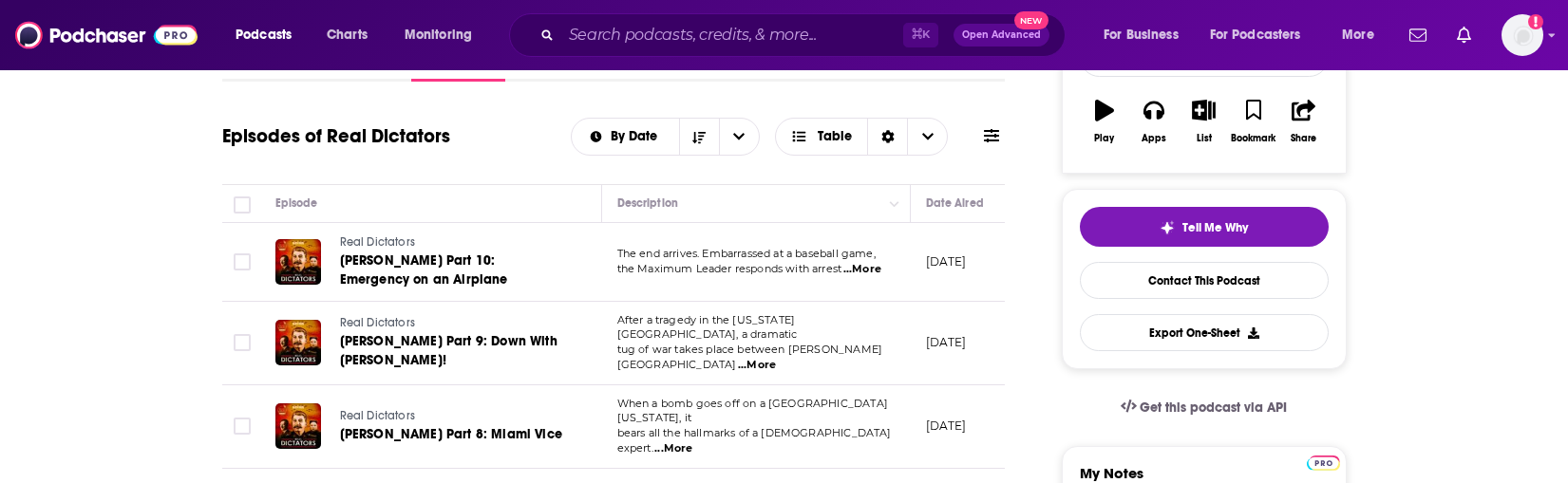 scroll, scrollTop: 325, scrollLeft: 0, axis: vertical 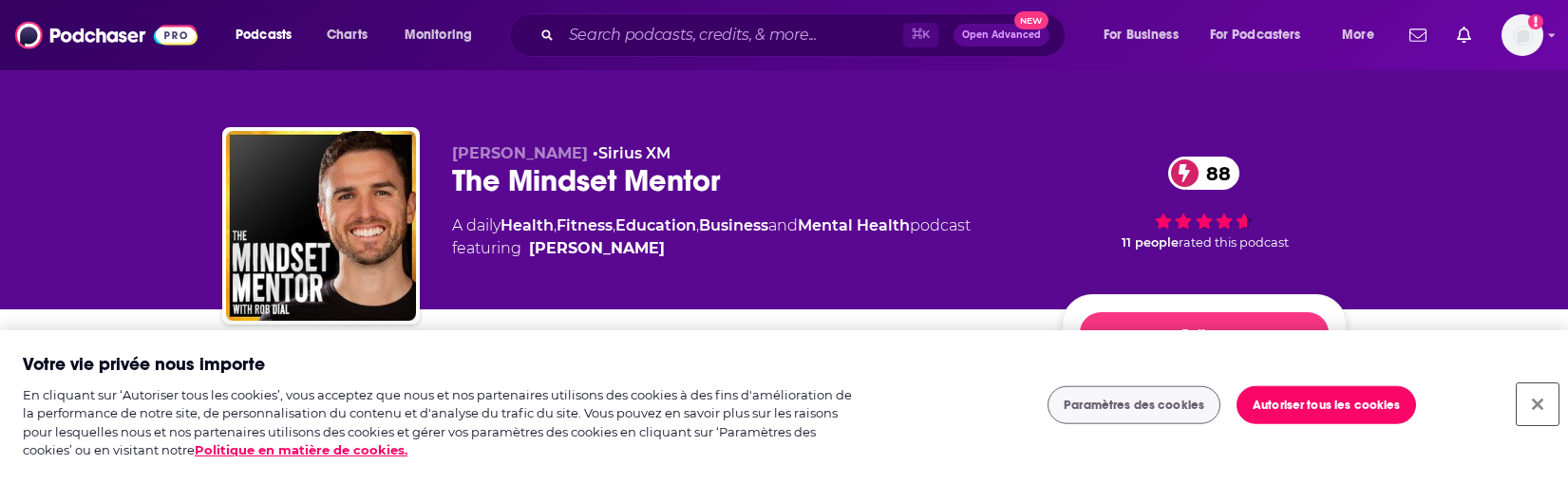click at bounding box center (1538, 404) 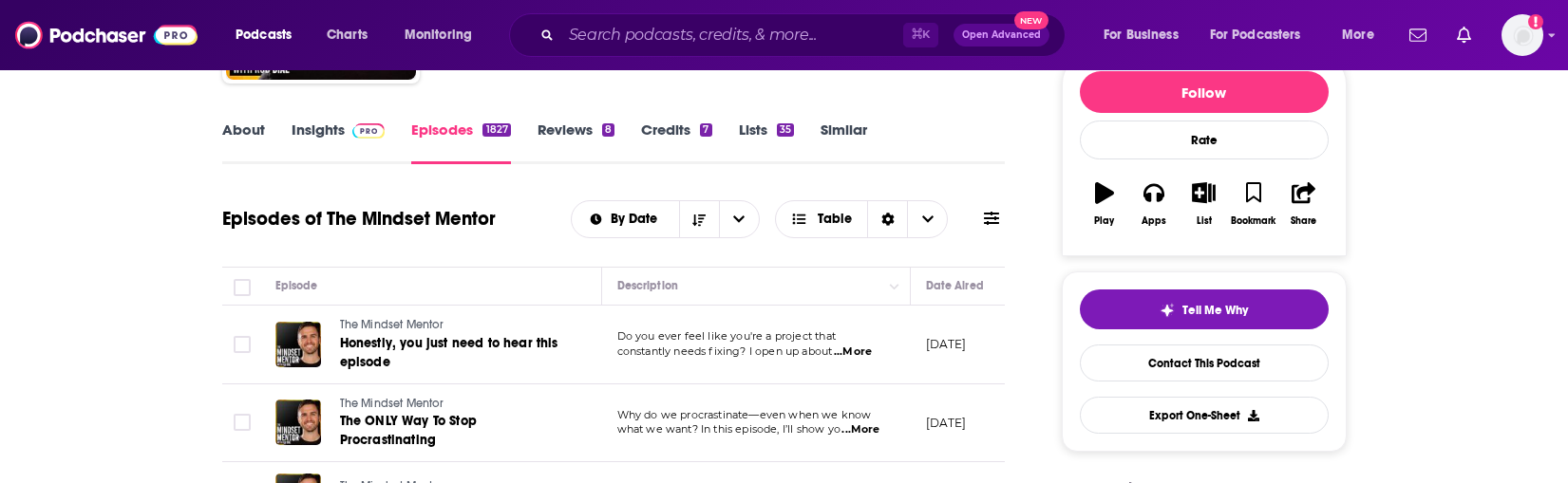 scroll, scrollTop: 295, scrollLeft: 0, axis: vertical 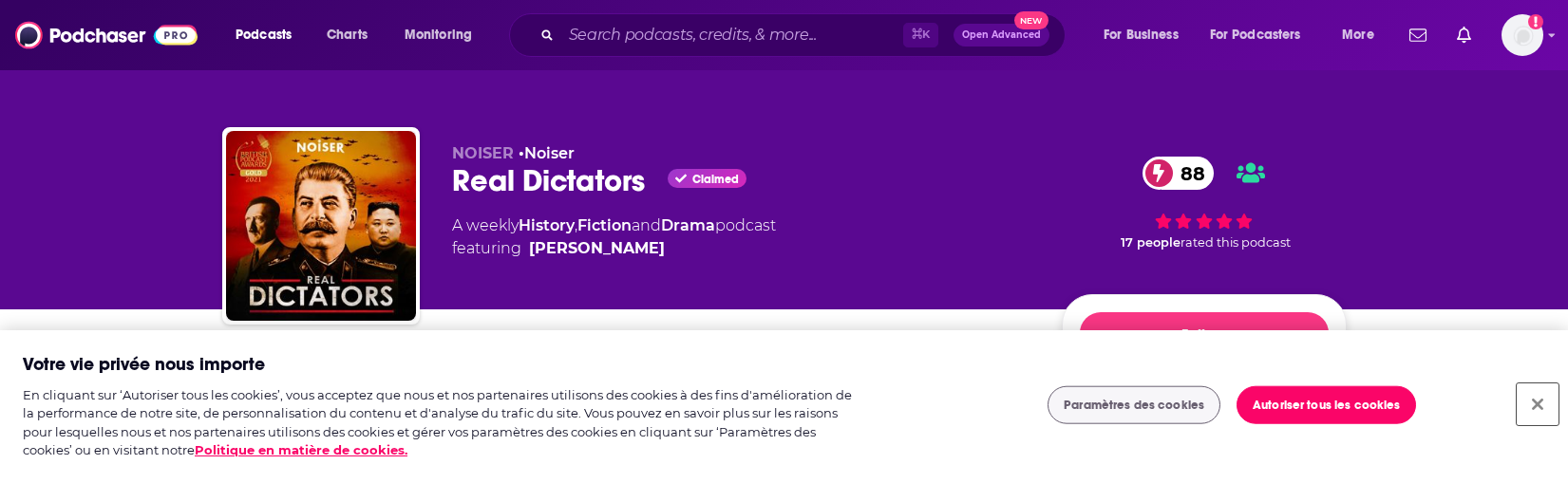 click at bounding box center (1538, 404) 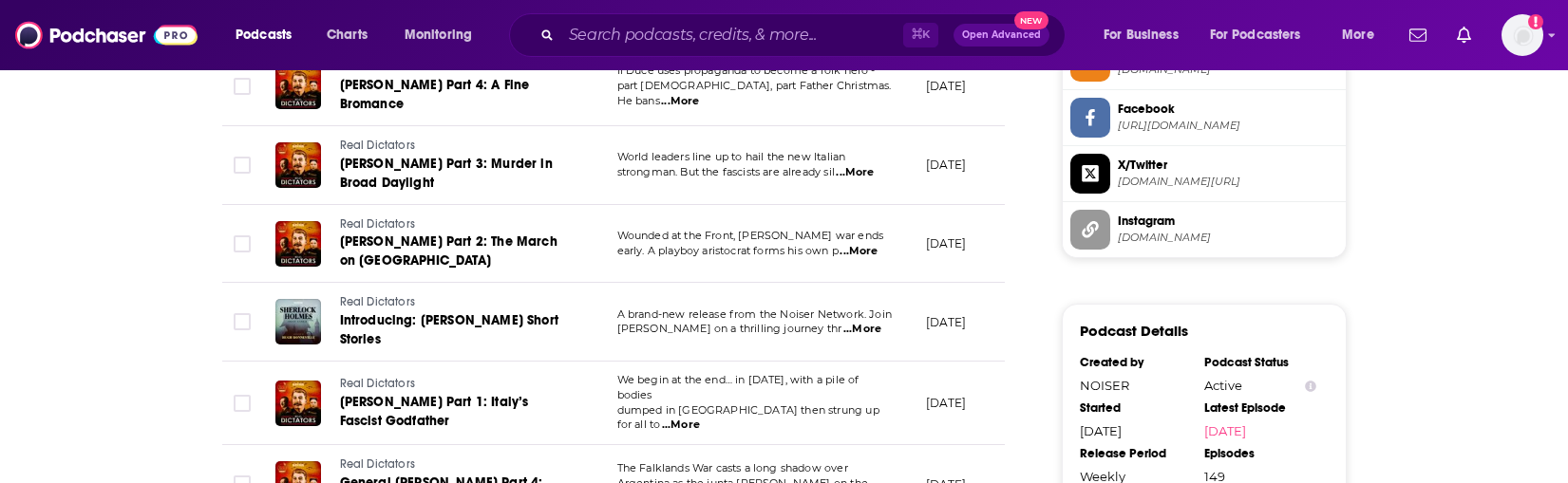 scroll, scrollTop: 1678, scrollLeft: 0, axis: vertical 